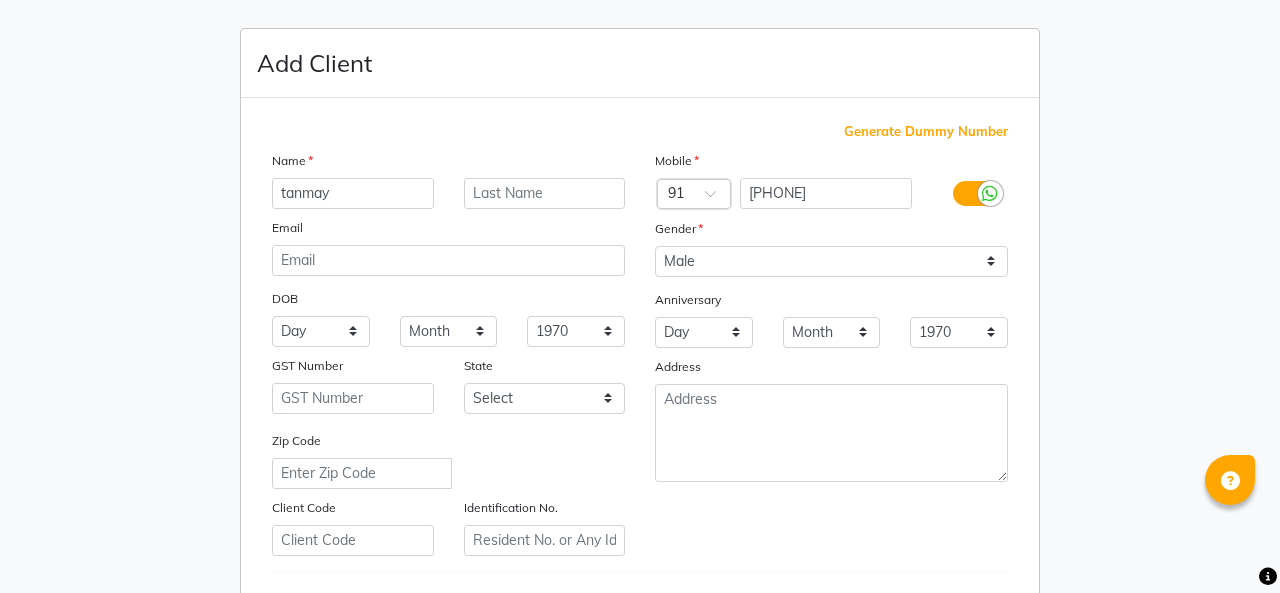 select on "male" 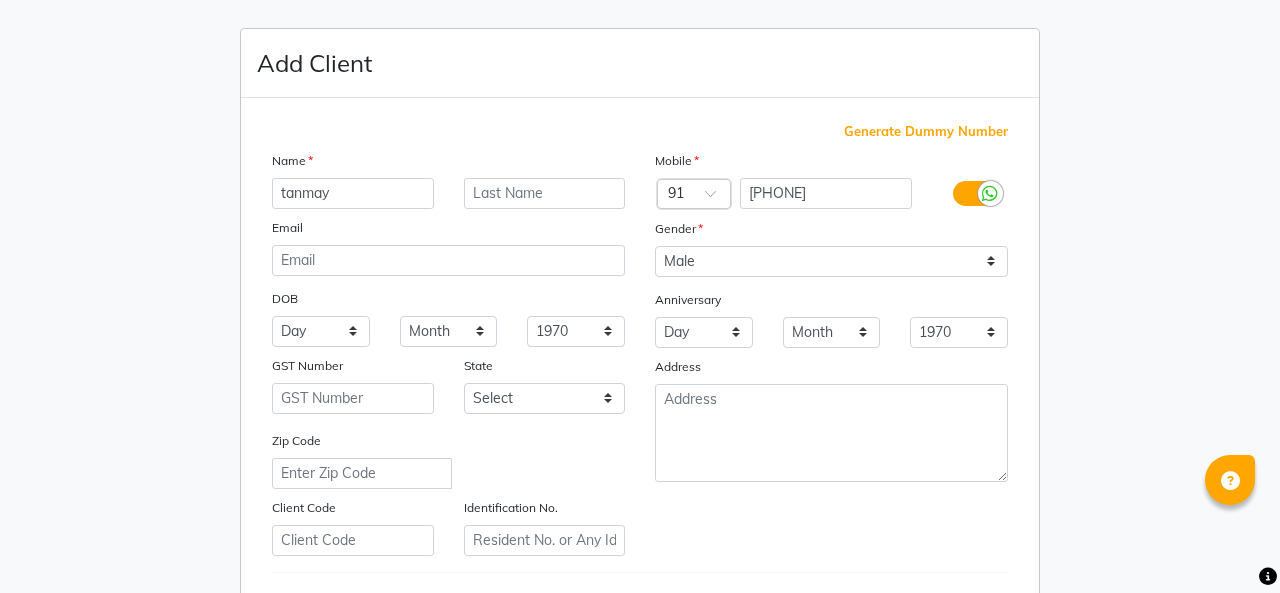 scroll, scrollTop: 0, scrollLeft: 0, axis: both 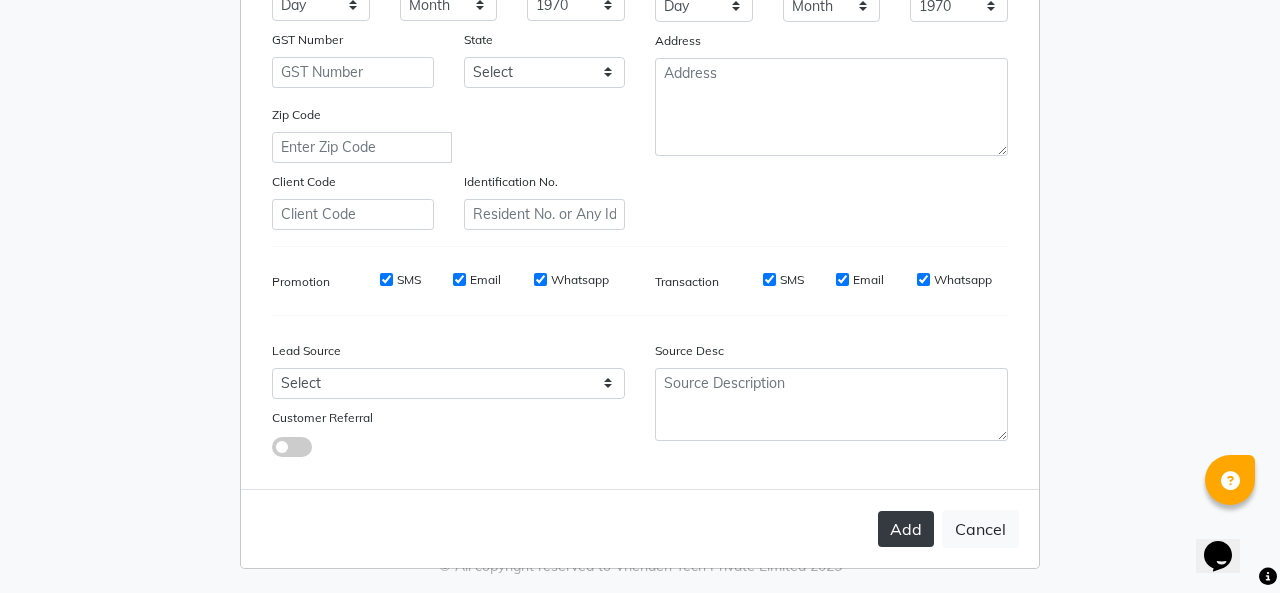 click on "Add" at bounding box center (906, 529) 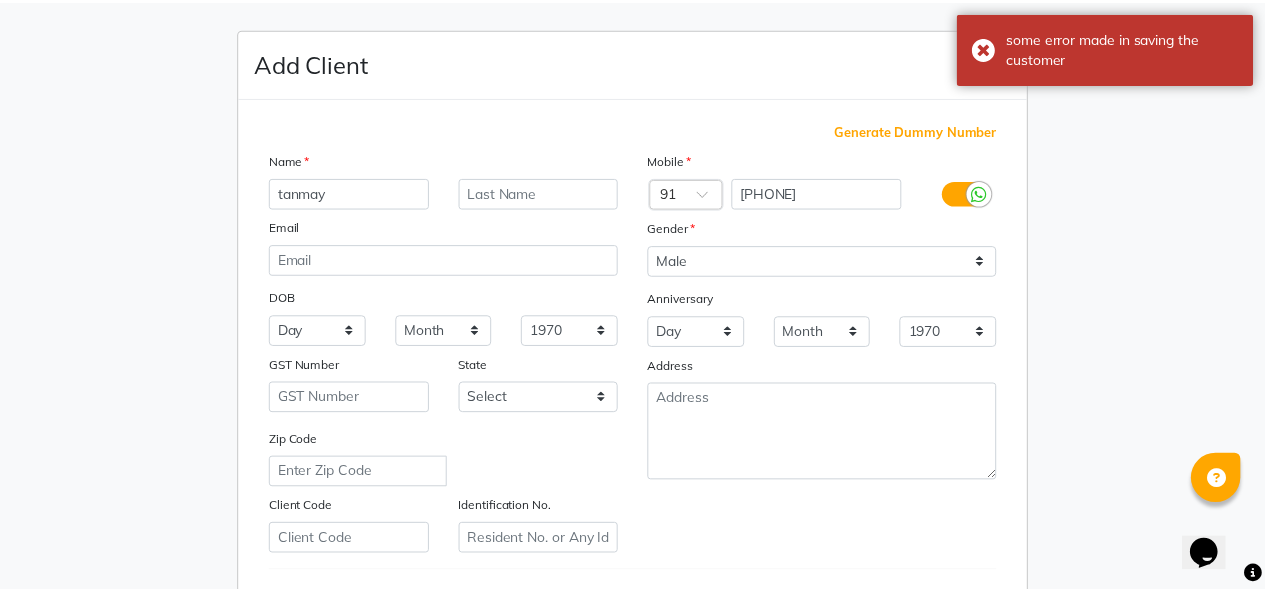 scroll, scrollTop: 326, scrollLeft: 0, axis: vertical 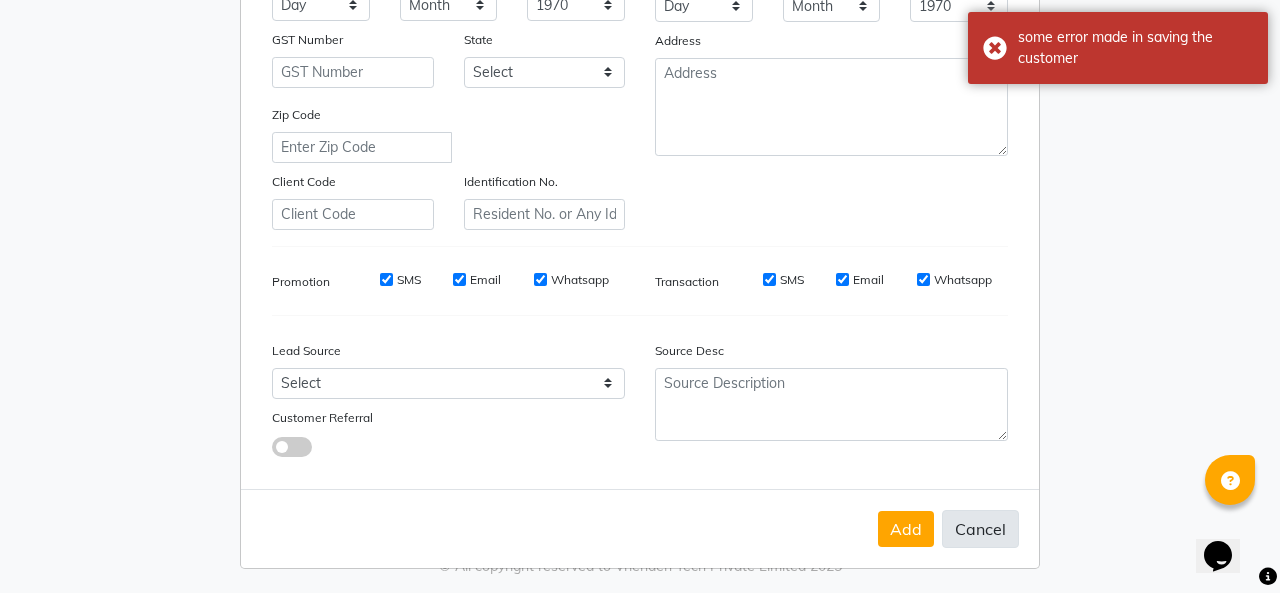 click on "Cancel" at bounding box center [980, 529] 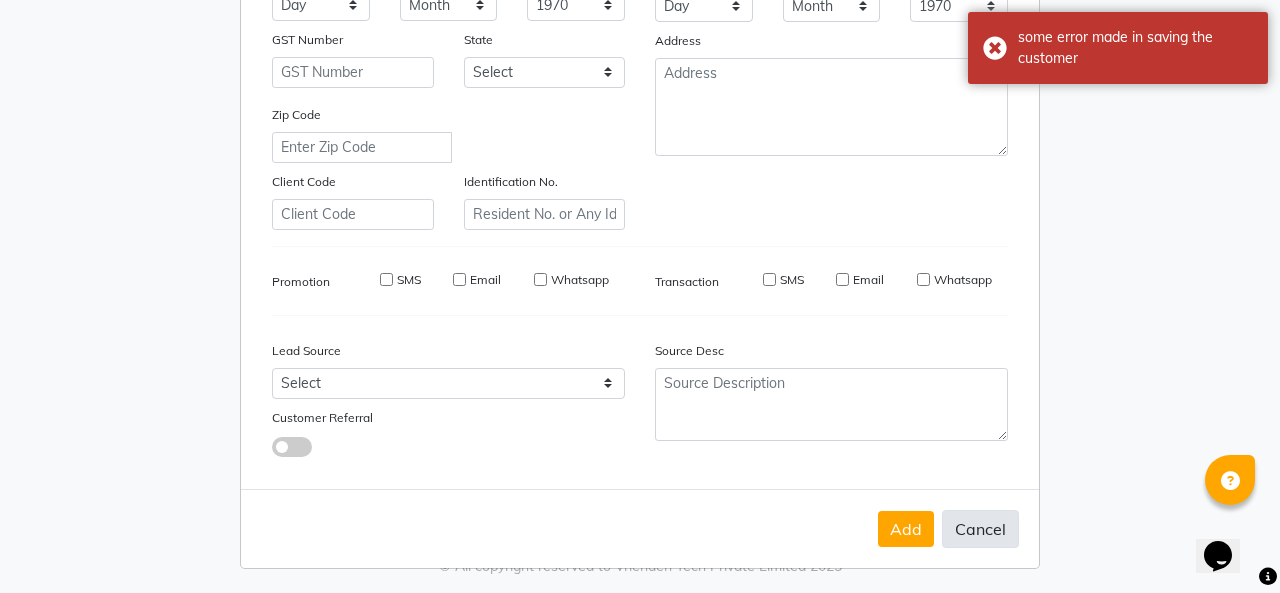 type 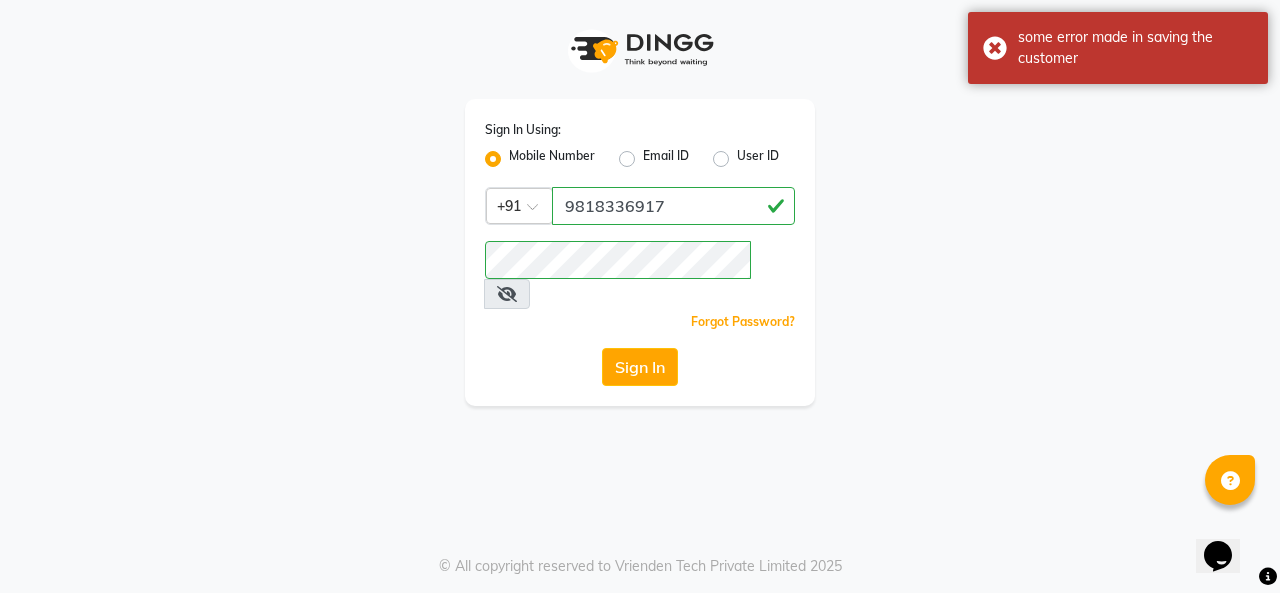 click on "Sign In Using: Mobile Number Email ID User ID Country Code × +91 [PHONE]  Remember me Forgot Password?  Sign In" 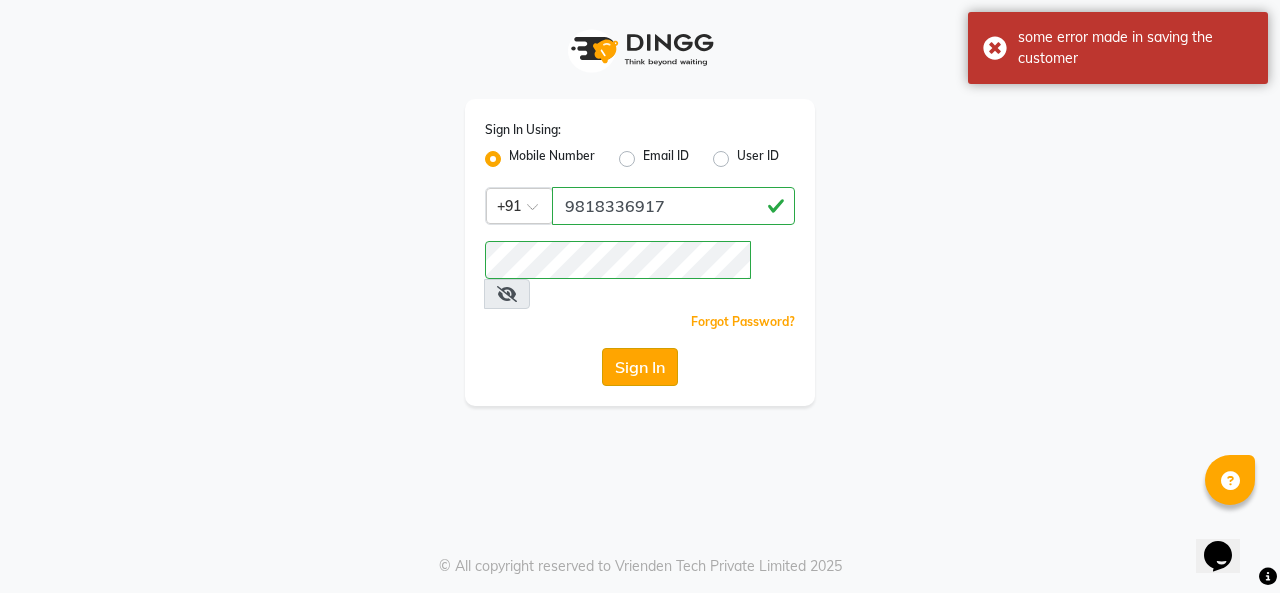 click on "Sign In" 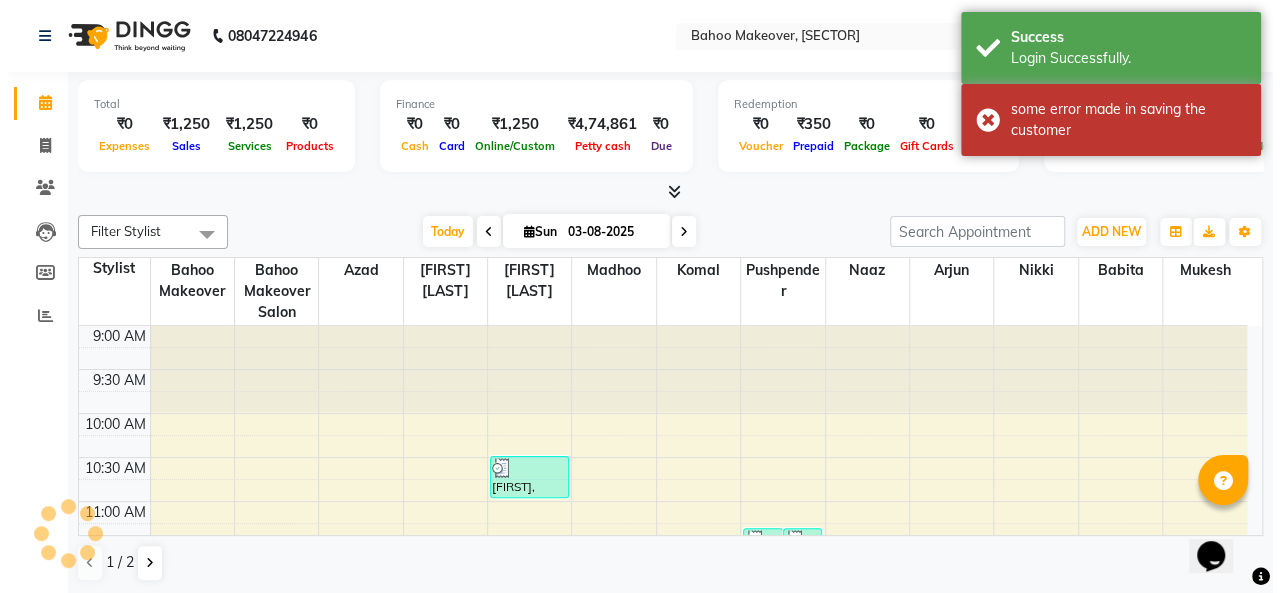 scroll, scrollTop: 0, scrollLeft: 0, axis: both 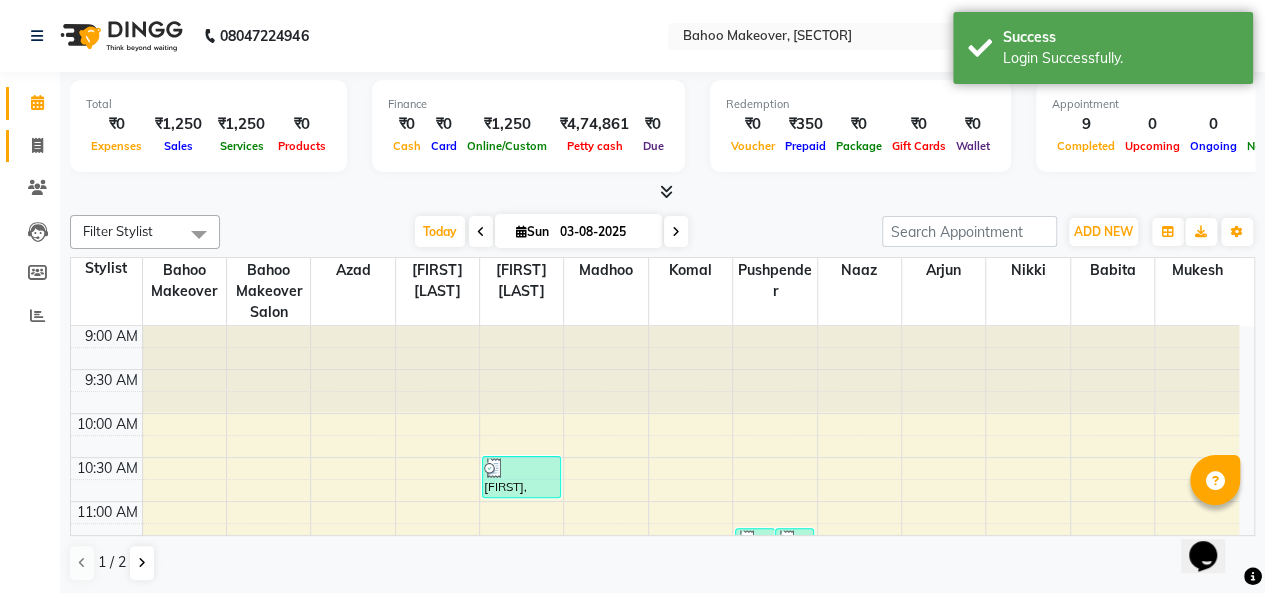 click on "Invoice" 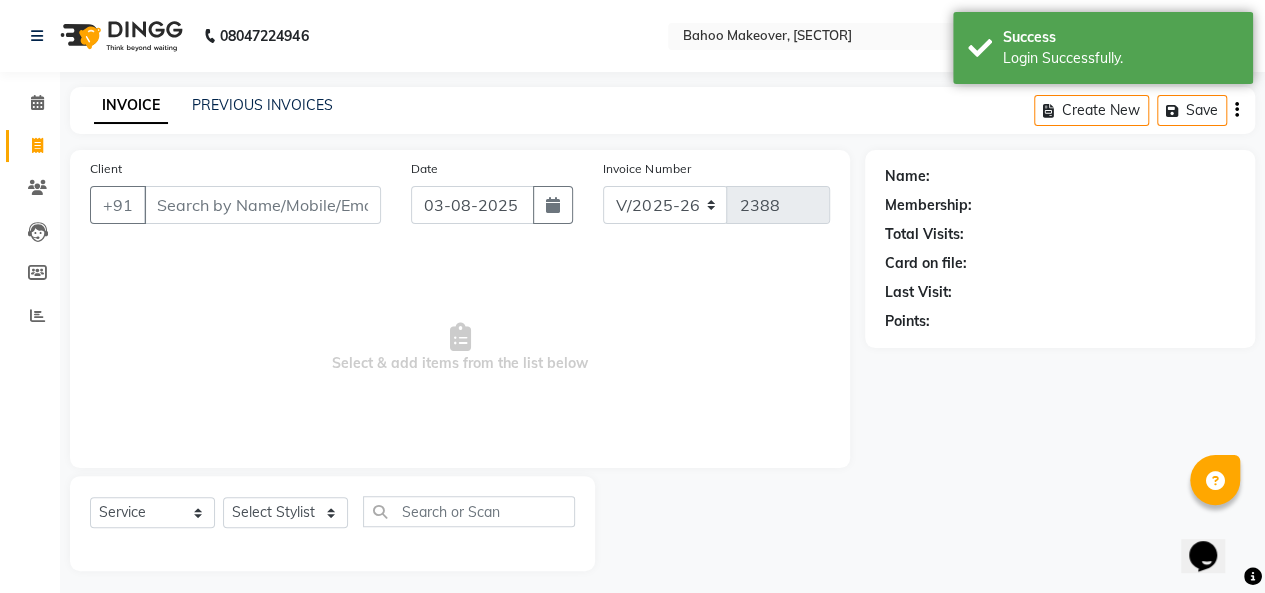 click on "Client" at bounding box center [262, 205] 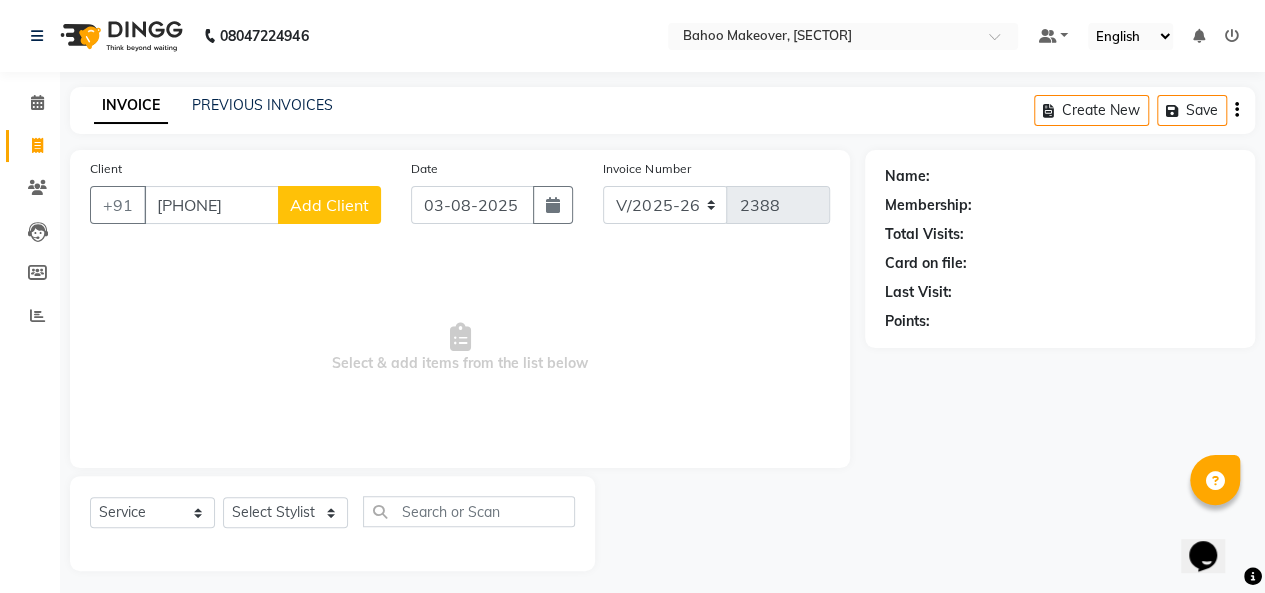 type on "[PHONE]" 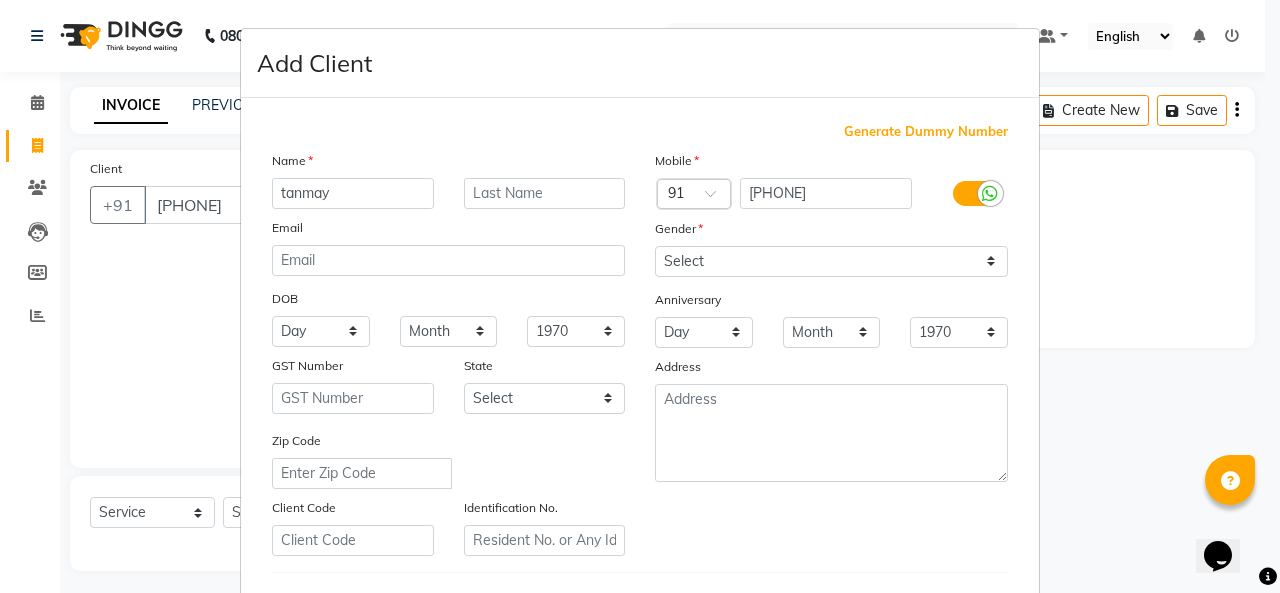 scroll, scrollTop: 326, scrollLeft: 0, axis: vertical 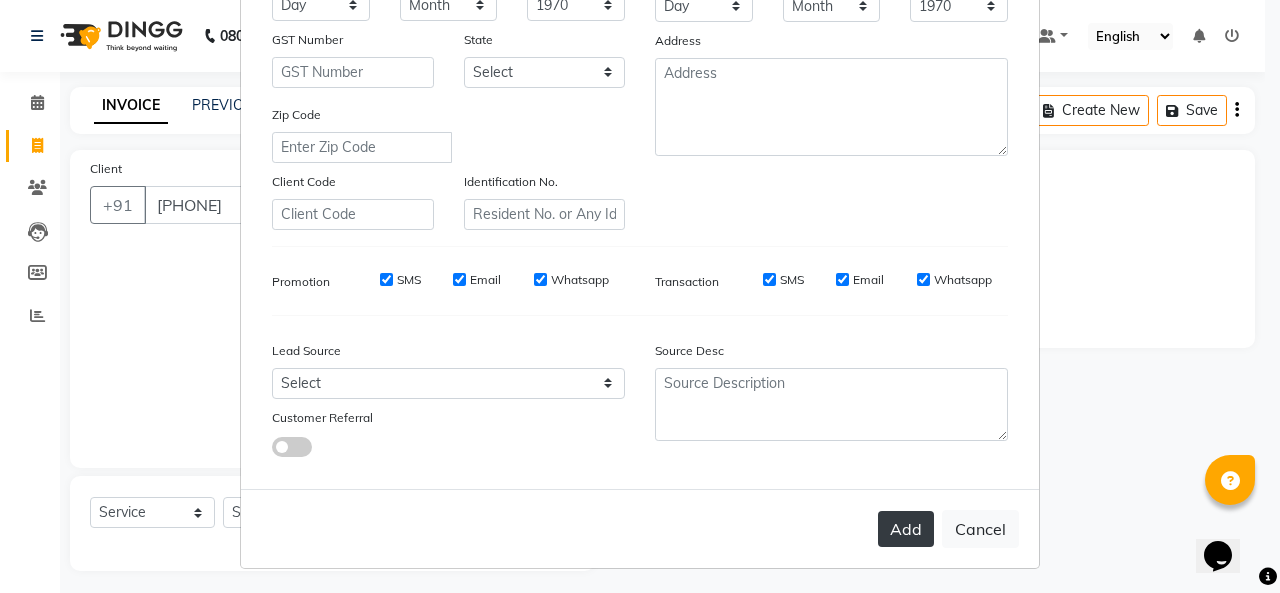type on "tanmay" 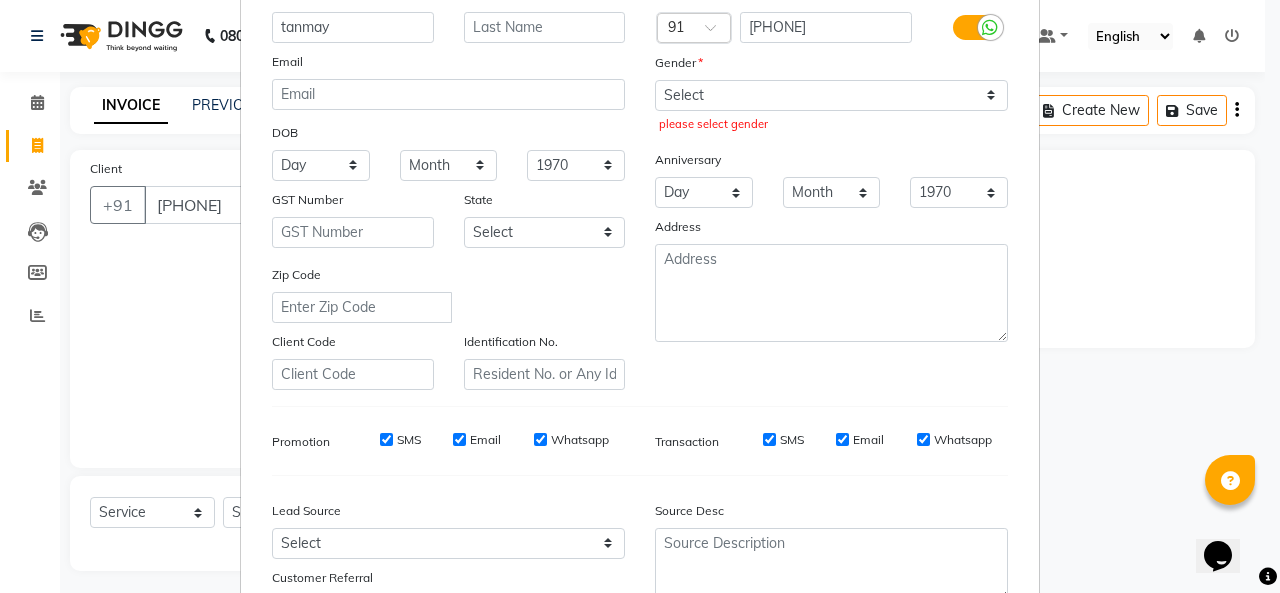 scroll, scrollTop: 154, scrollLeft: 0, axis: vertical 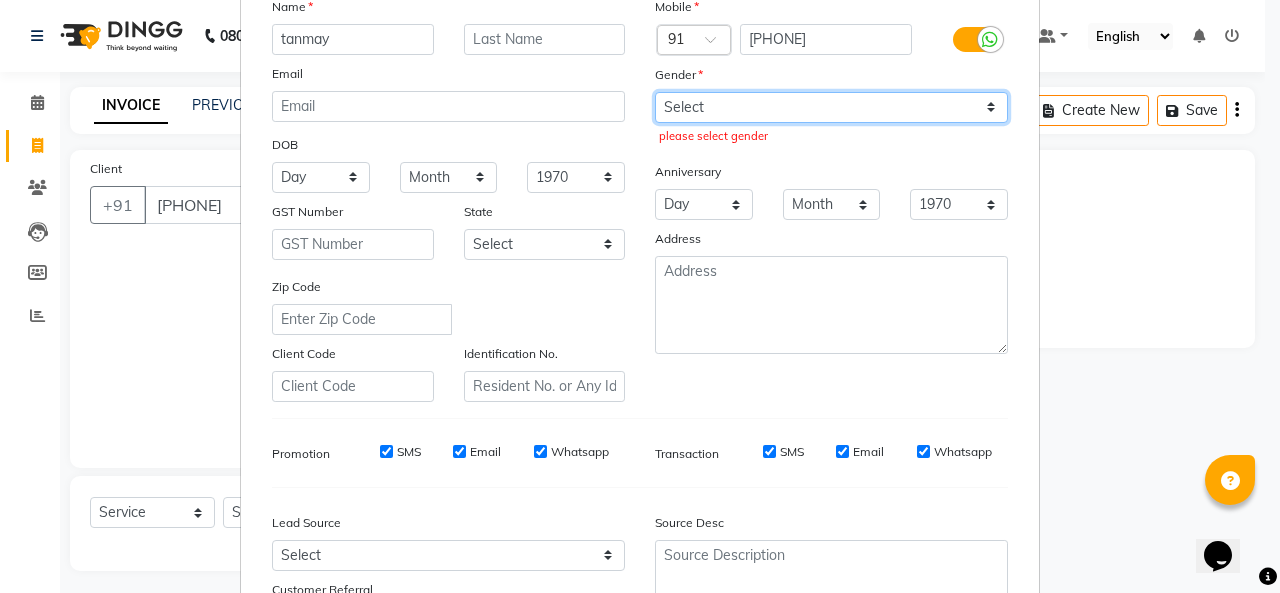 click on "Select Male Female Other Prefer Not To Say" at bounding box center [831, 107] 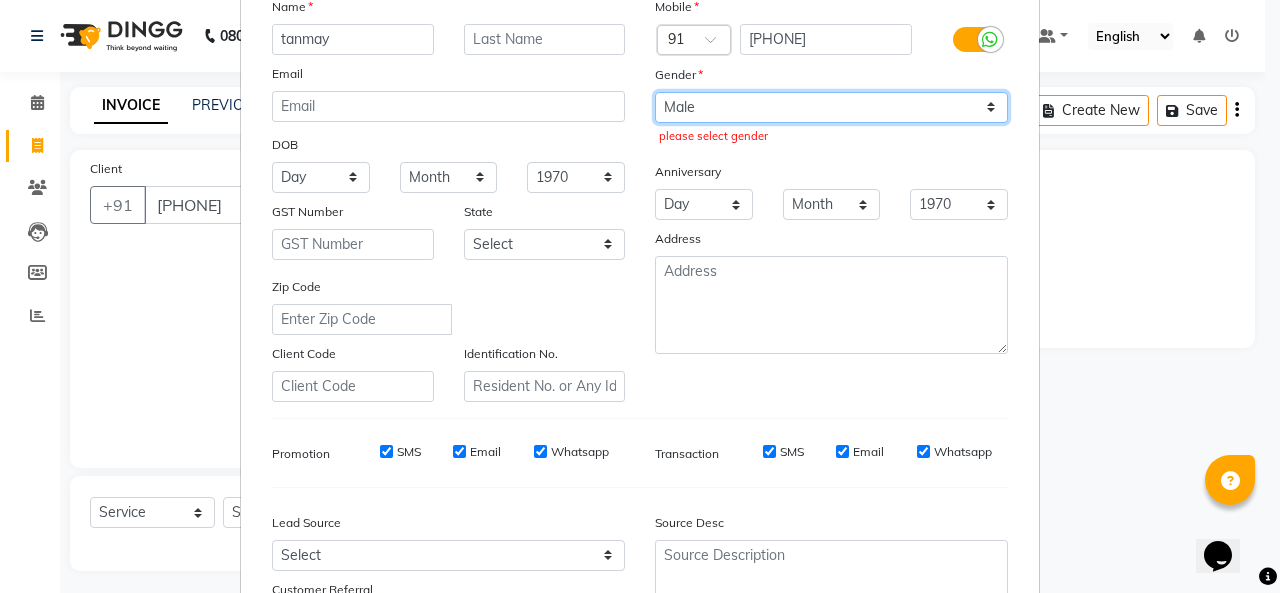 click on "Select Male Female Other Prefer Not To Say" at bounding box center (831, 107) 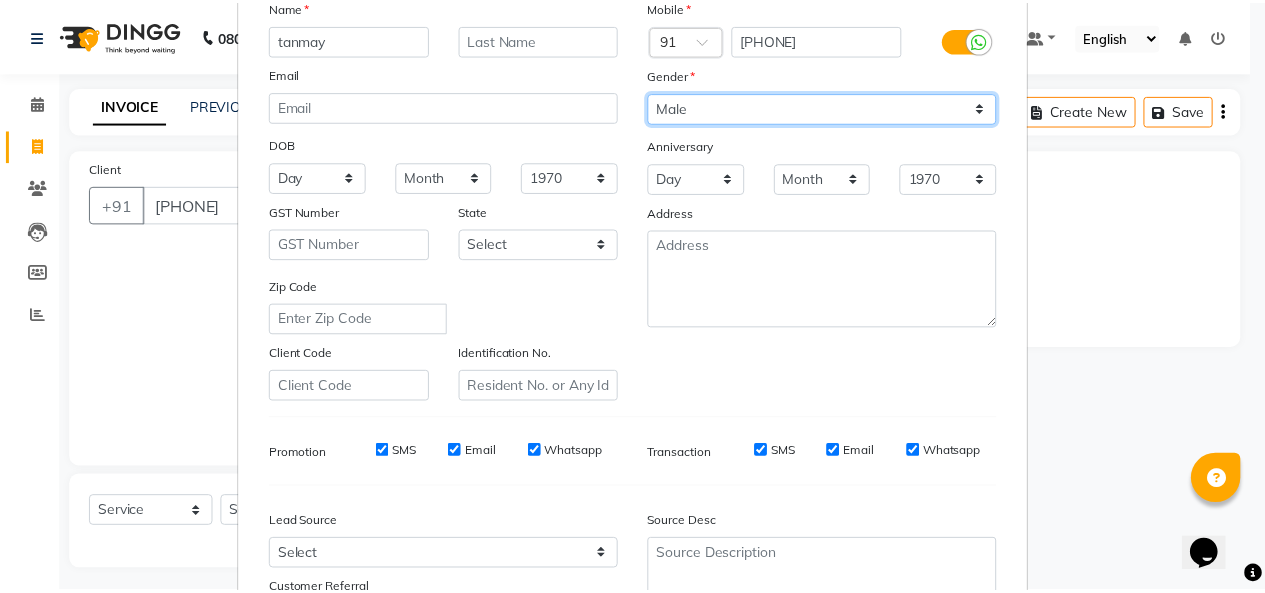 scroll, scrollTop: 326, scrollLeft: 0, axis: vertical 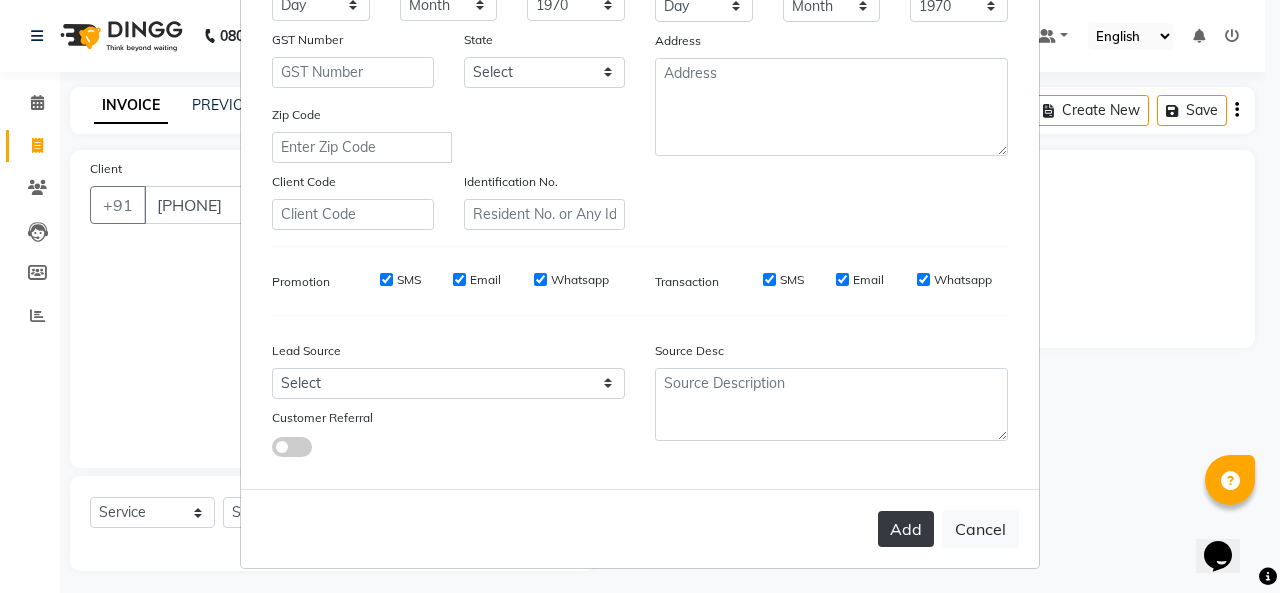 click on "Add" at bounding box center [906, 529] 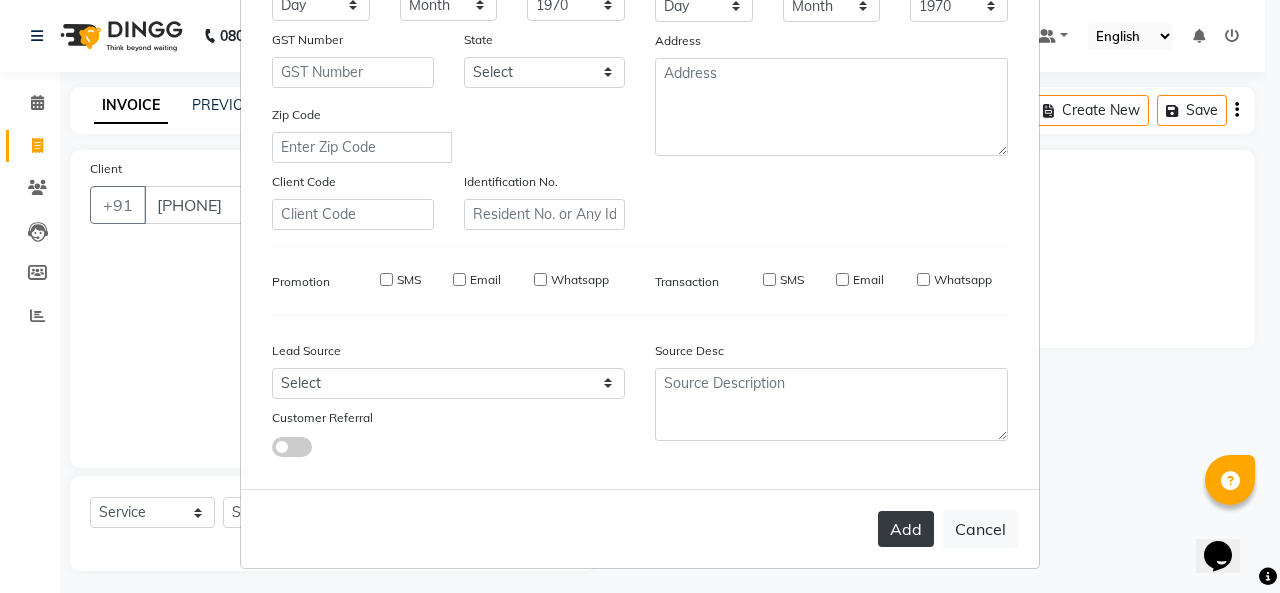 type 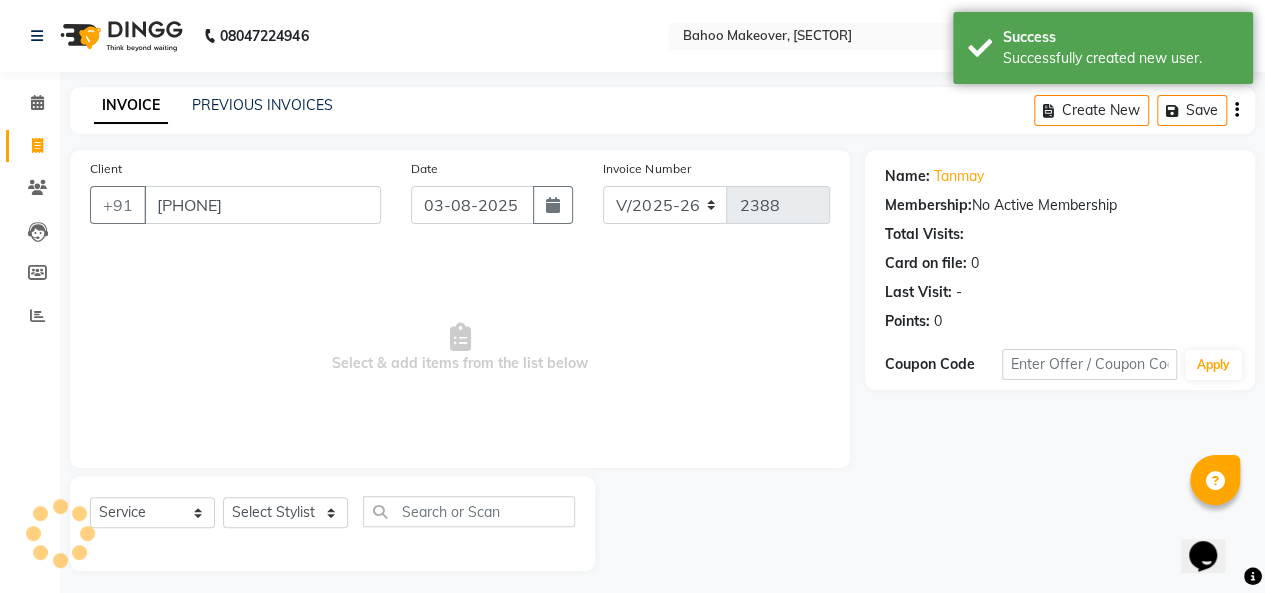 scroll, scrollTop: 7, scrollLeft: 0, axis: vertical 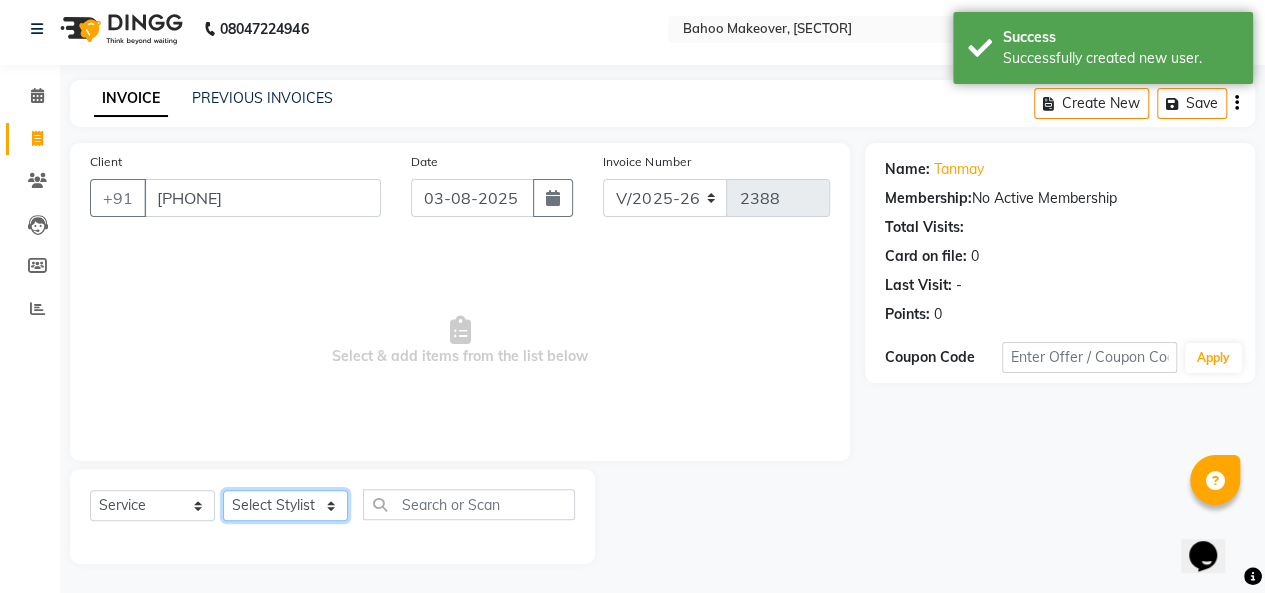 click on "Select Stylist [FIRST] [LAST] Babita Bahoo Makeover Bahoo Makeover Salon Komal Madhoo Mohd Adnaan Mohd Faizan Mukesh Naaz Nikki Pushpender Sahil SahNawaz" 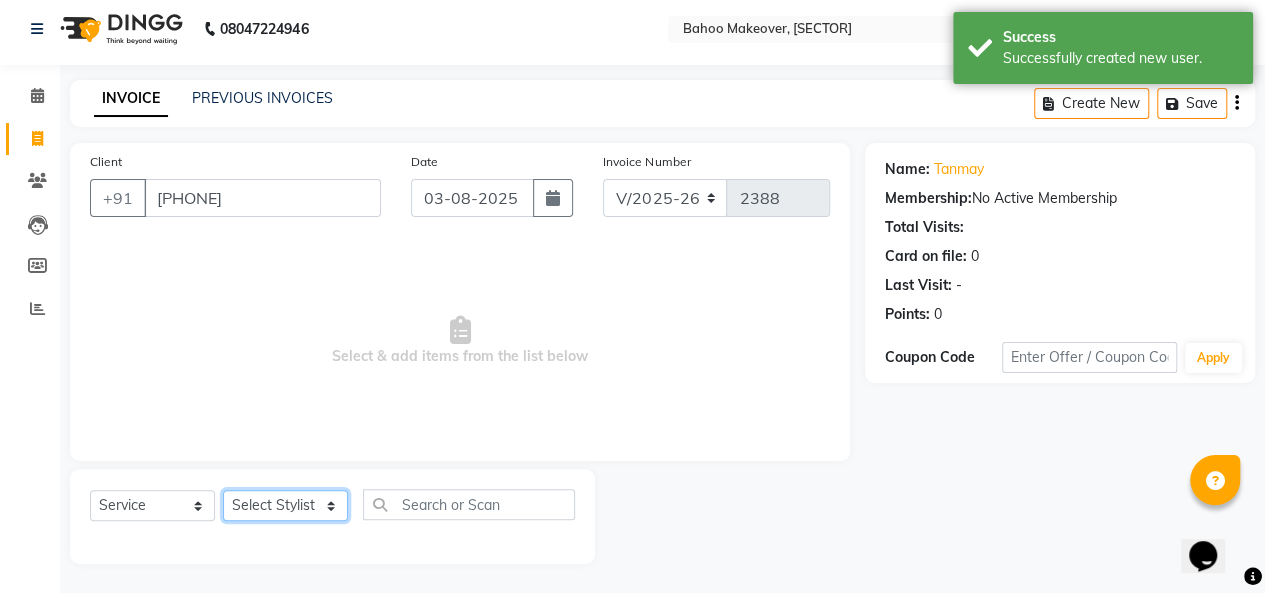 select on "85851" 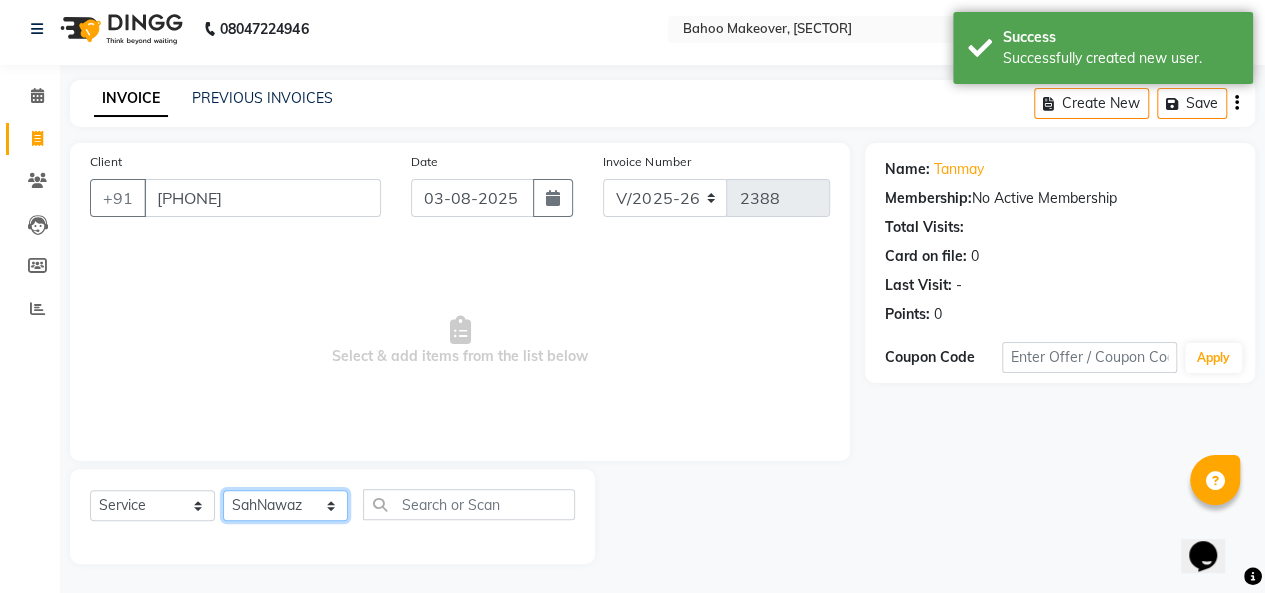 click on "Select Stylist [FIRST] [LAST] Babita Bahoo Makeover Bahoo Makeover Salon Komal Madhoo Mohd Adnaan Mohd Faizan Mukesh Naaz Nikki Pushpender Sahil SahNawaz" 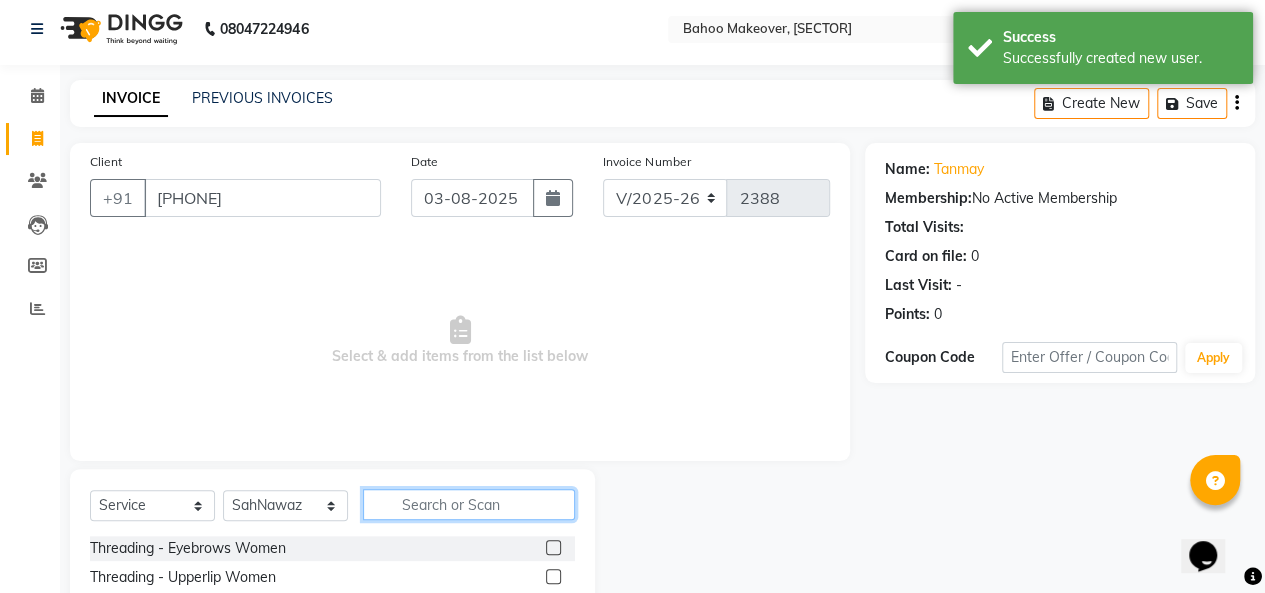 click 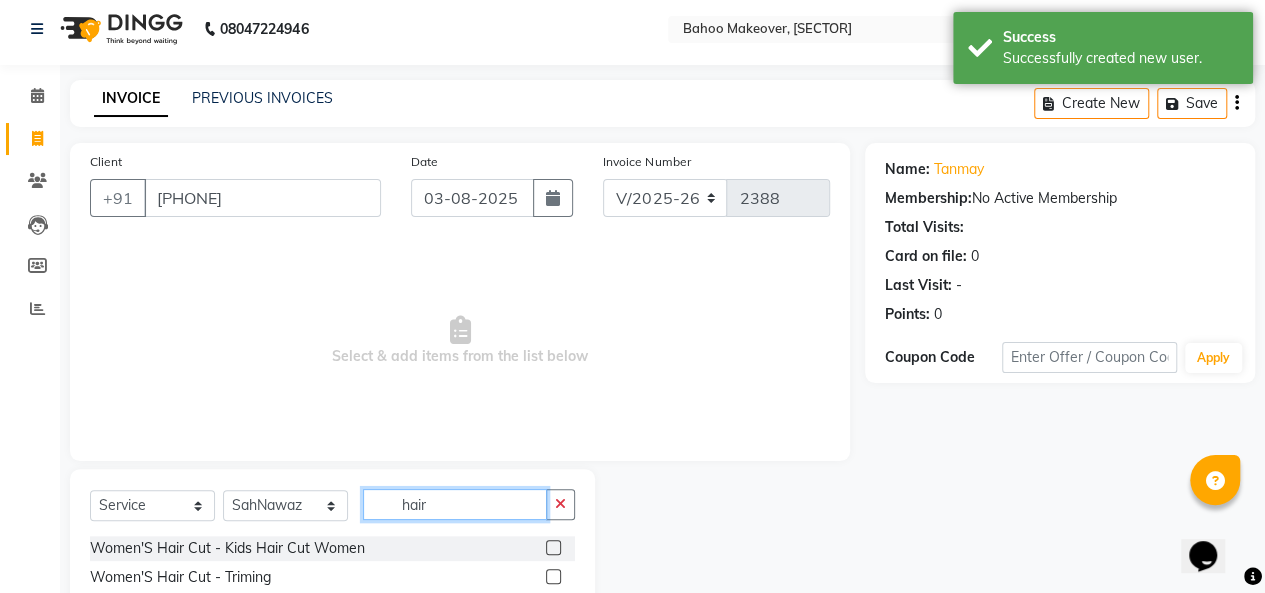 scroll, scrollTop: 207, scrollLeft: 0, axis: vertical 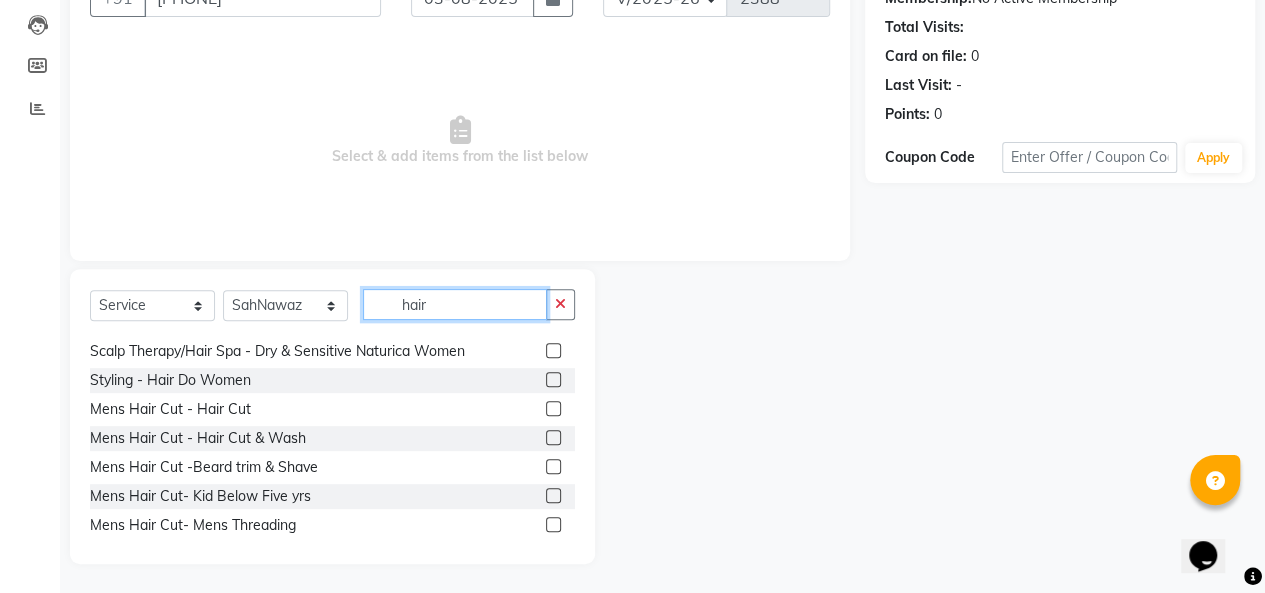 type on "hair" 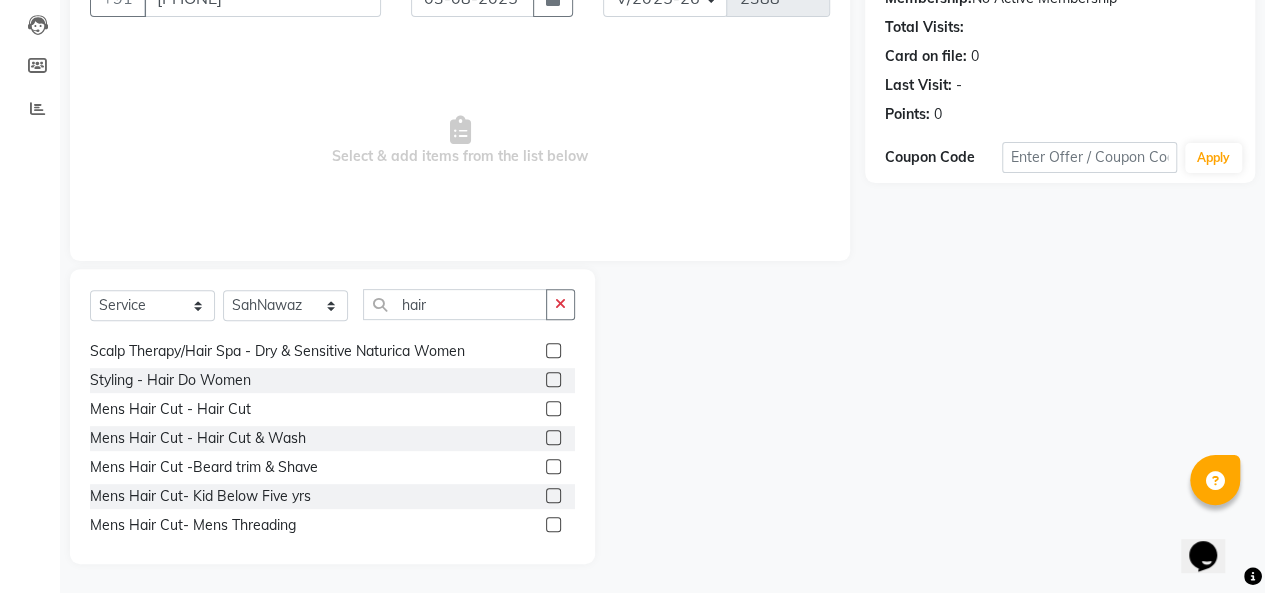 click 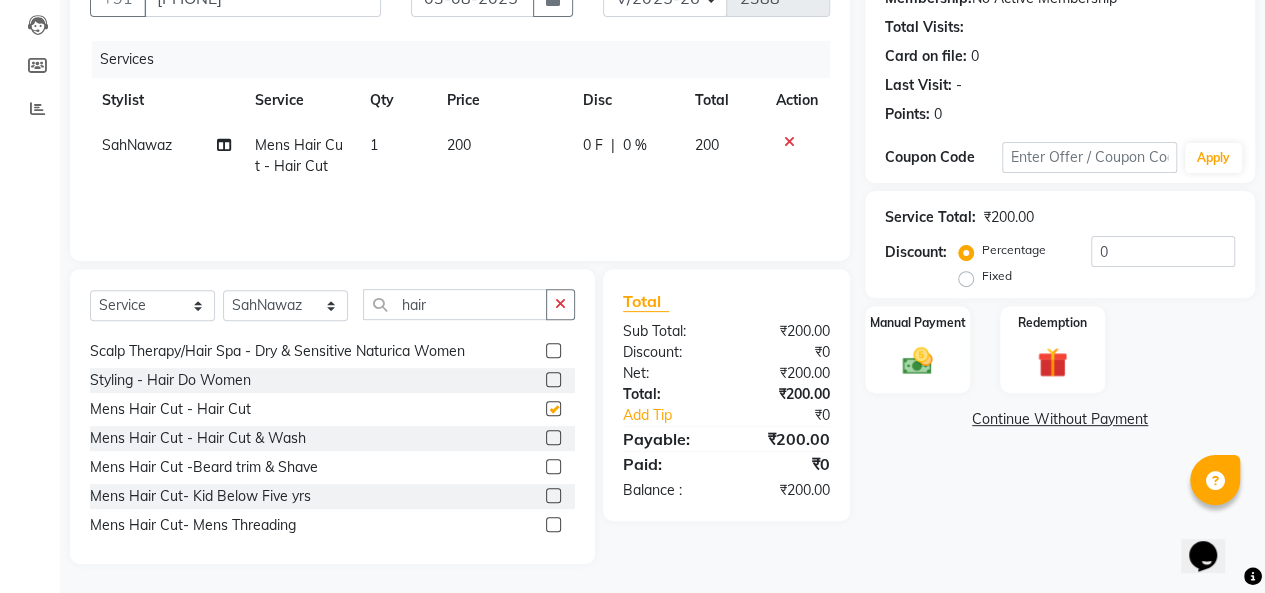 checkbox on "false" 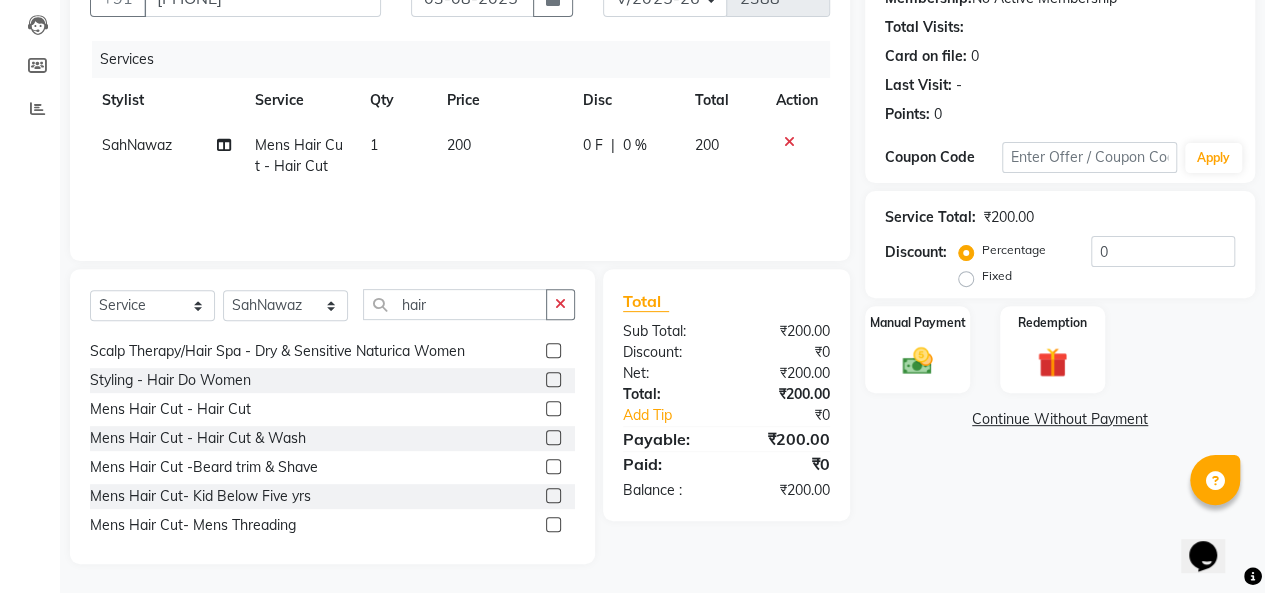 click on "200" 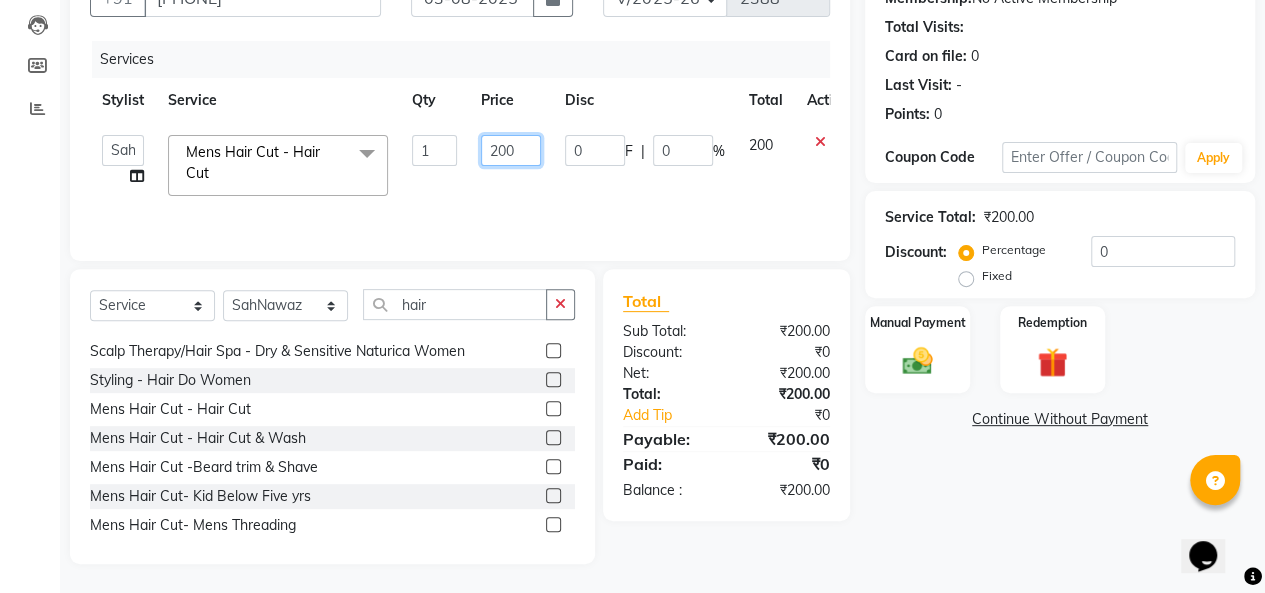 click on "200" 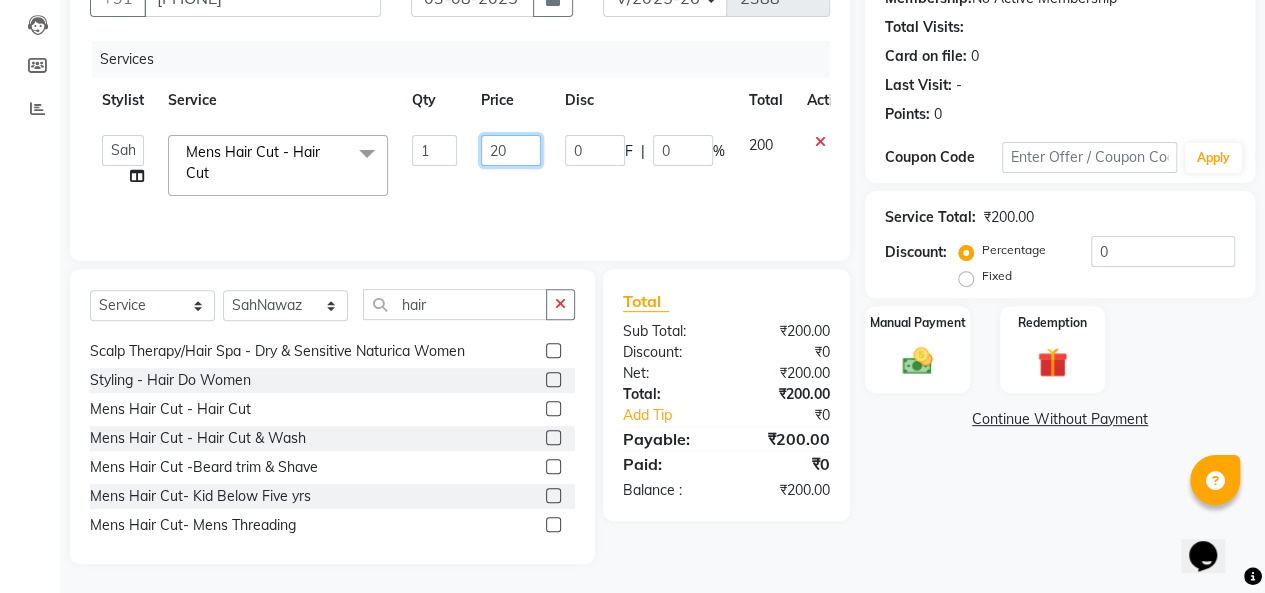 type on "2" 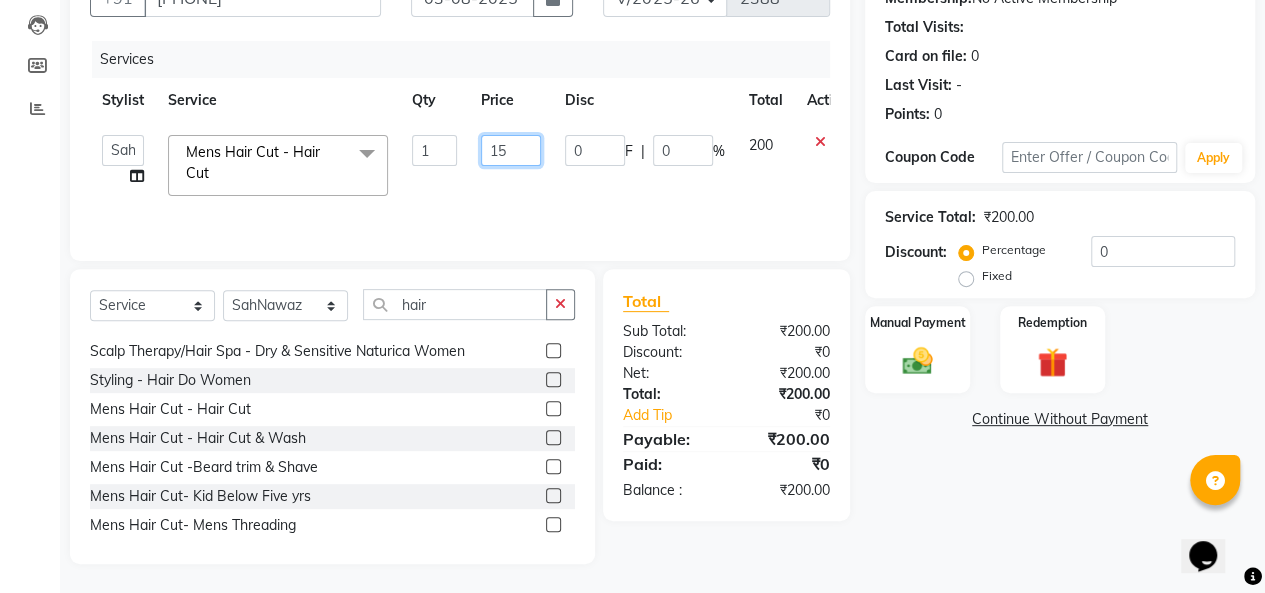 type on "150" 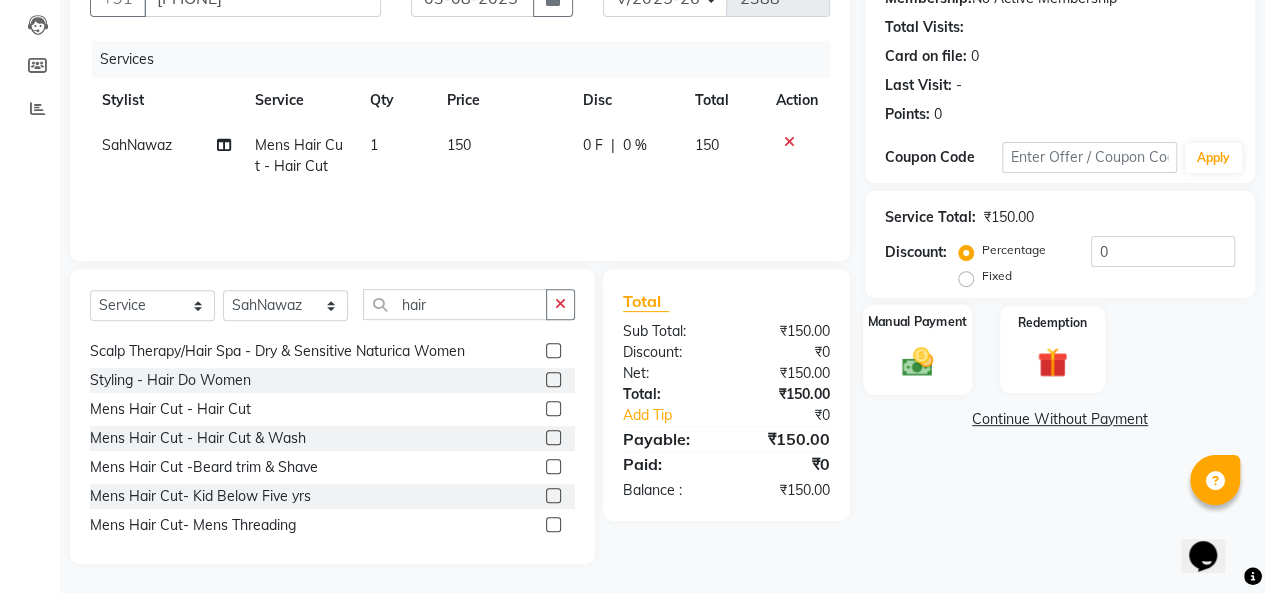 click 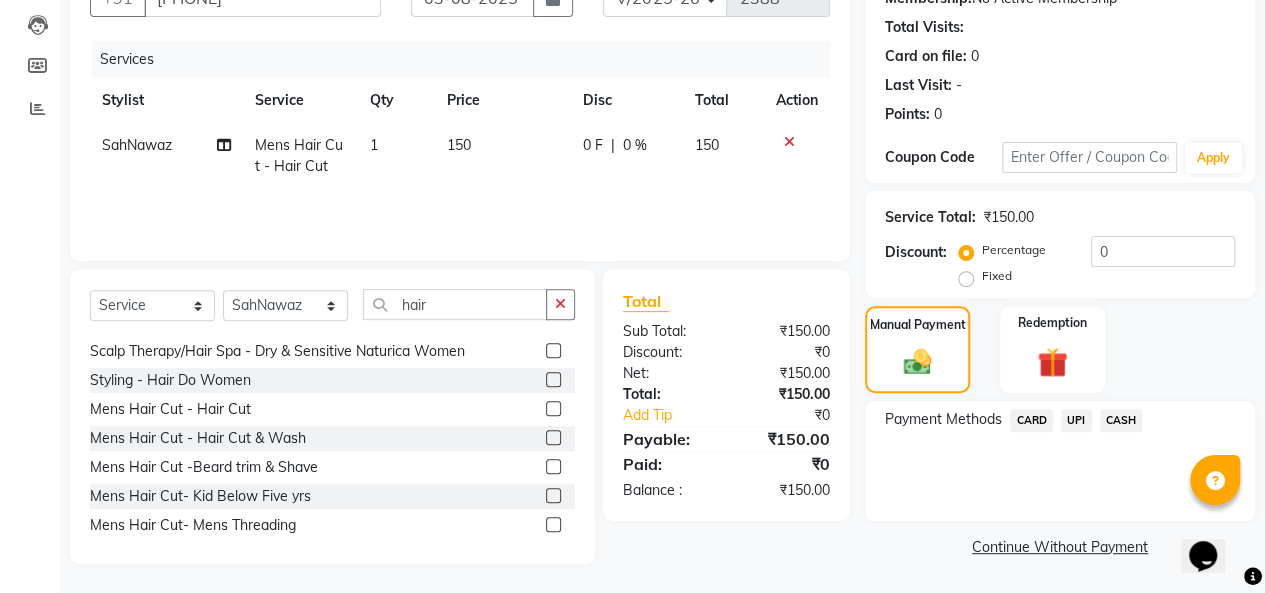 click on "UPI" 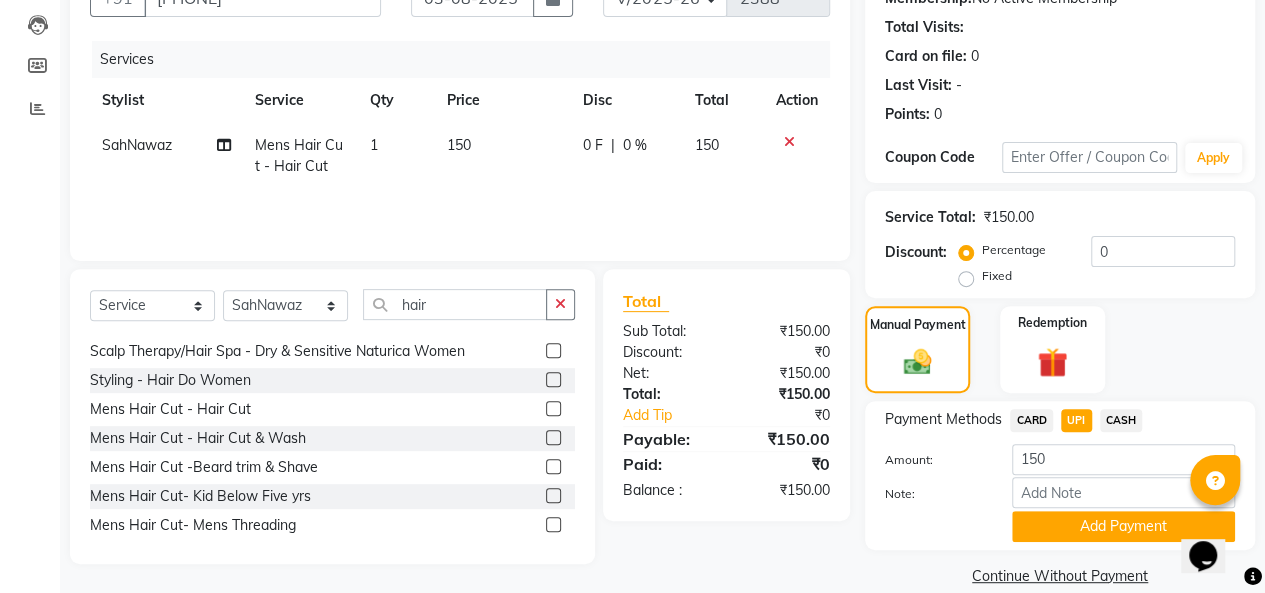 scroll, scrollTop: 234, scrollLeft: 0, axis: vertical 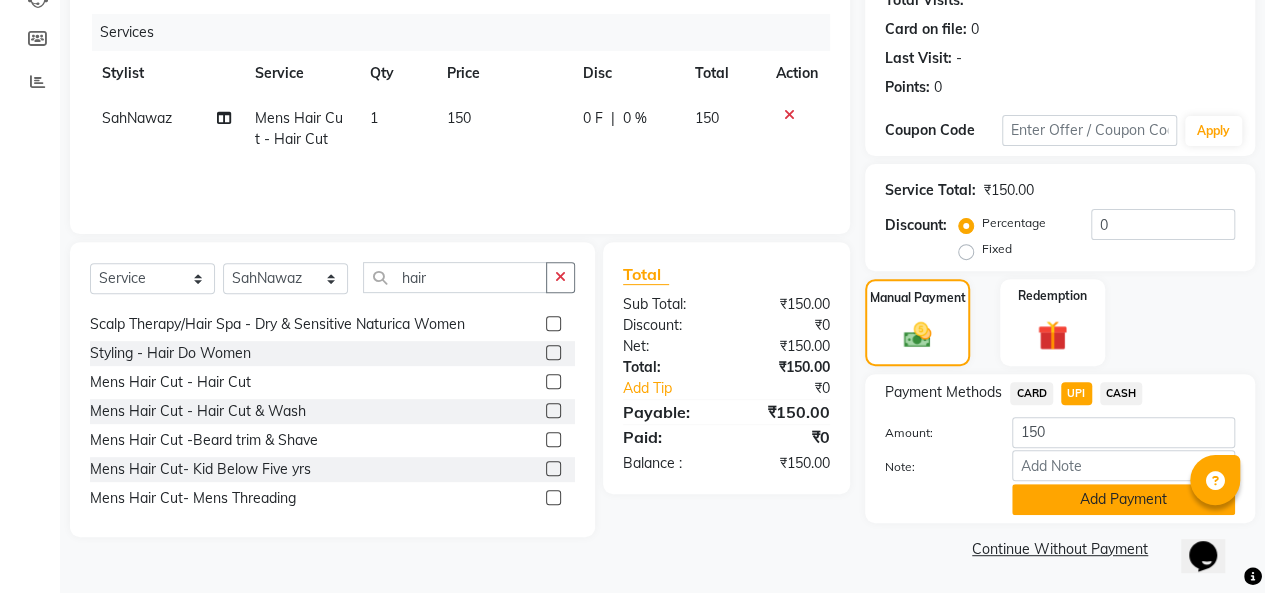 click on "Add Payment" 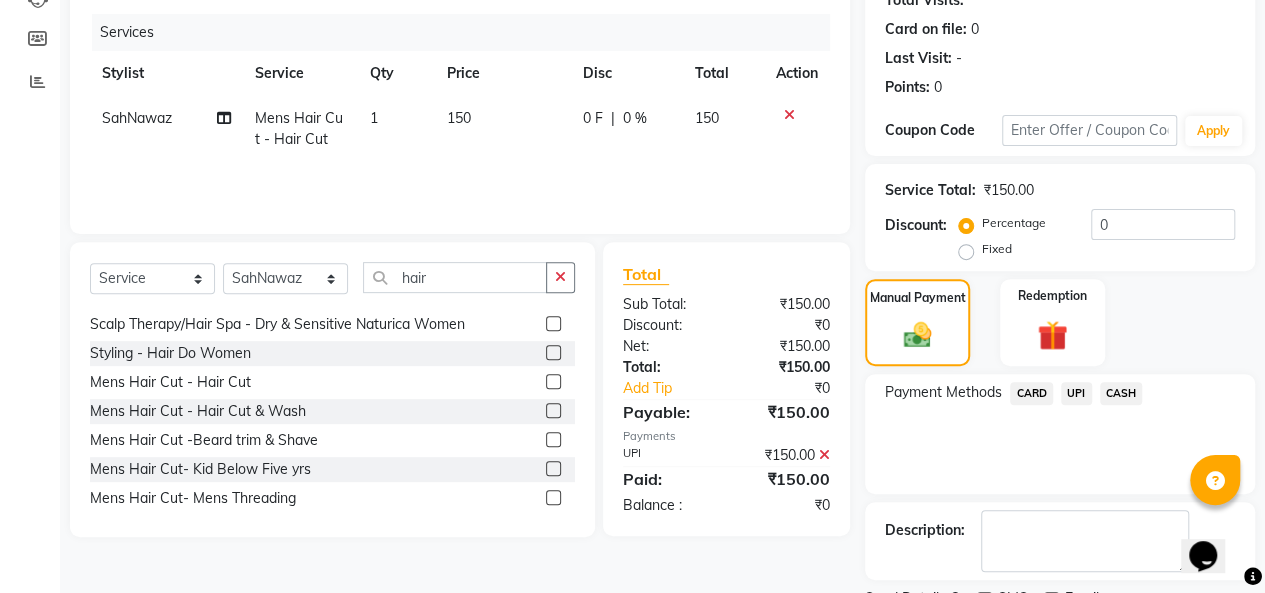 scroll, scrollTop: 316, scrollLeft: 0, axis: vertical 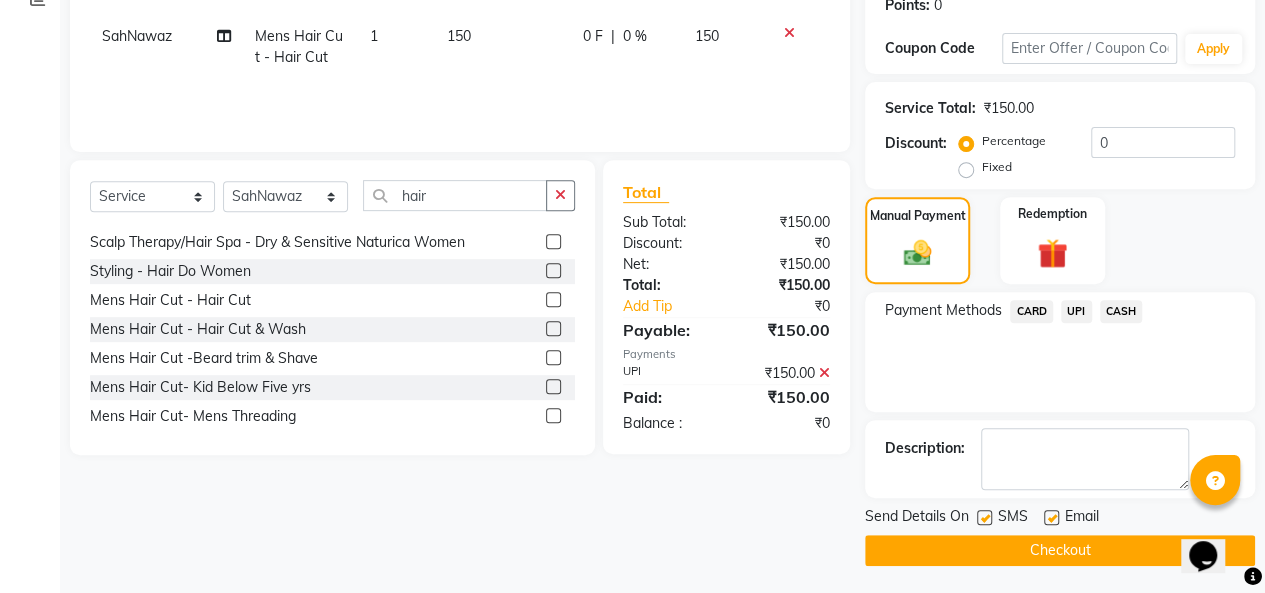 click on "Checkout" 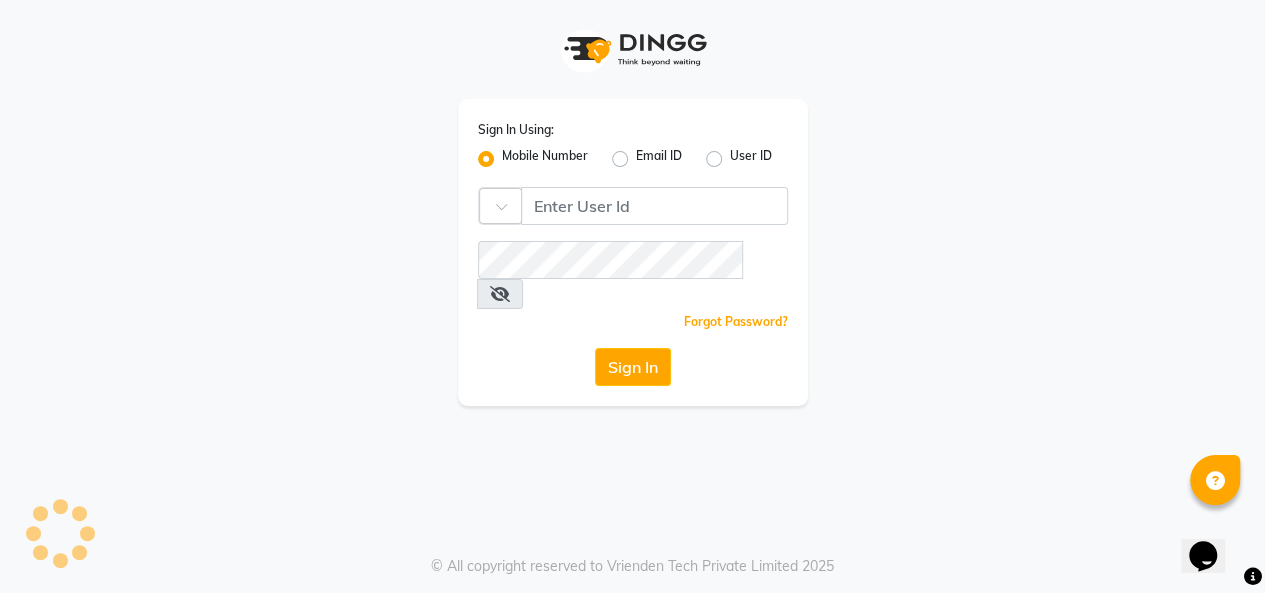 scroll, scrollTop: 0, scrollLeft: 0, axis: both 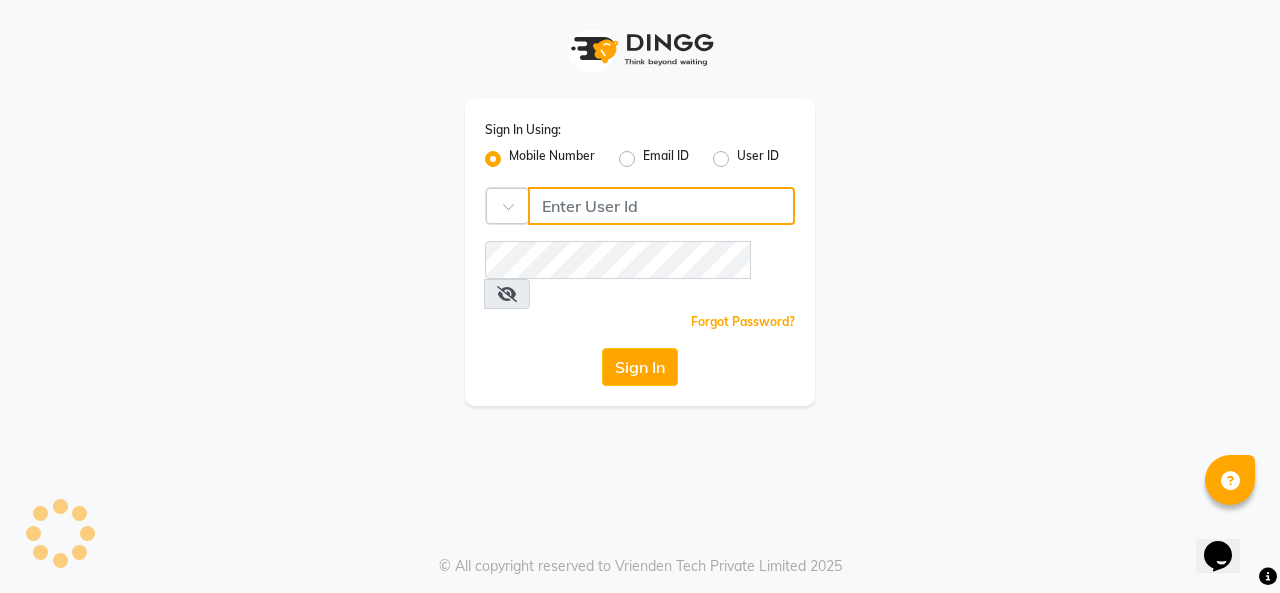 type on "9818336917" 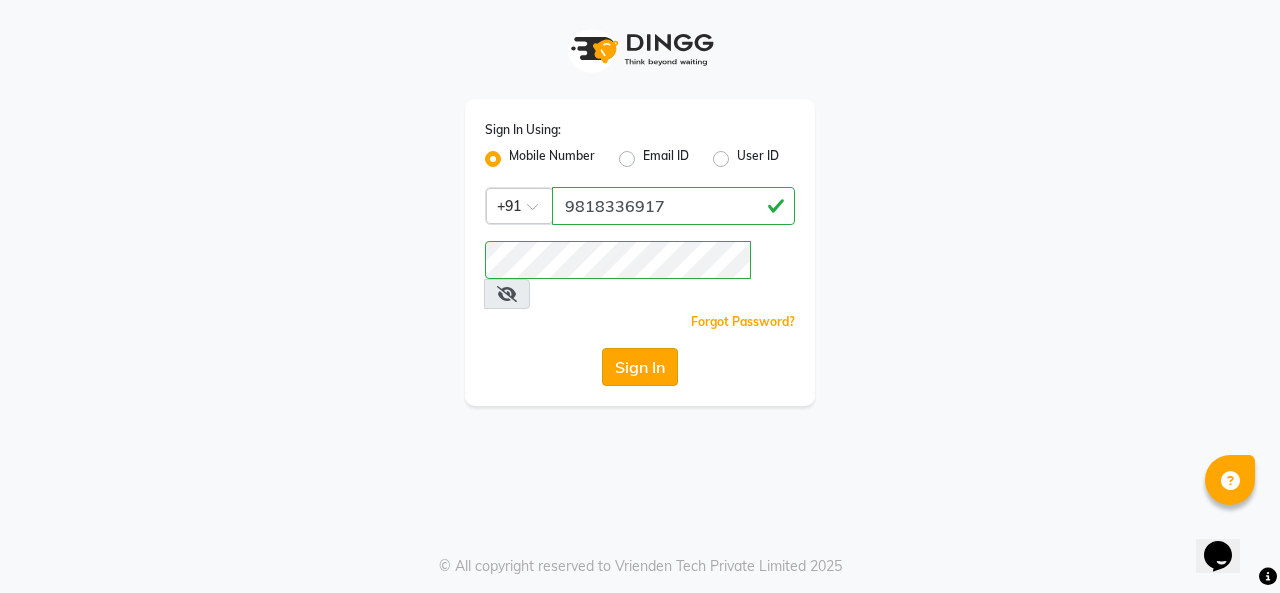 click on "Sign In" 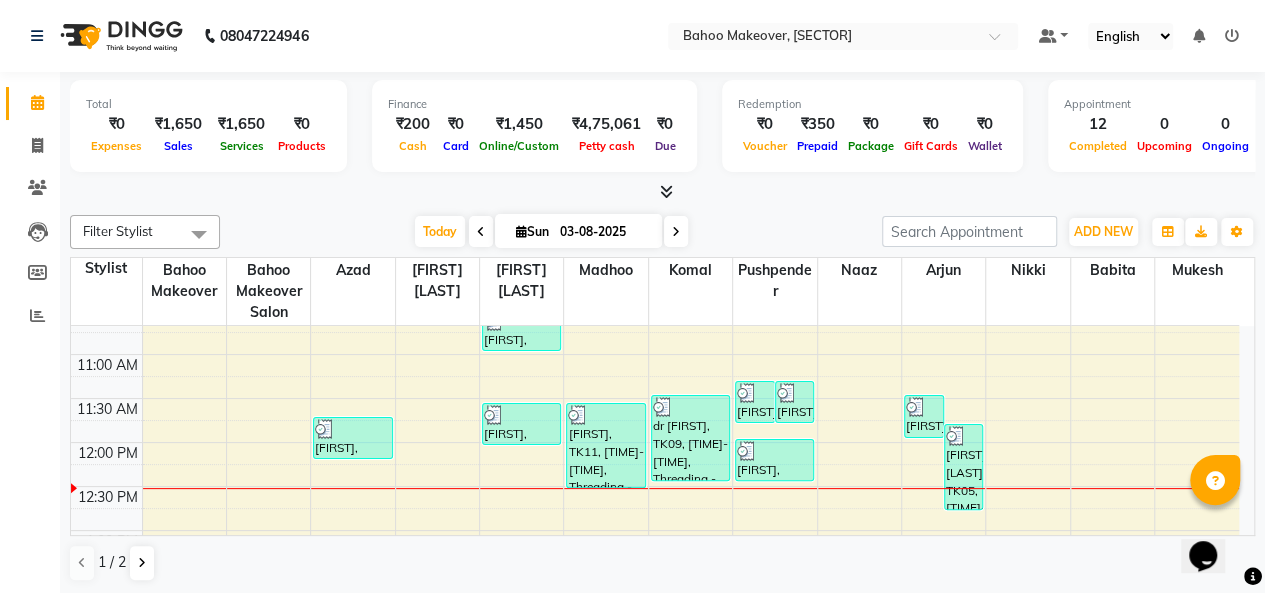 scroll, scrollTop: 148, scrollLeft: 0, axis: vertical 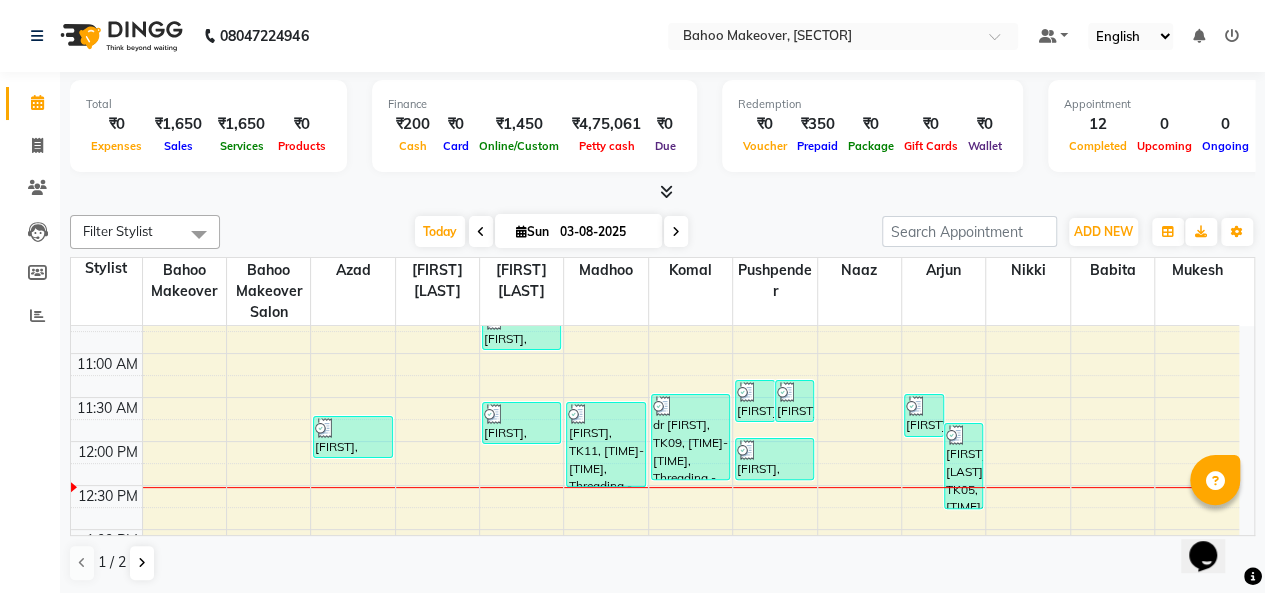 click on "11:30 AM" at bounding box center [107, 408] 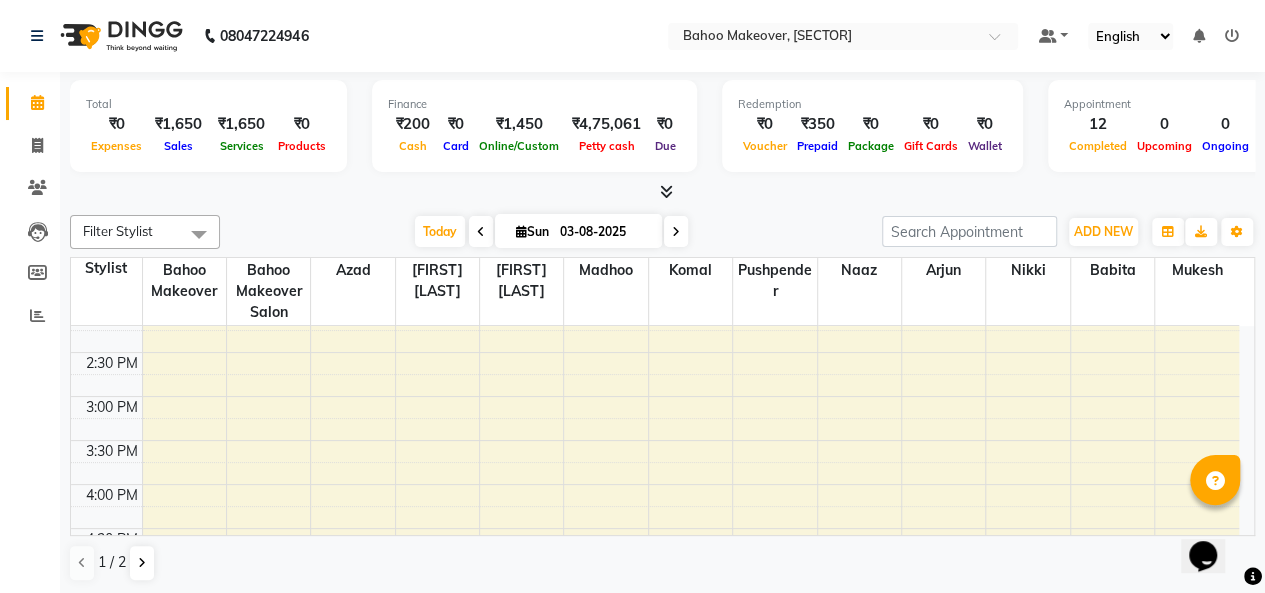 scroll, scrollTop: 0, scrollLeft: 0, axis: both 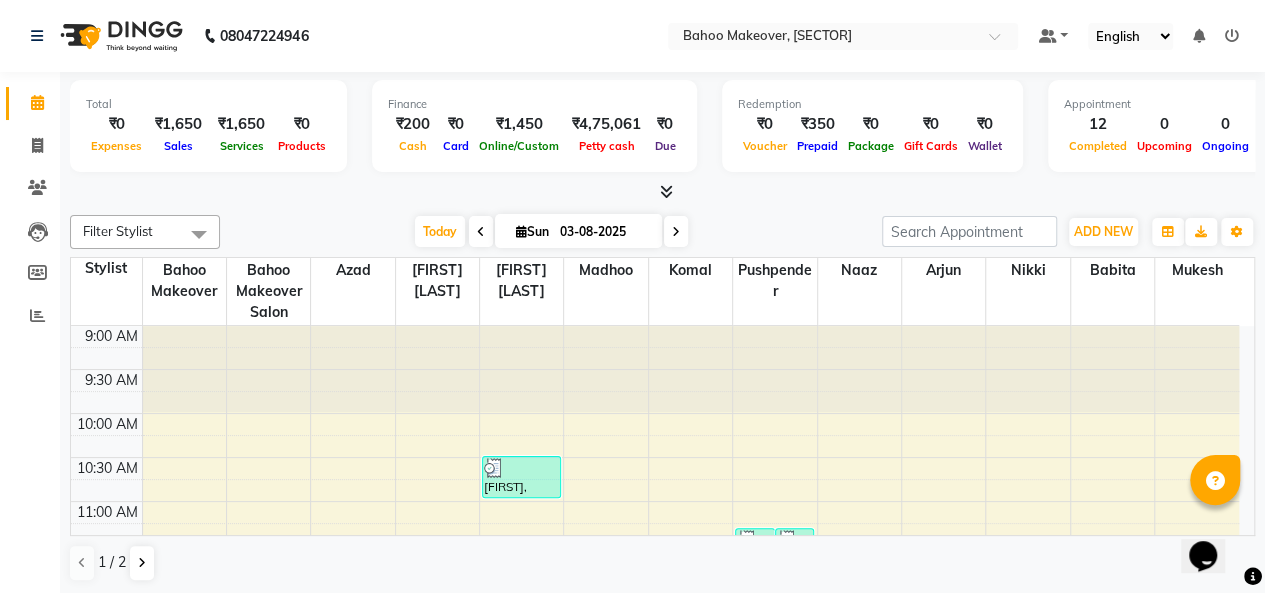 click on "Filter Stylist" at bounding box center [118, 231] 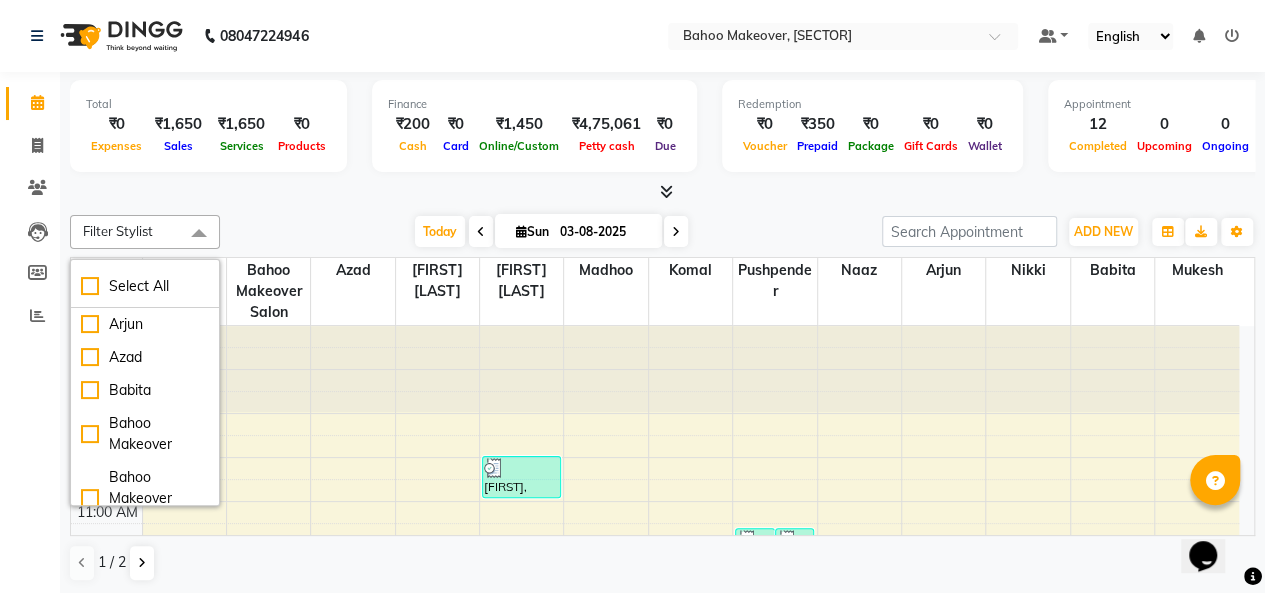 click on "Filter Stylist" at bounding box center (118, 231) 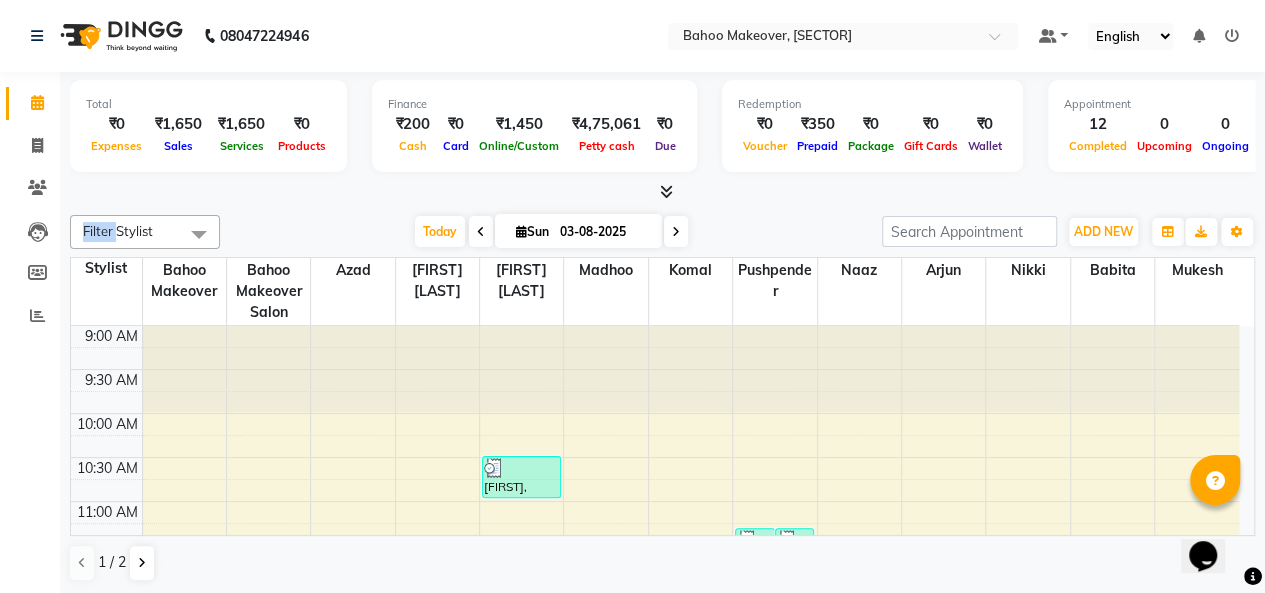 click on "Filter Stylist" at bounding box center [118, 231] 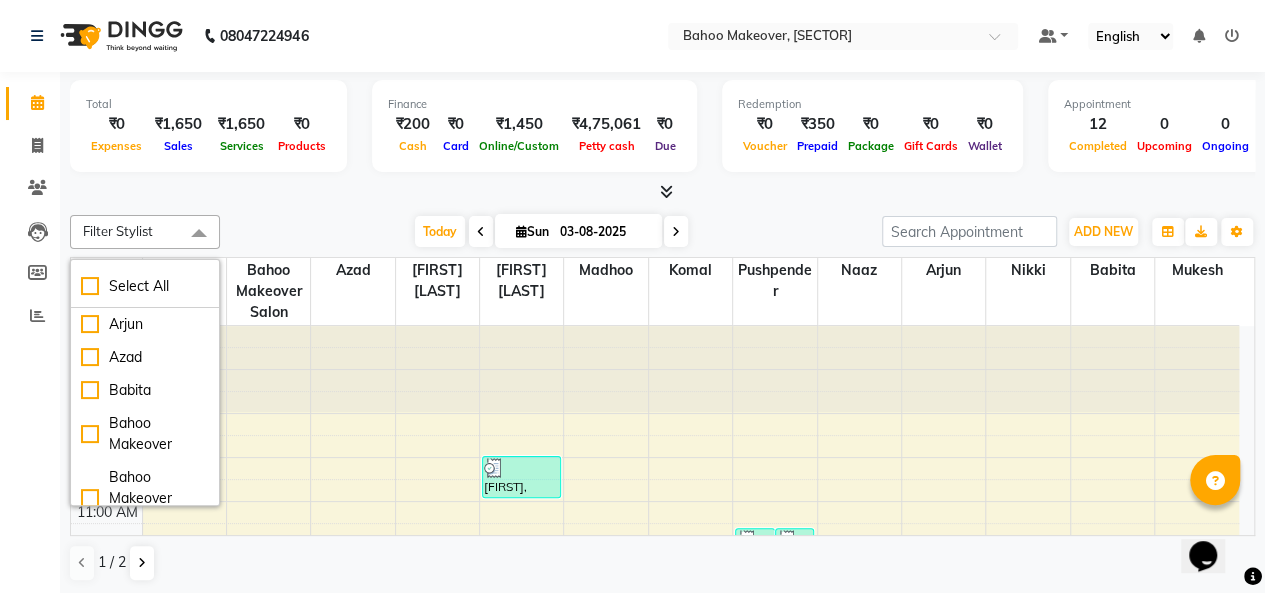 click on "Filter Stylist" at bounding box center [118, 231] 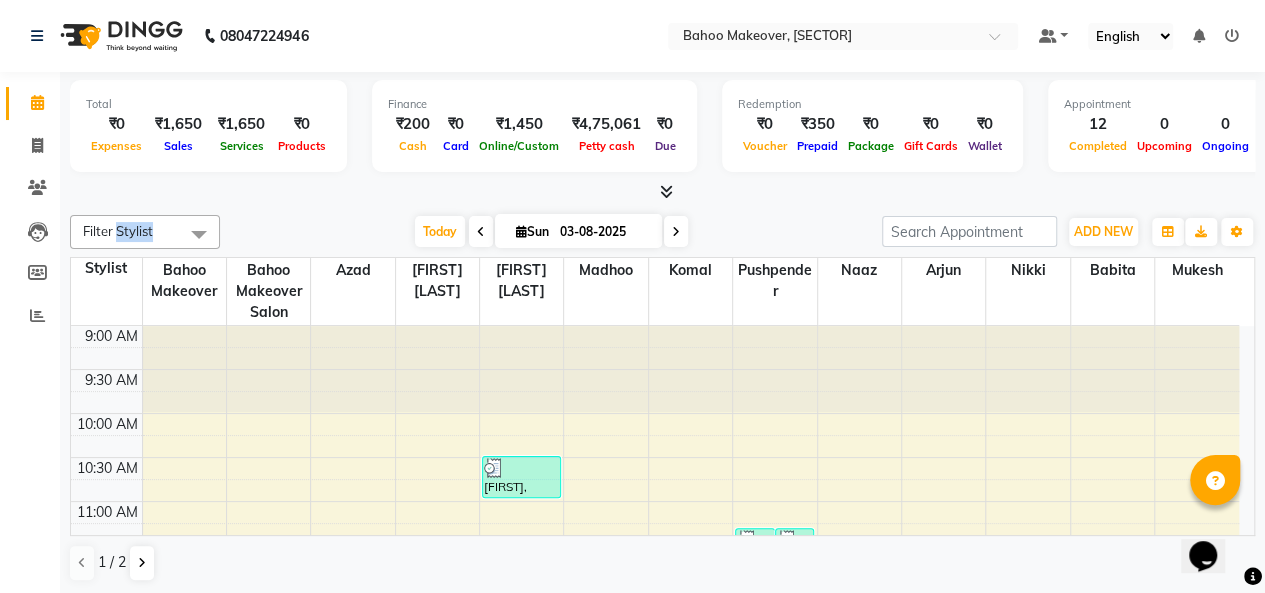 click on "Filter Stylist" at bounding box center [118, 231] 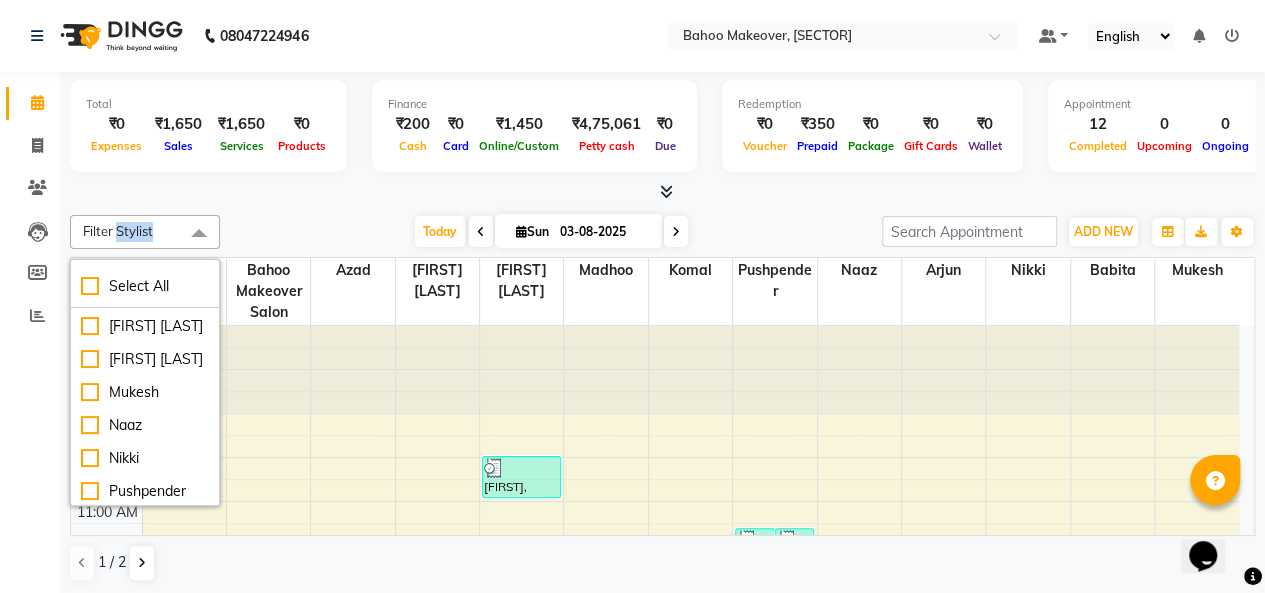 scroll, scrollTop: 382, scrollLeft: 0, axis: vertical 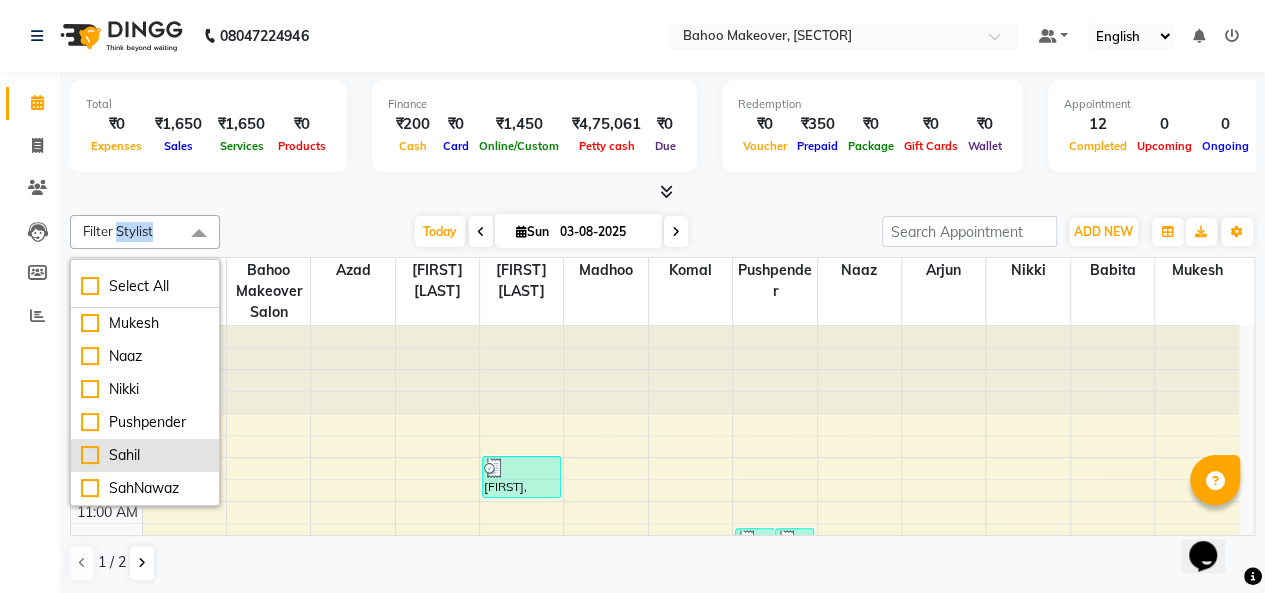 click on "Sahil" at bounding box center (145, 455) 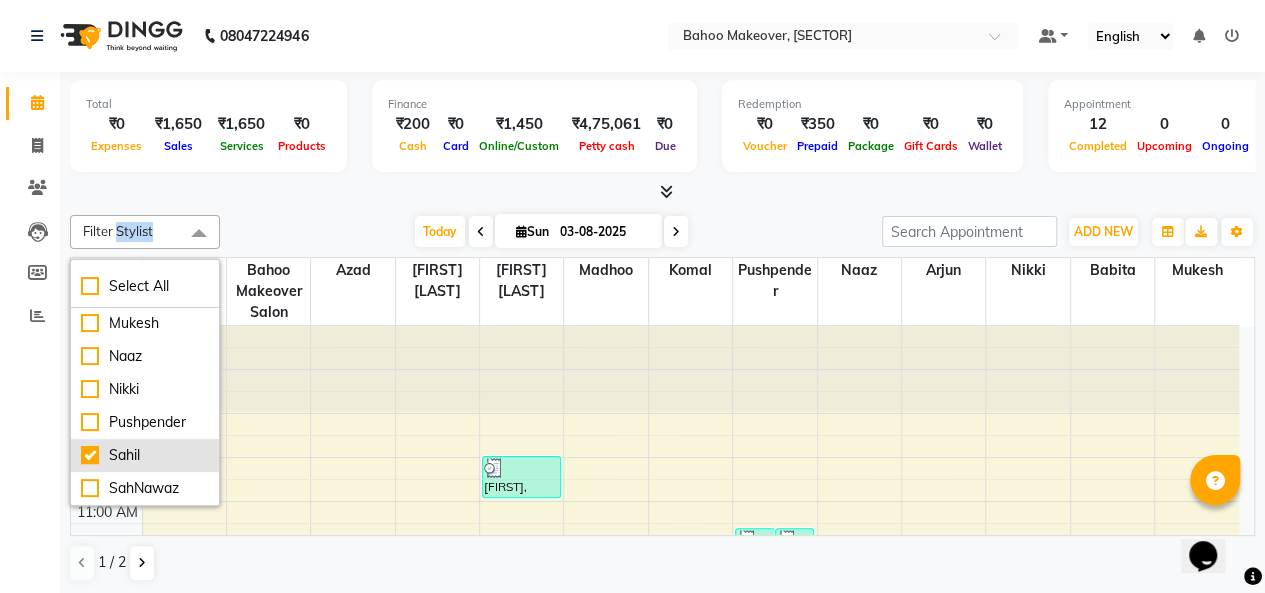 checkbox on "true" 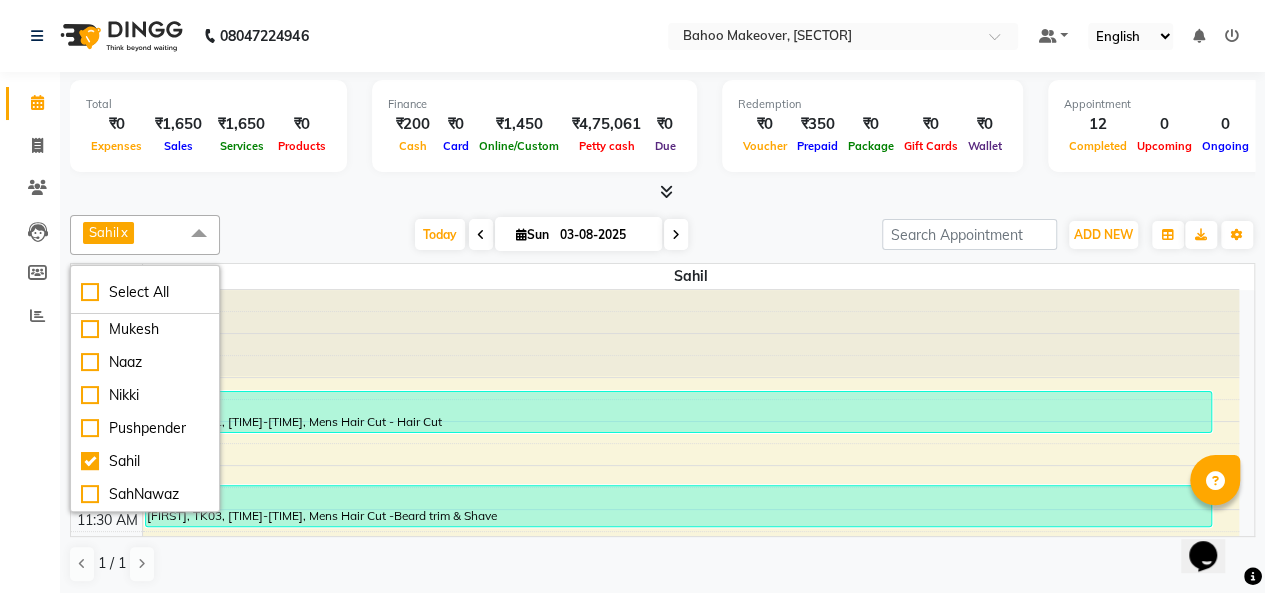click on "Calendar  Invoice  Clients  Leads   Members  Reports Completed InProgress Upcoming Dropped Tentative Check-In Confirm Bookings Generate Report Segments Page Builder" 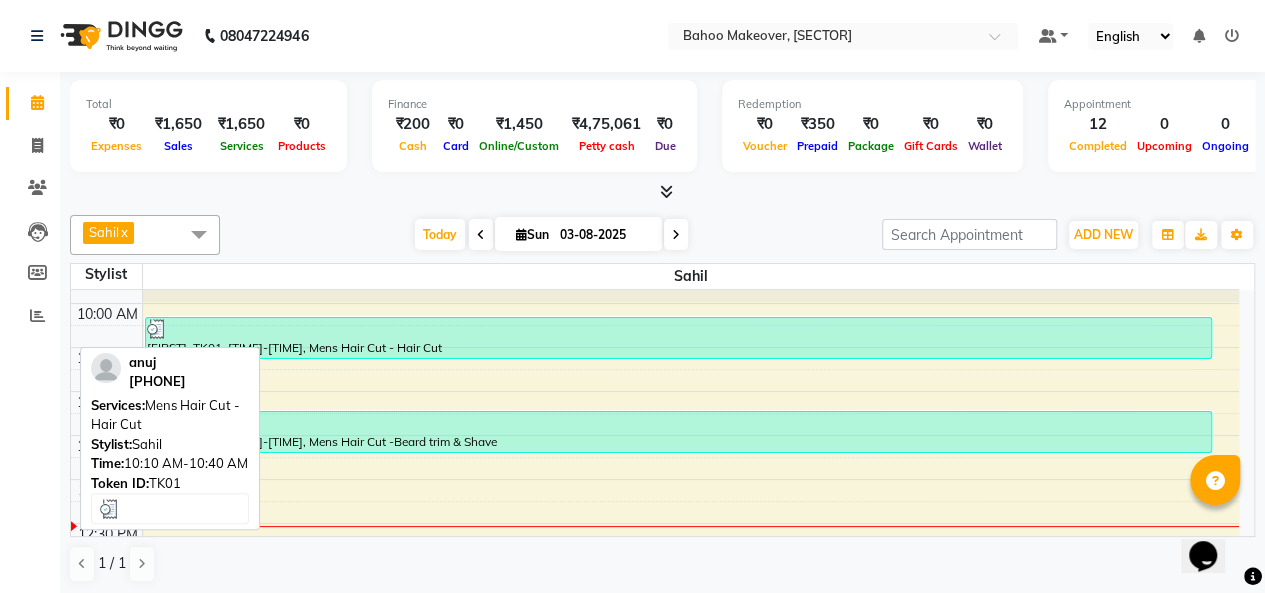 scroll, scrollTop: 0, scrollLeft: 0, axis: both 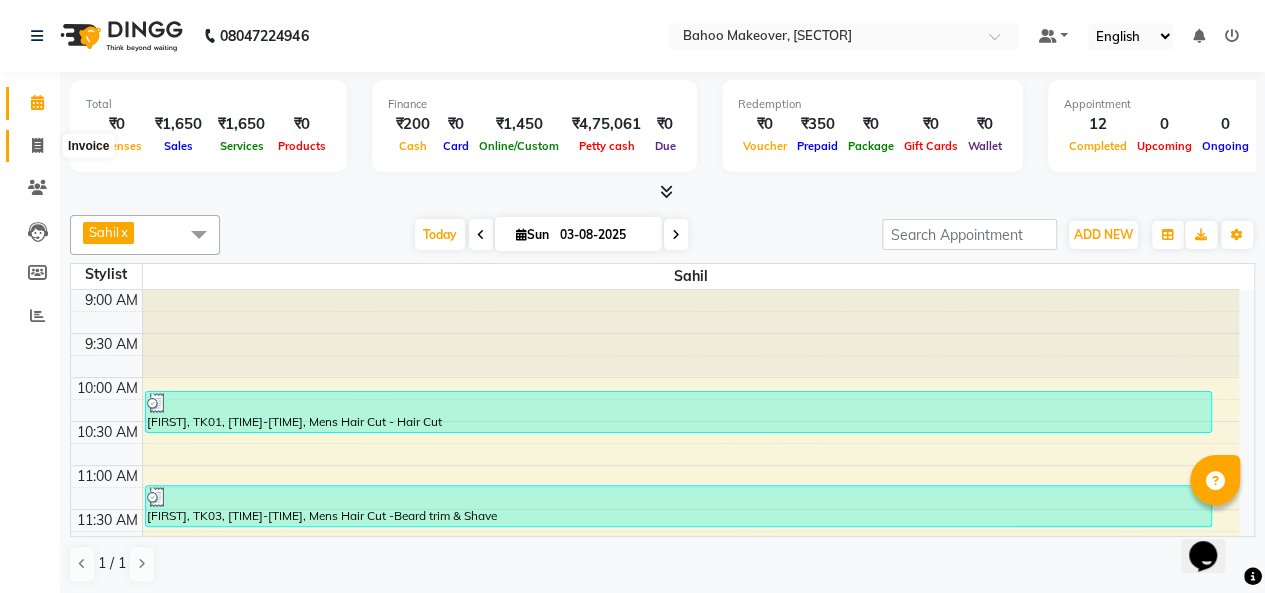 click 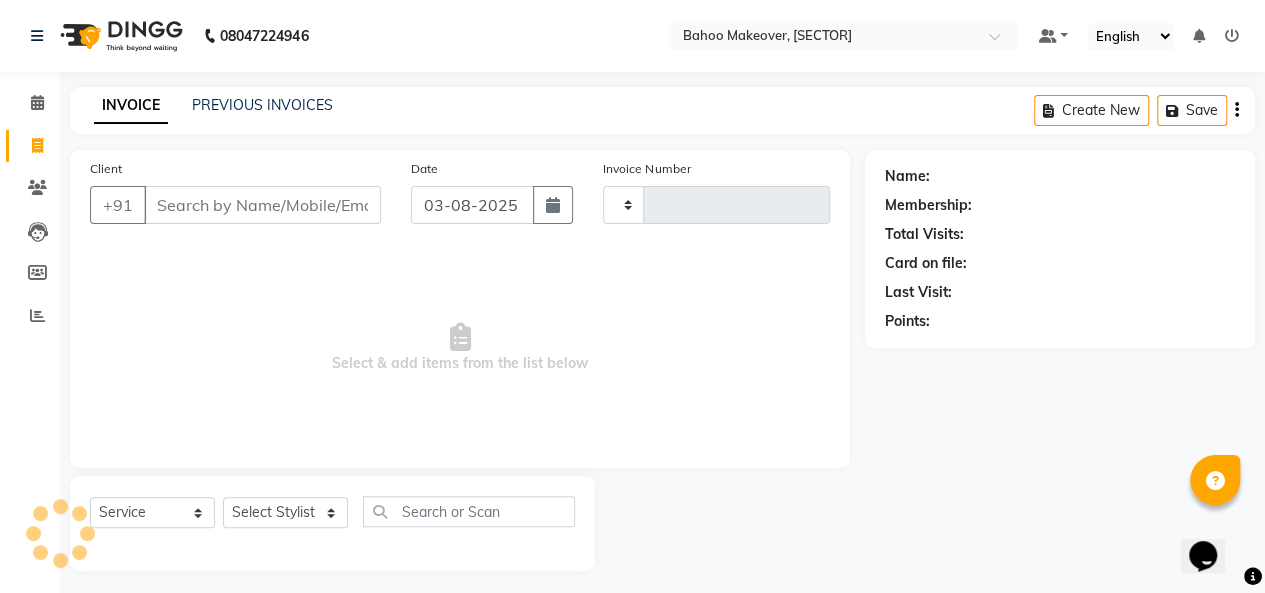 type on "2391" 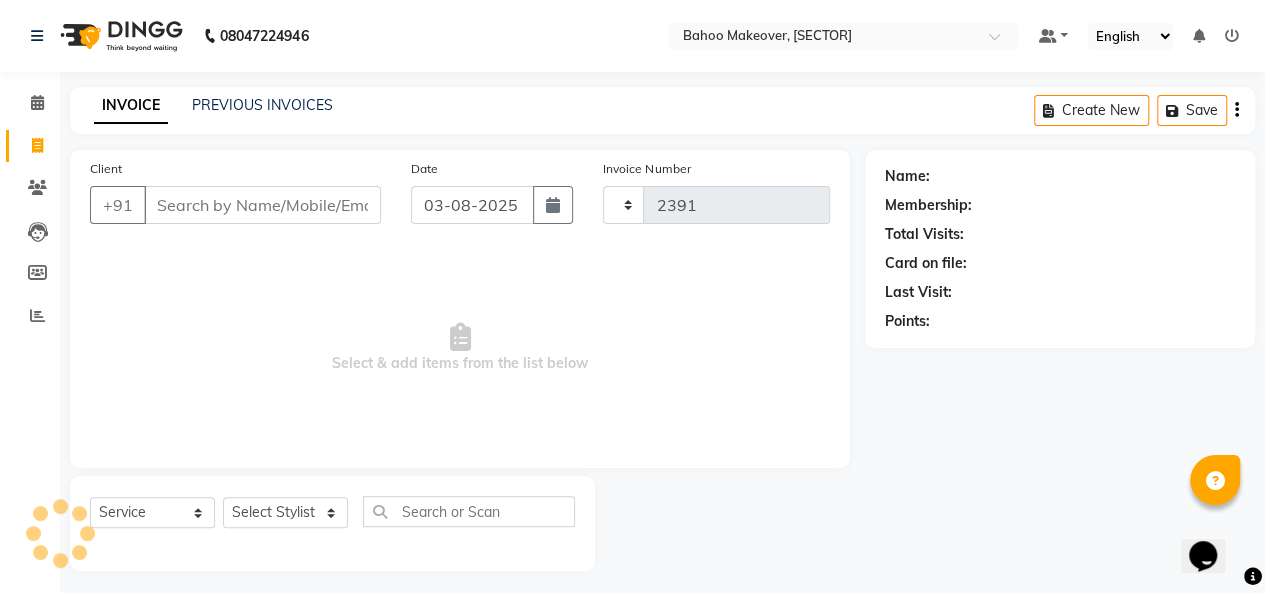 select on "6856" 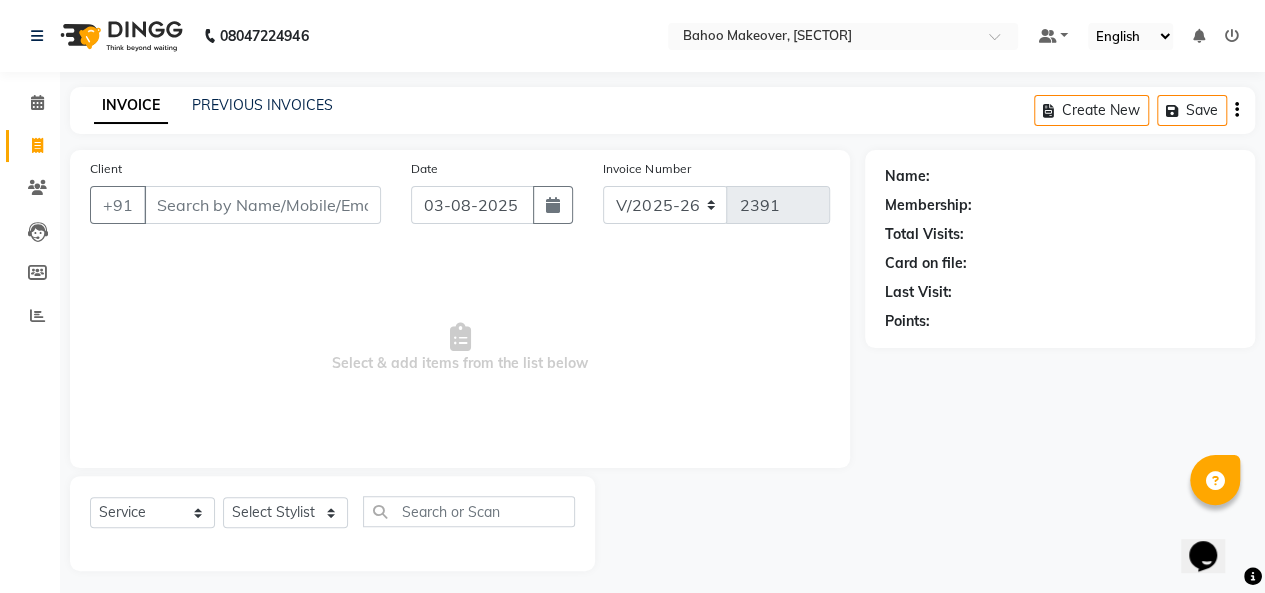 click on "Client" at bounding box center [262, 205] 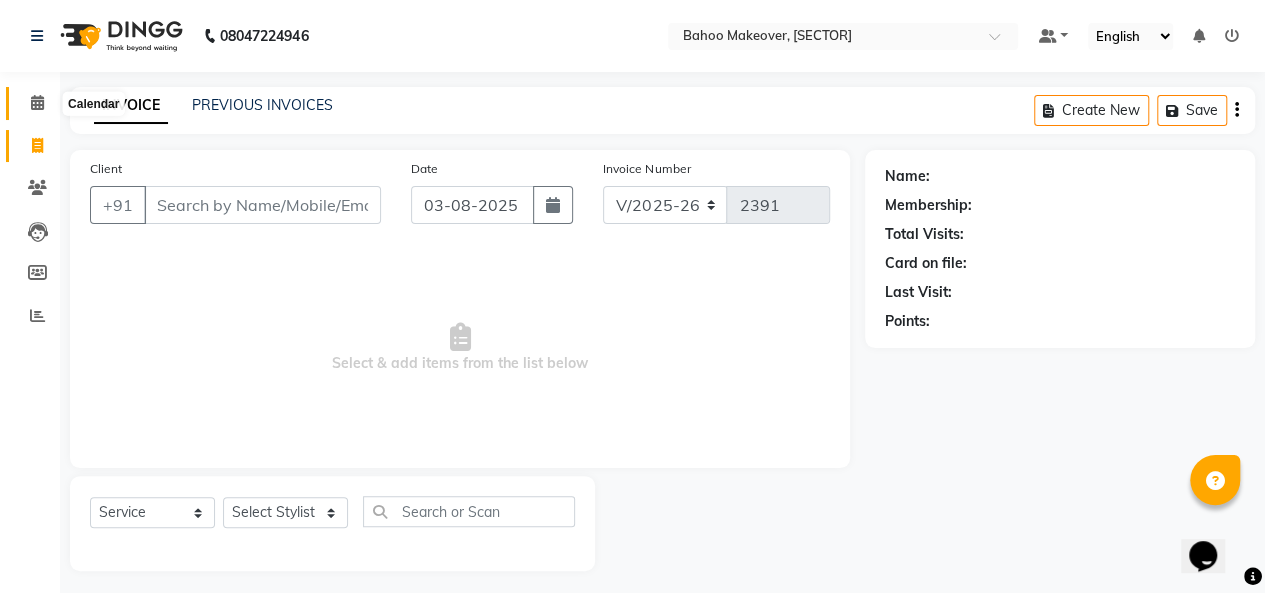 click 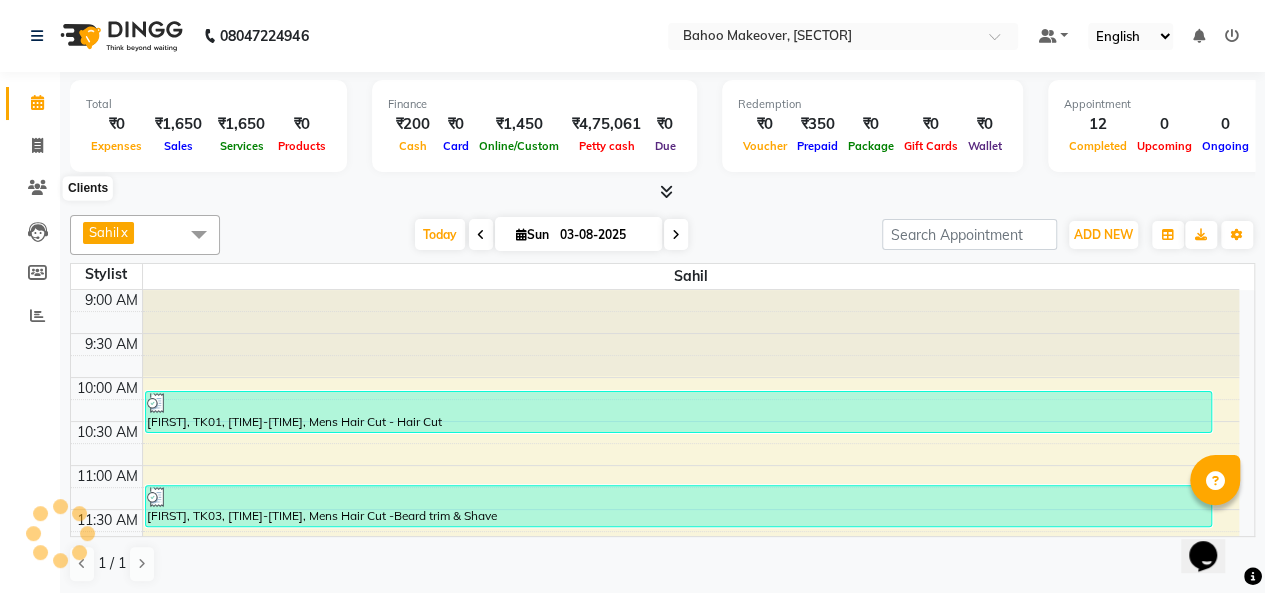 scroll, scrollTop: 0, scrollLeft: 0, axis: both 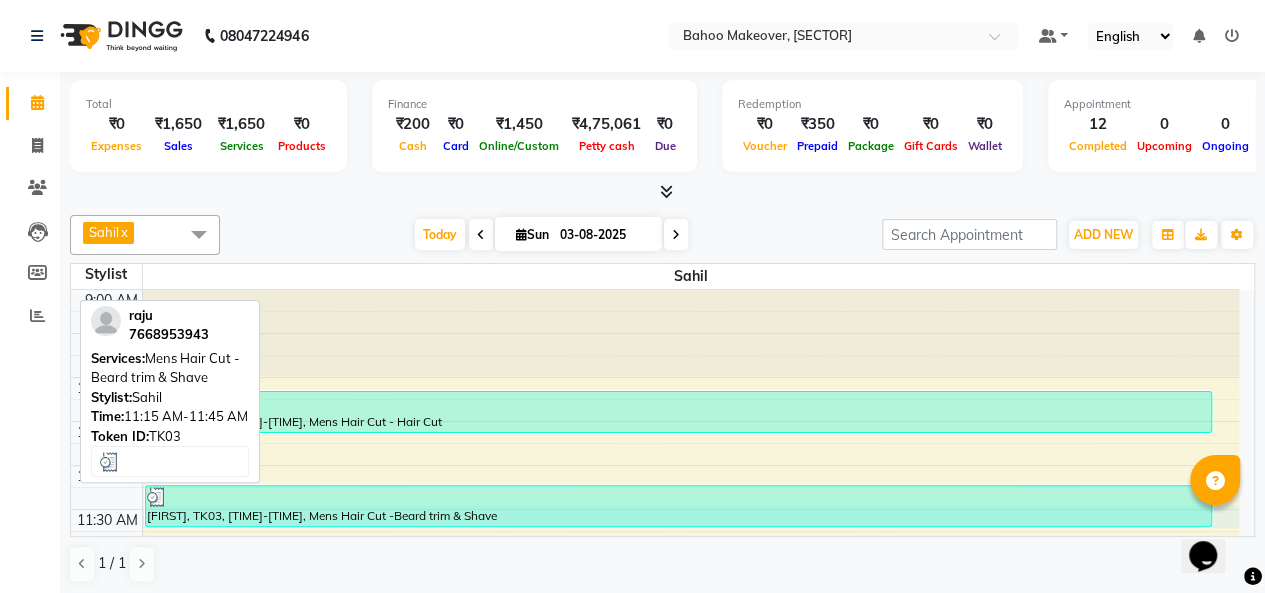 drag, startPoint x: 268, startPoint y: 525, endPoint x: 260, endPoint y: 510, distance: 17 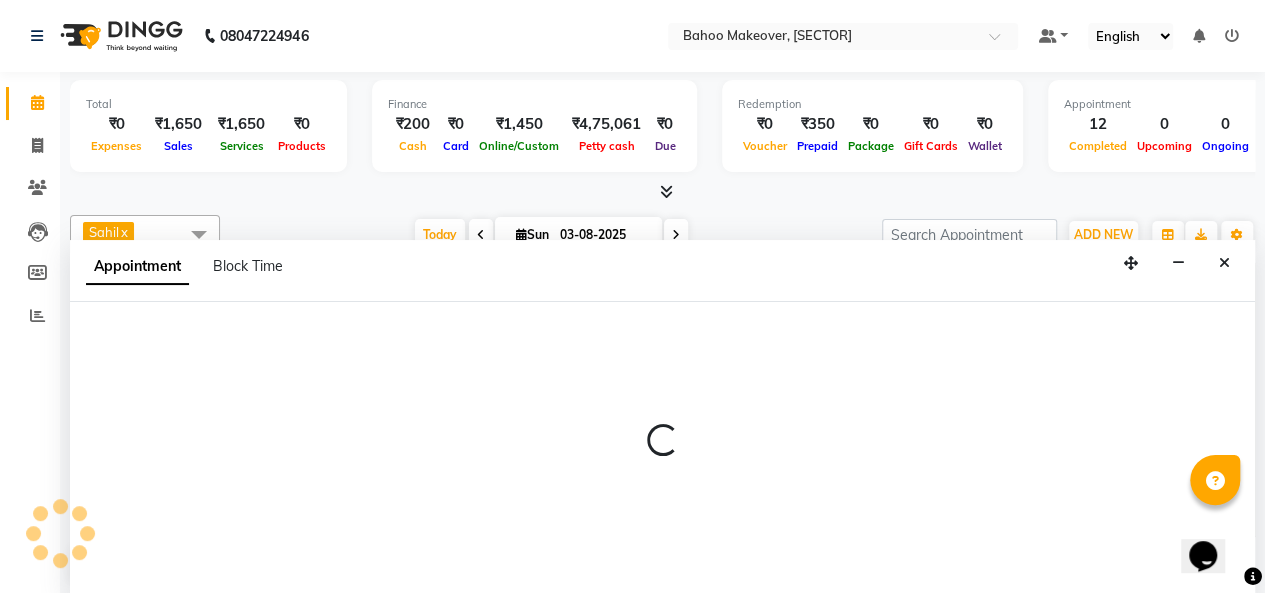 scroll, scrollTop: 0, scrollLeft: 0, axis: both 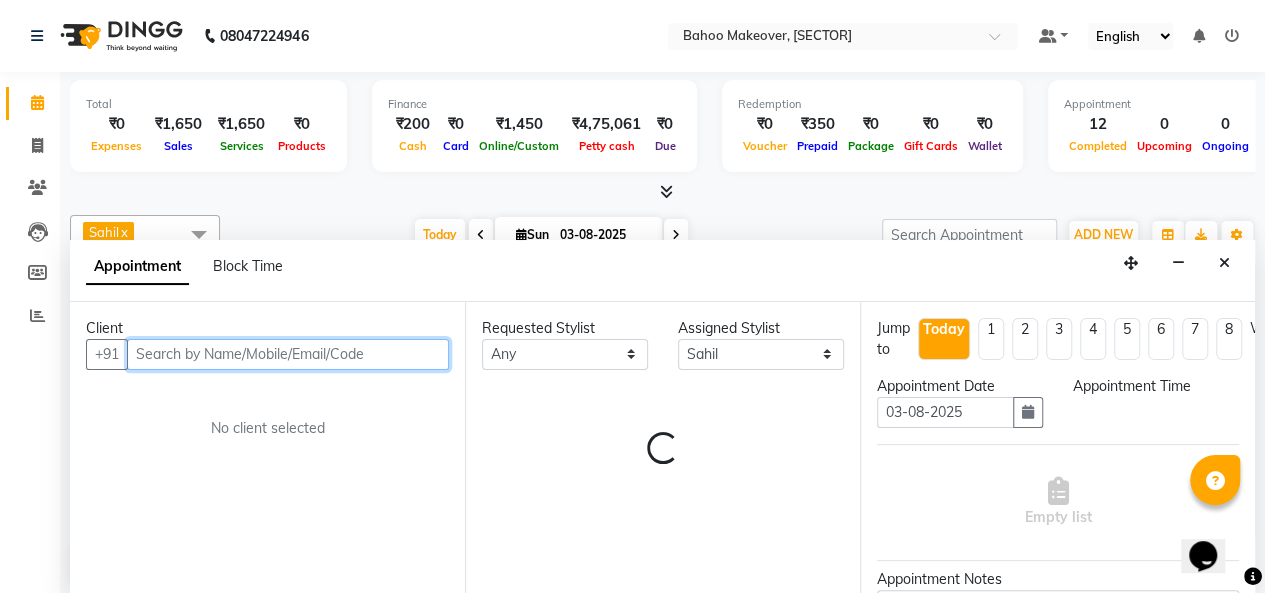 select on "690" 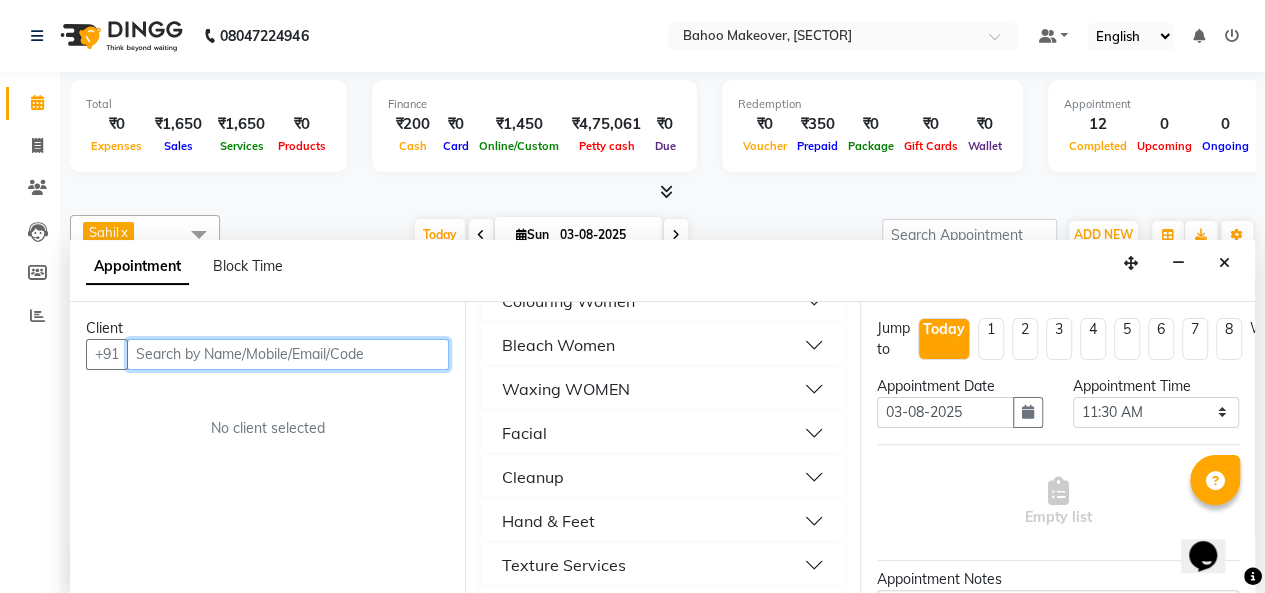 scroll, scrollTop: 0, scrollLeft: 0, axis: both 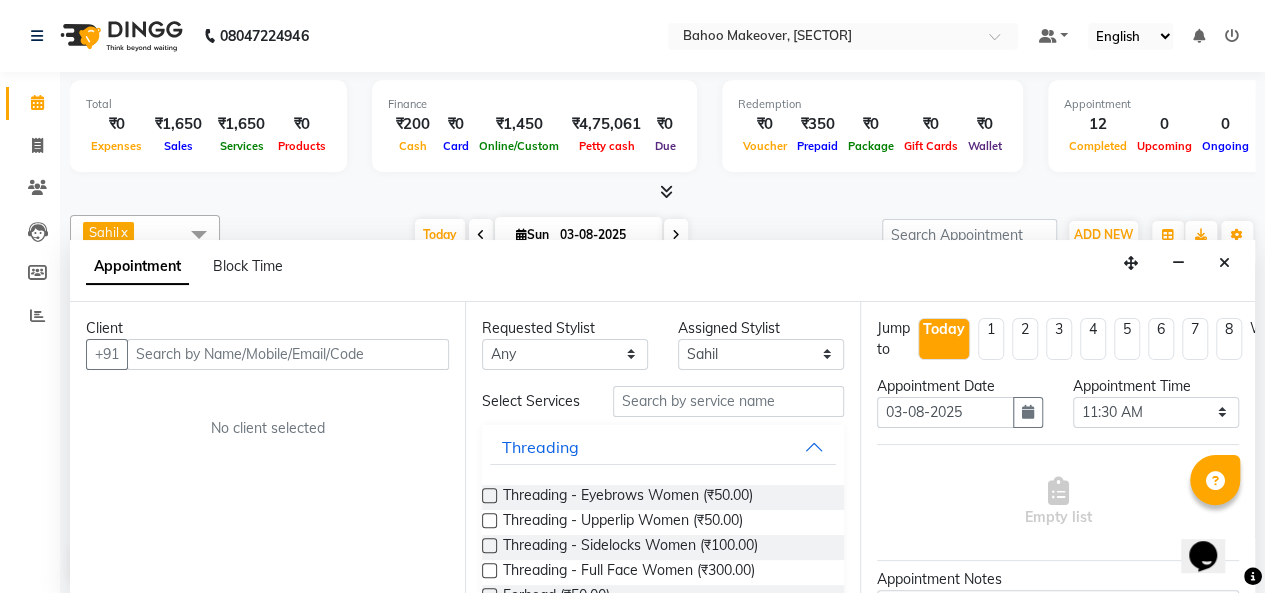 click on "Empty list" at bounding box center (1058, 502) 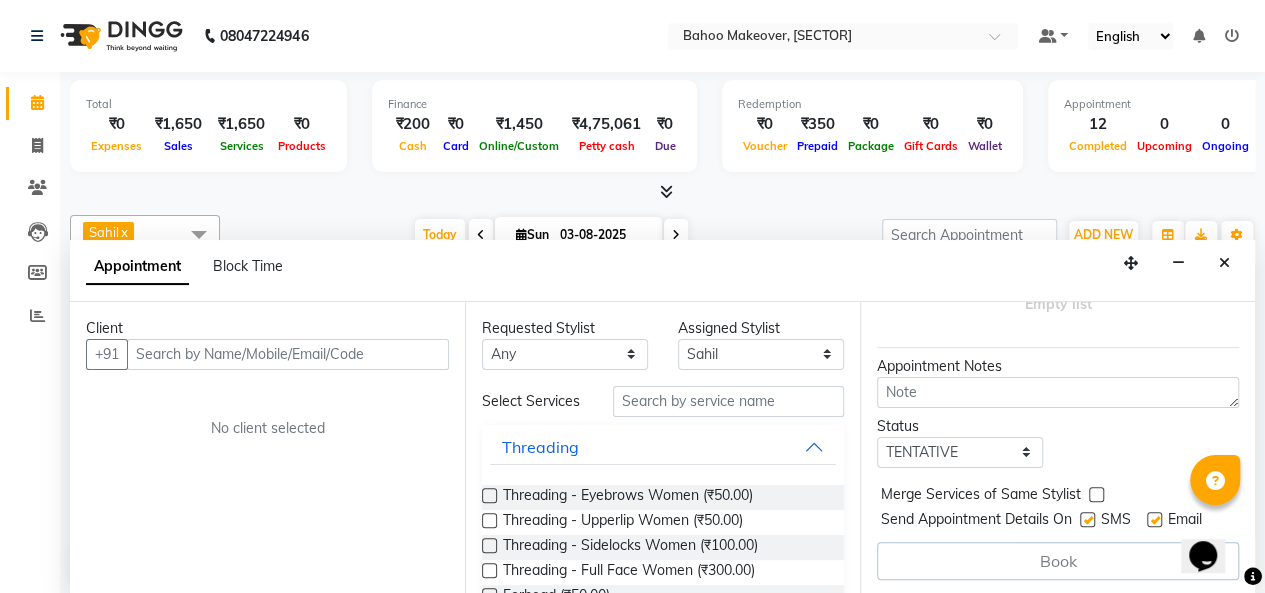 scroll, scrollTop: 0, scrollLeft: 0, axis: both 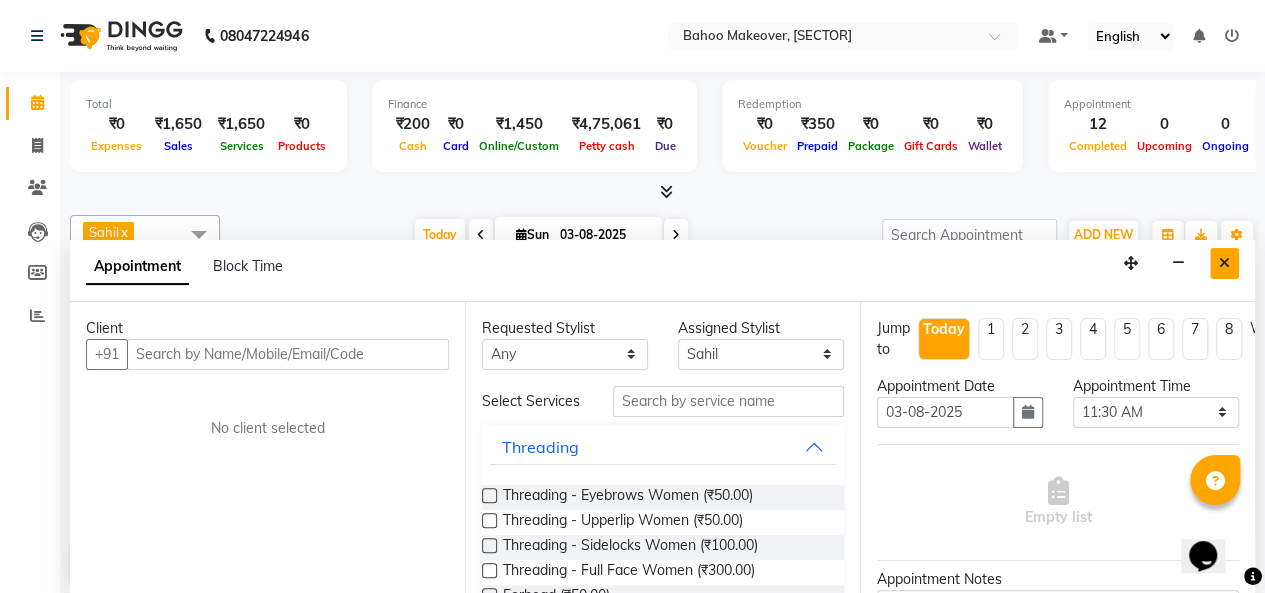click at bounding box center (1224, 263) 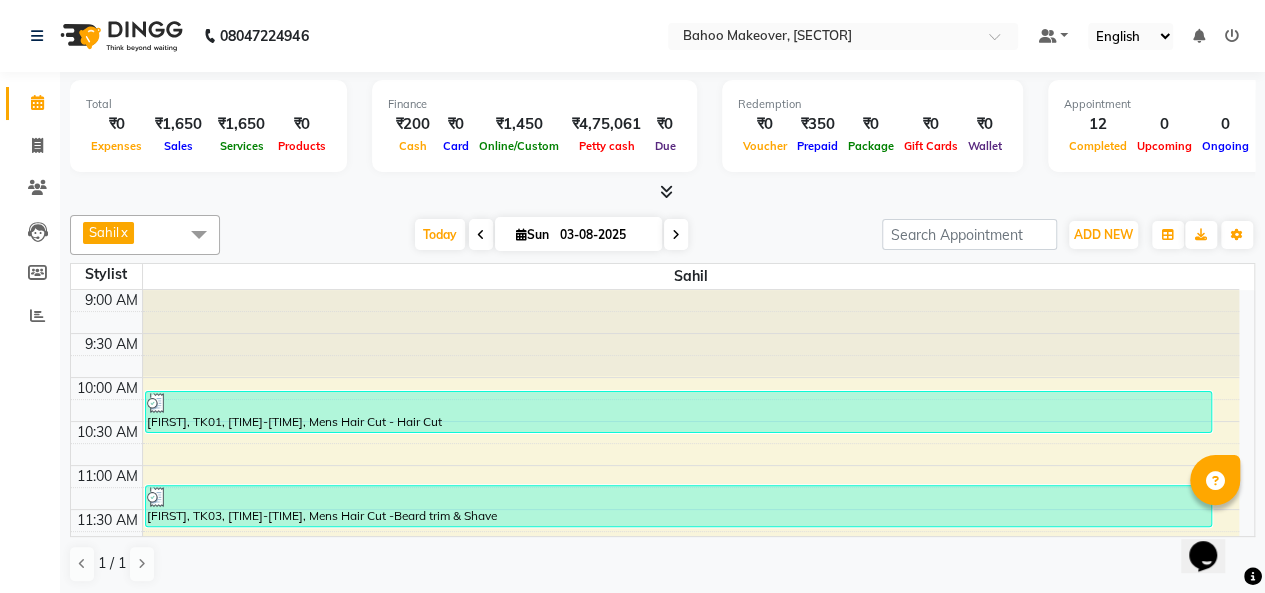 click on "[FIRST] x" at bounding box center [145, 235] 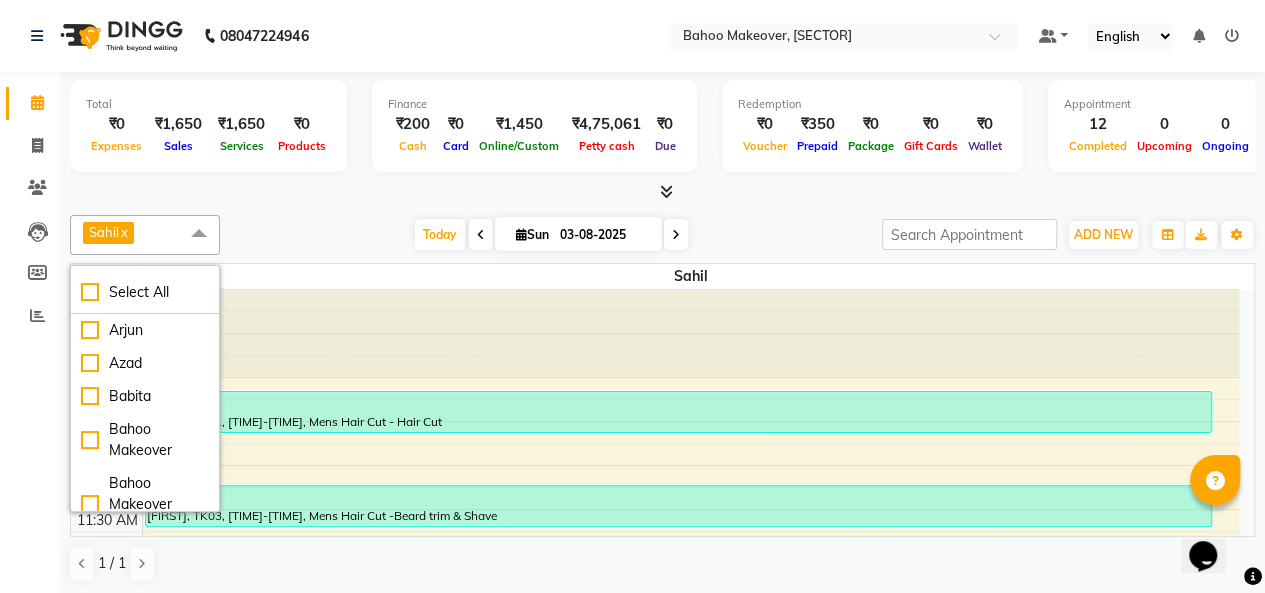click on "x" at bounding box center [123, 232] 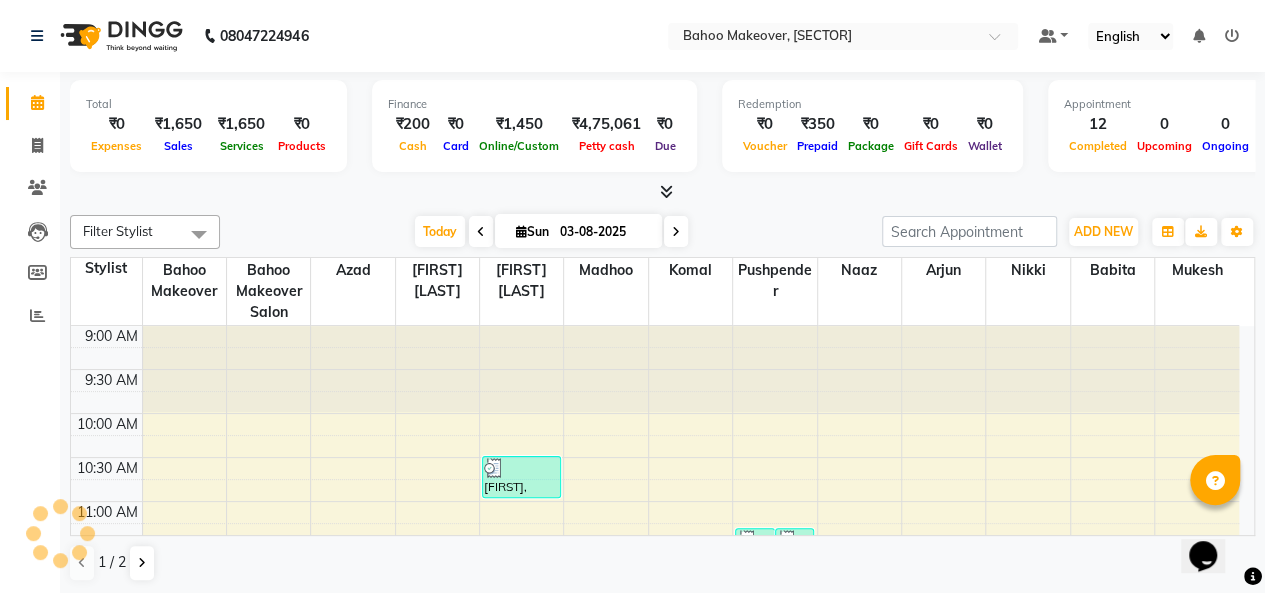 scroll, scrollTop: 0, scrollLeft: 0, axis: both 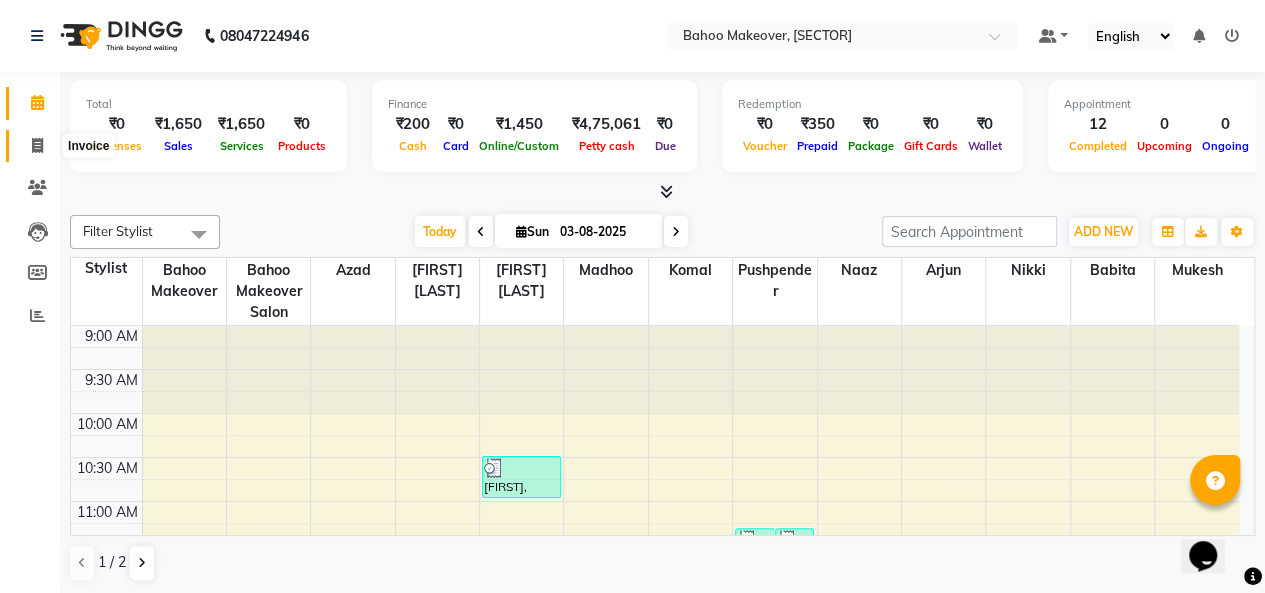 click 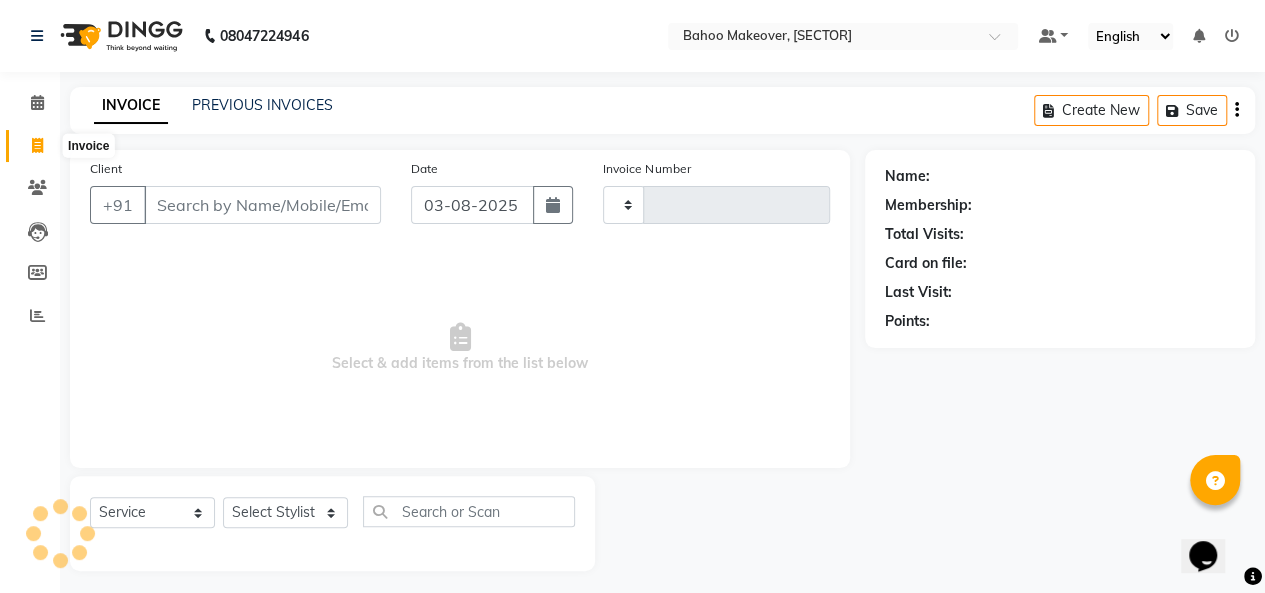 type on "2391" 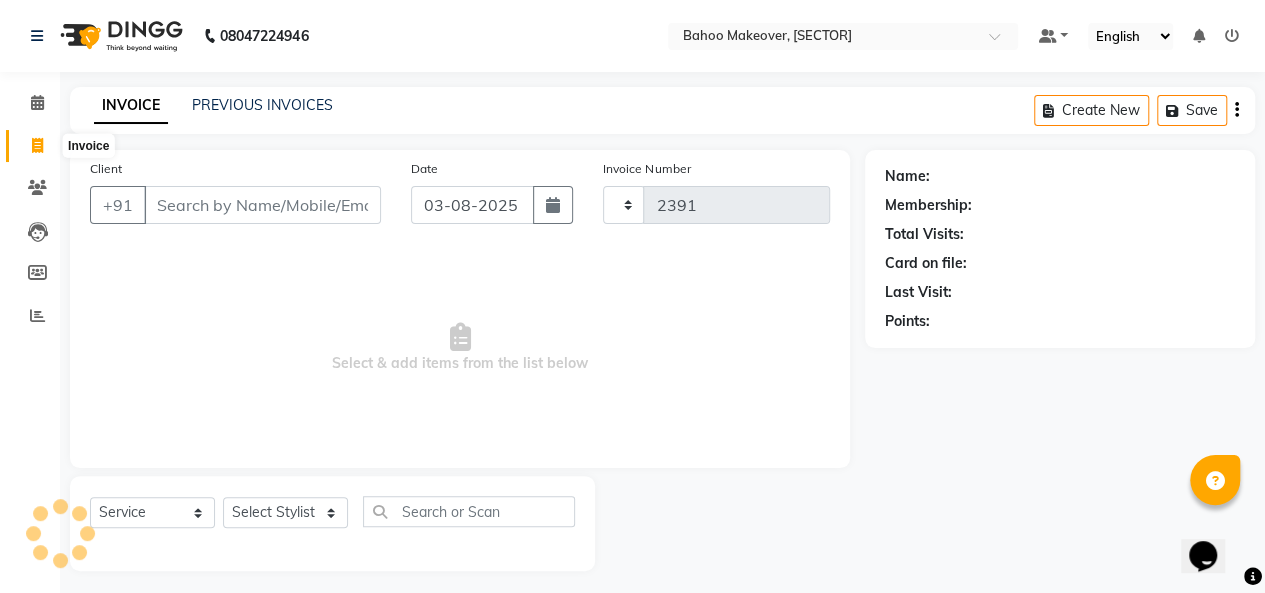 select on "6856" 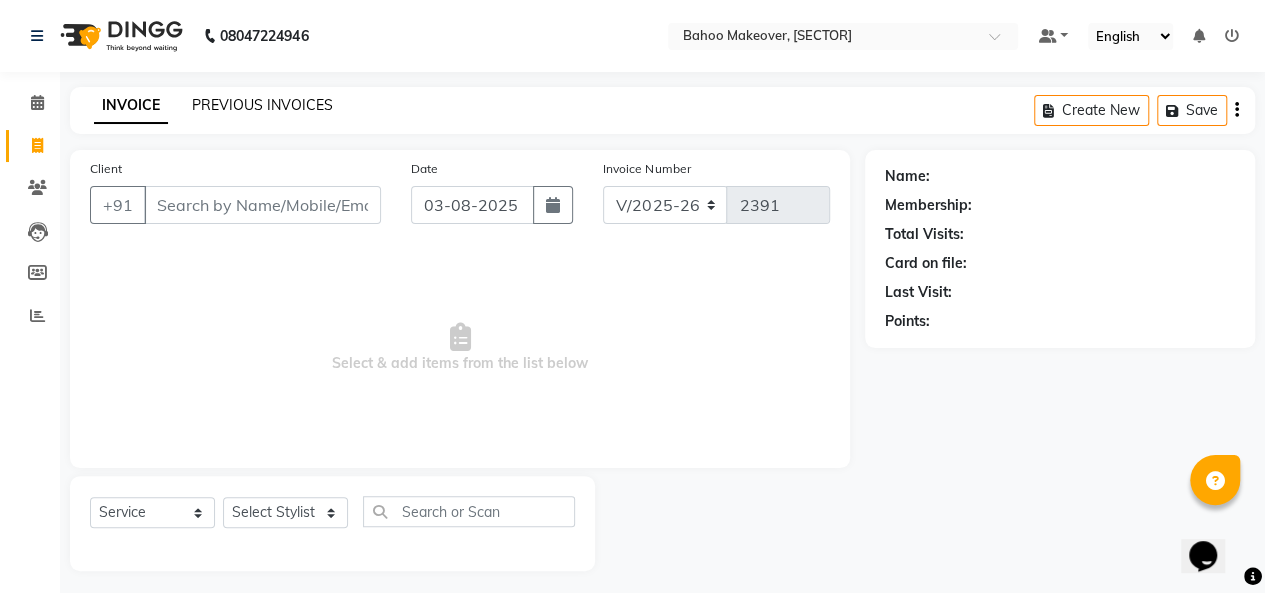click on "PREVIOUS INVOICES" 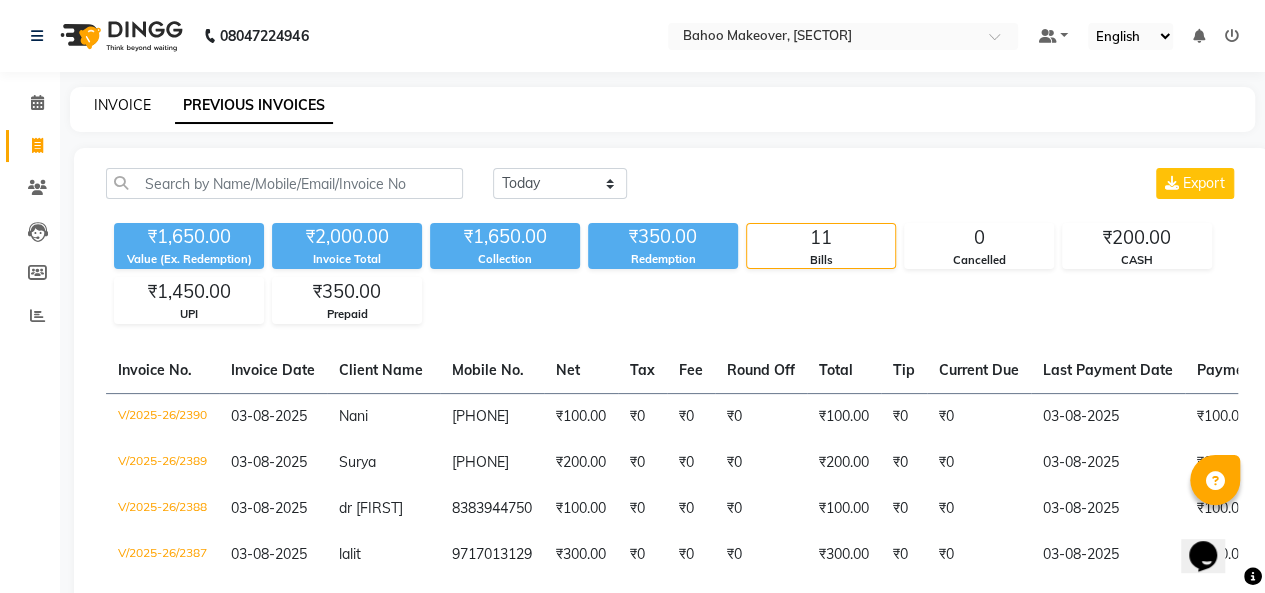 drag, startPoint x: 117, startPoint y: 87, endPoint x: 111, endPoint y: 100, distance: 14.3178215 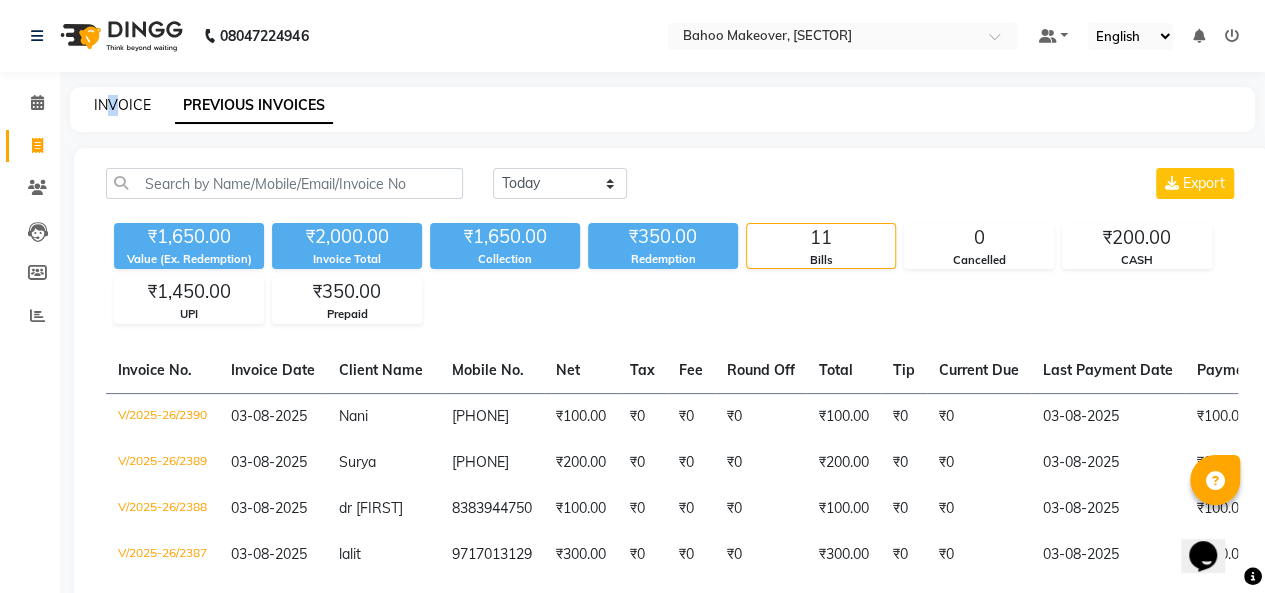 click on "INVOICE" 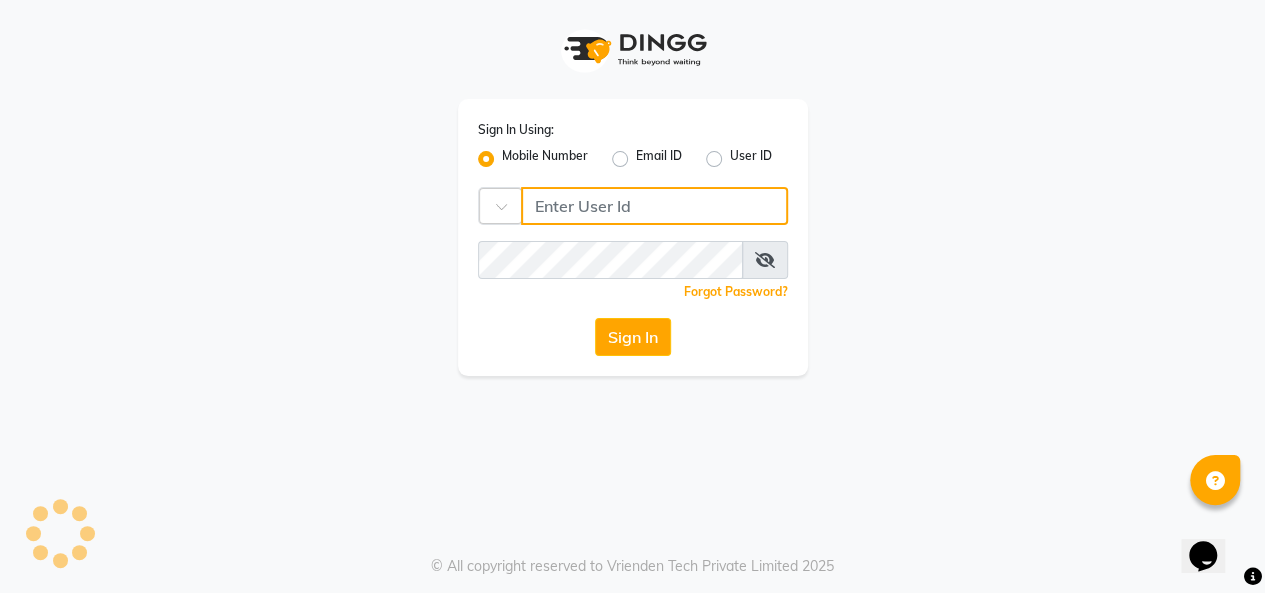 type on "9818336917" 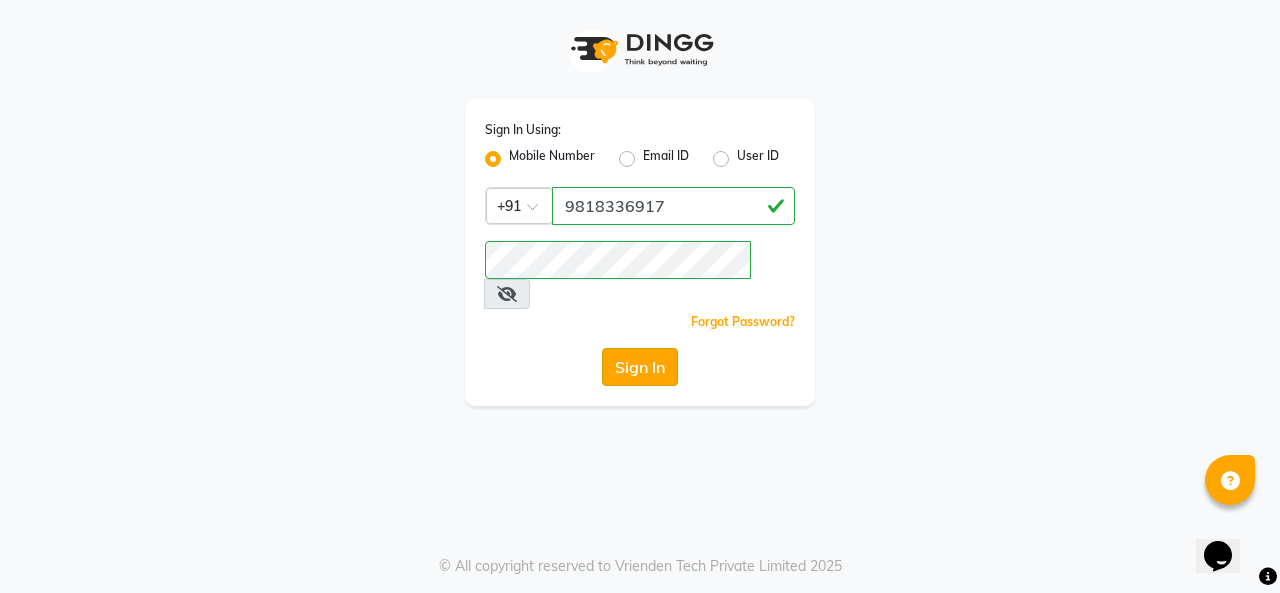 click on "Sign In" 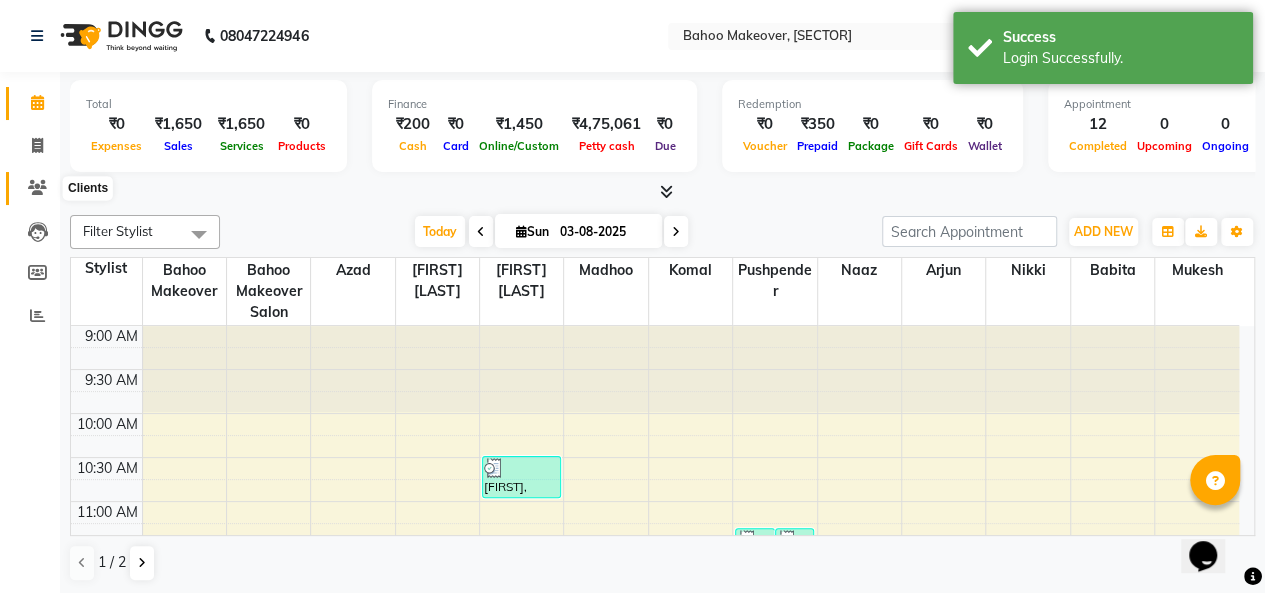 click 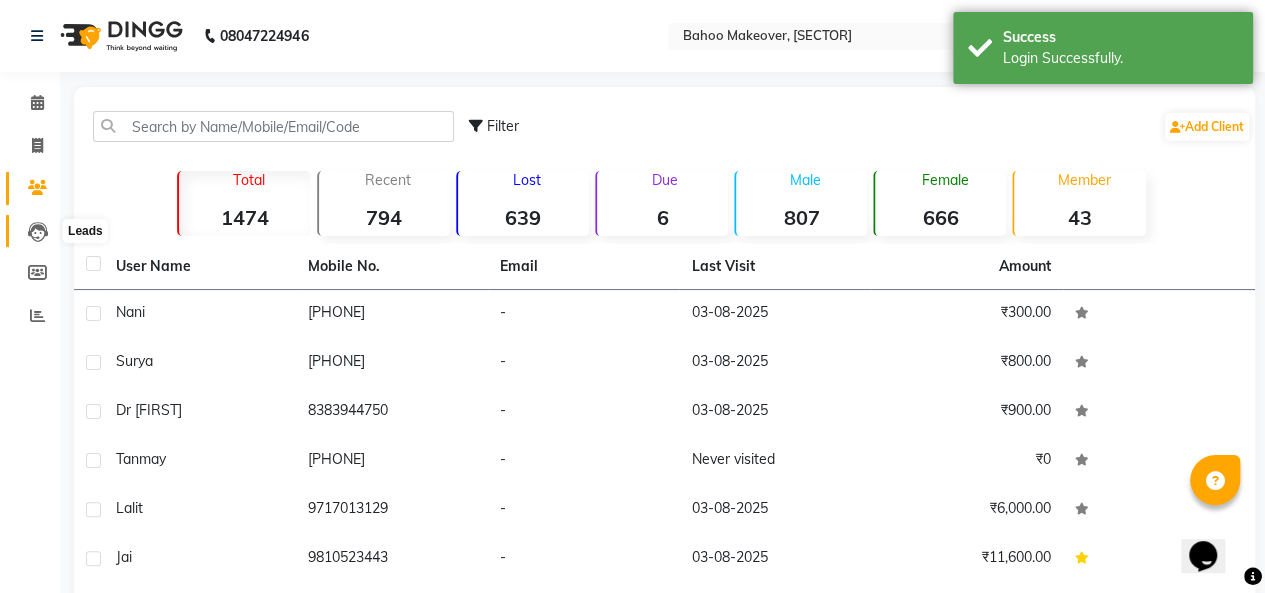 click 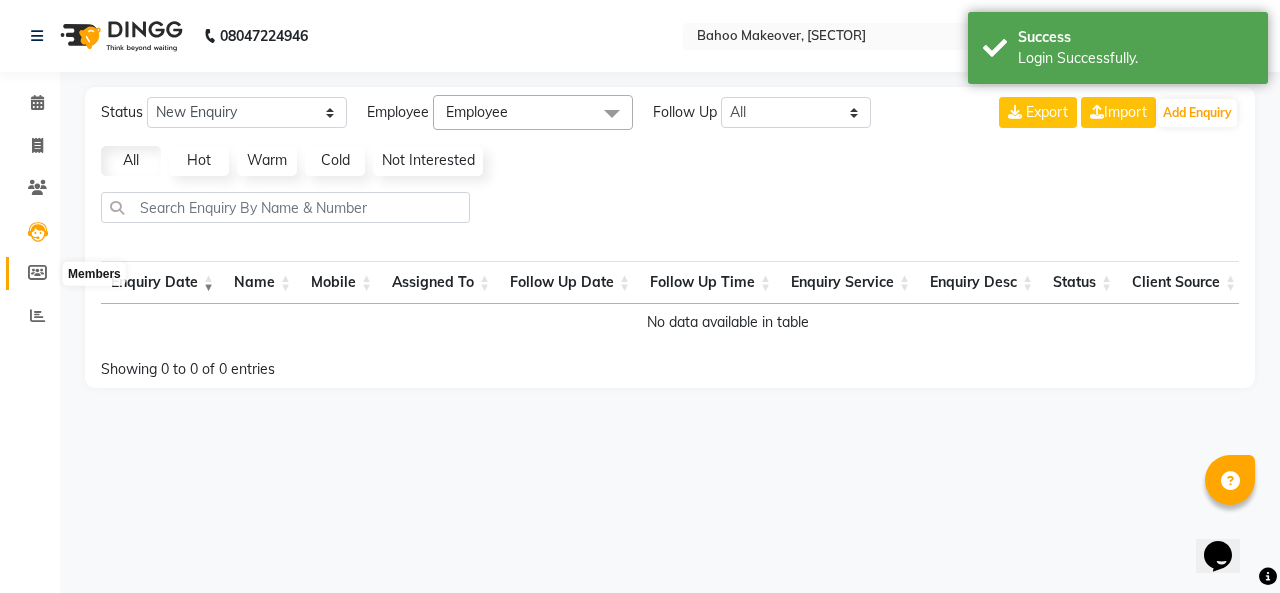 click 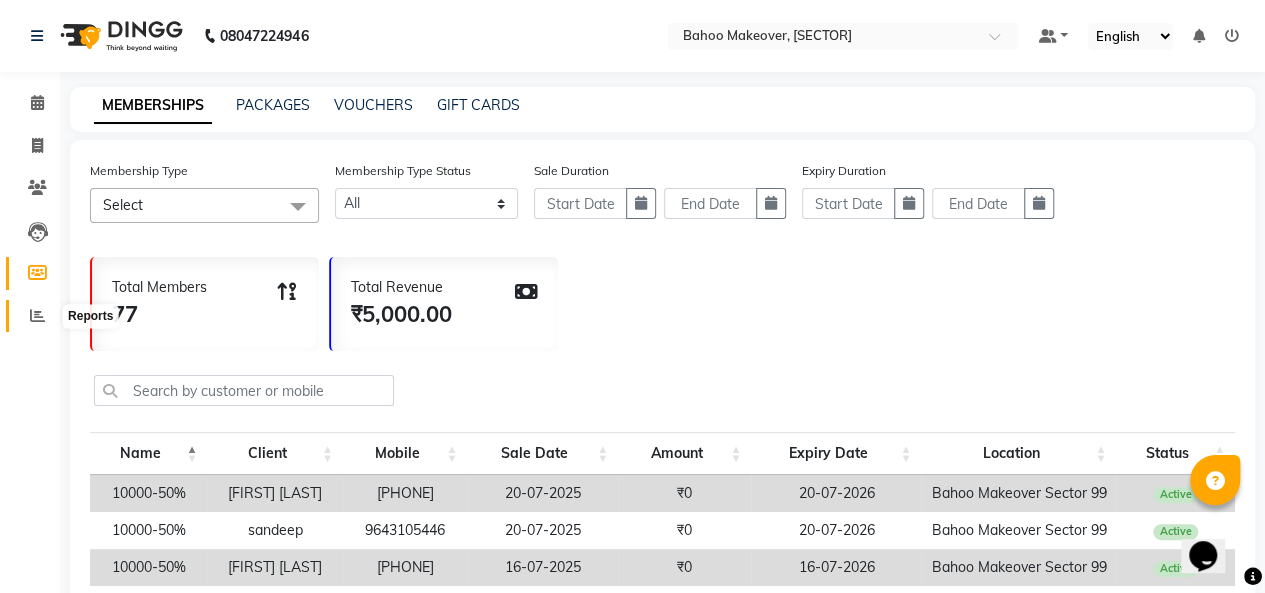 click 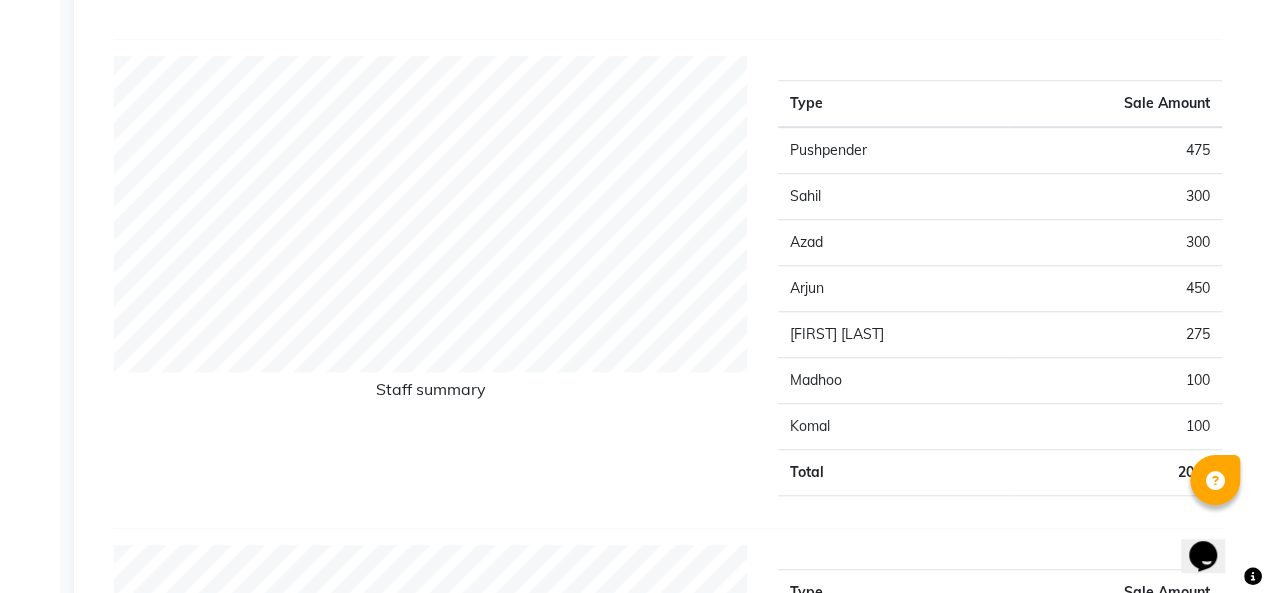 scroll, scrollTop: 0, scrollLeft: 0, axis: both 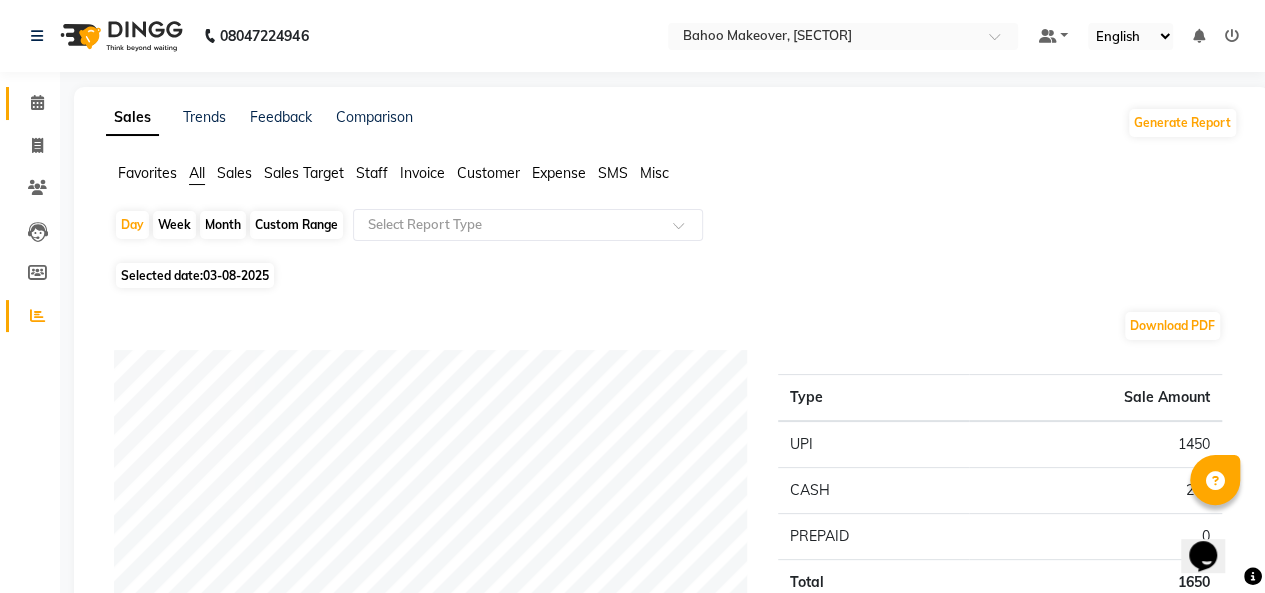 click on "Calendar" 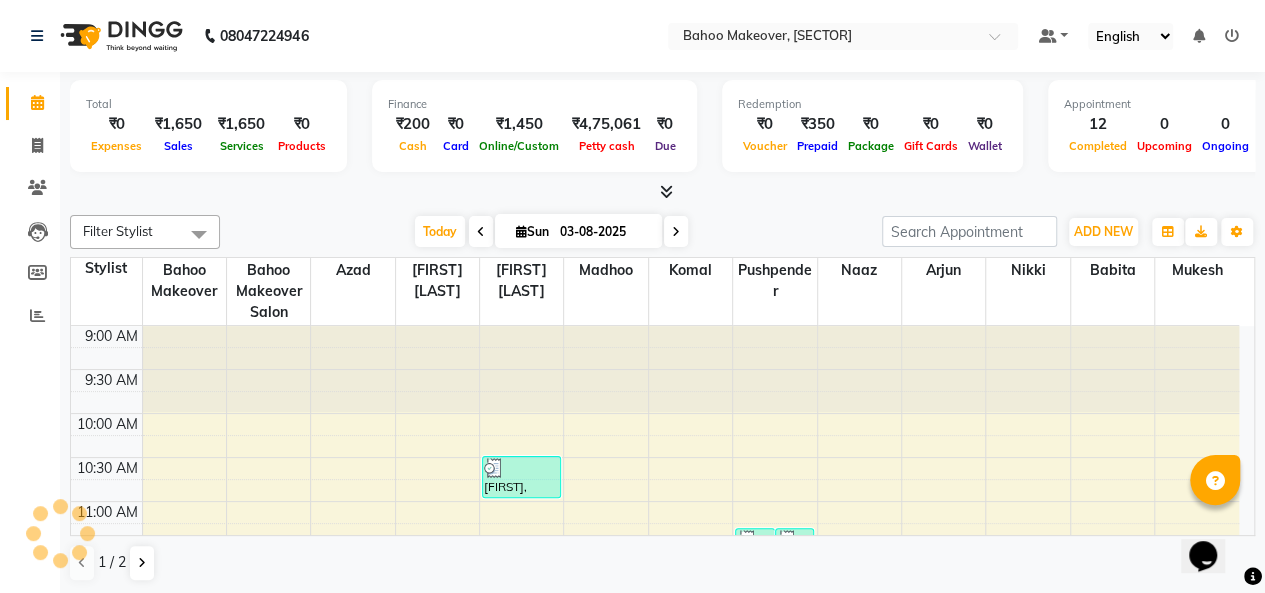 scroll, scrollTop: 0, scrollLeft: 0, axis: both 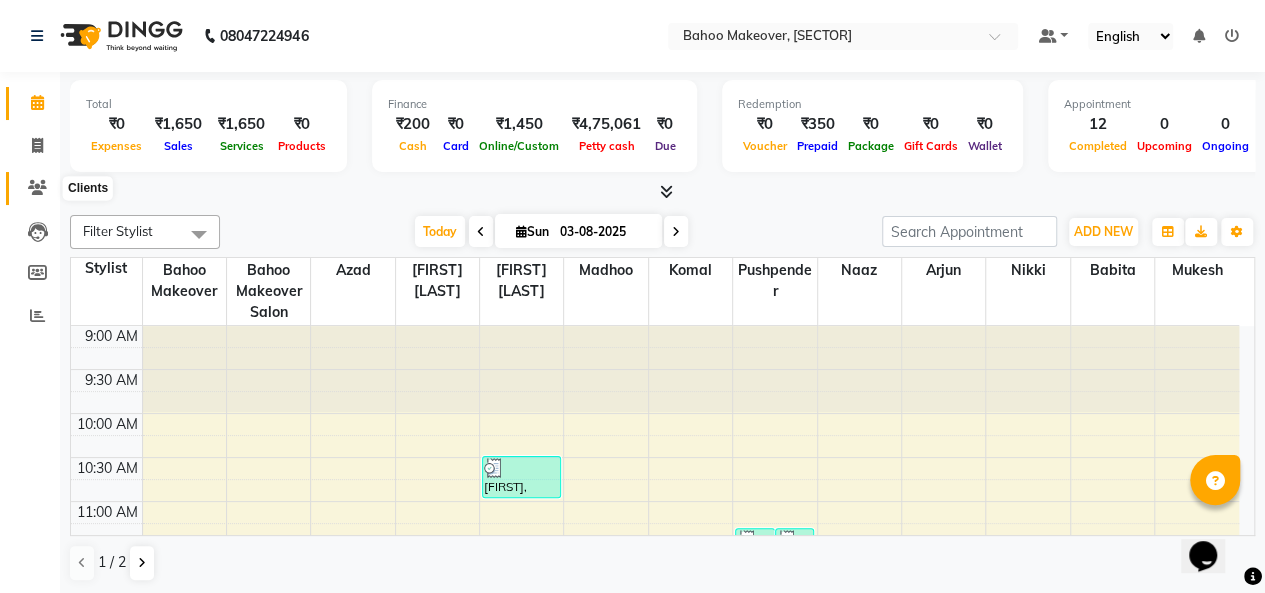click 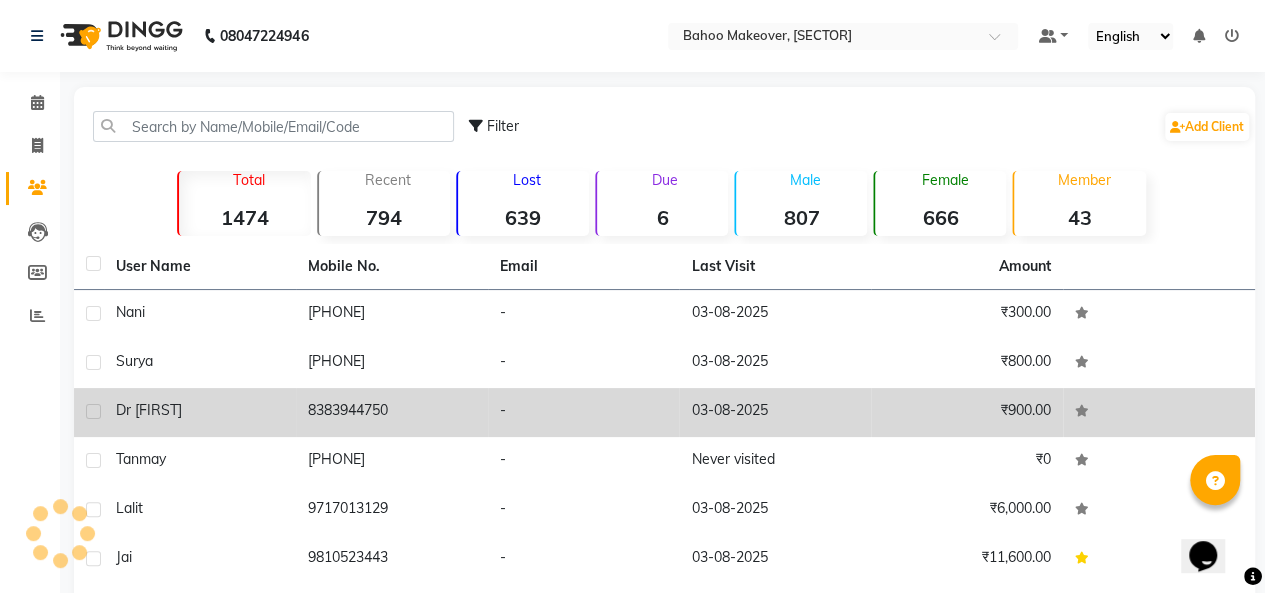 click on "8383944750" 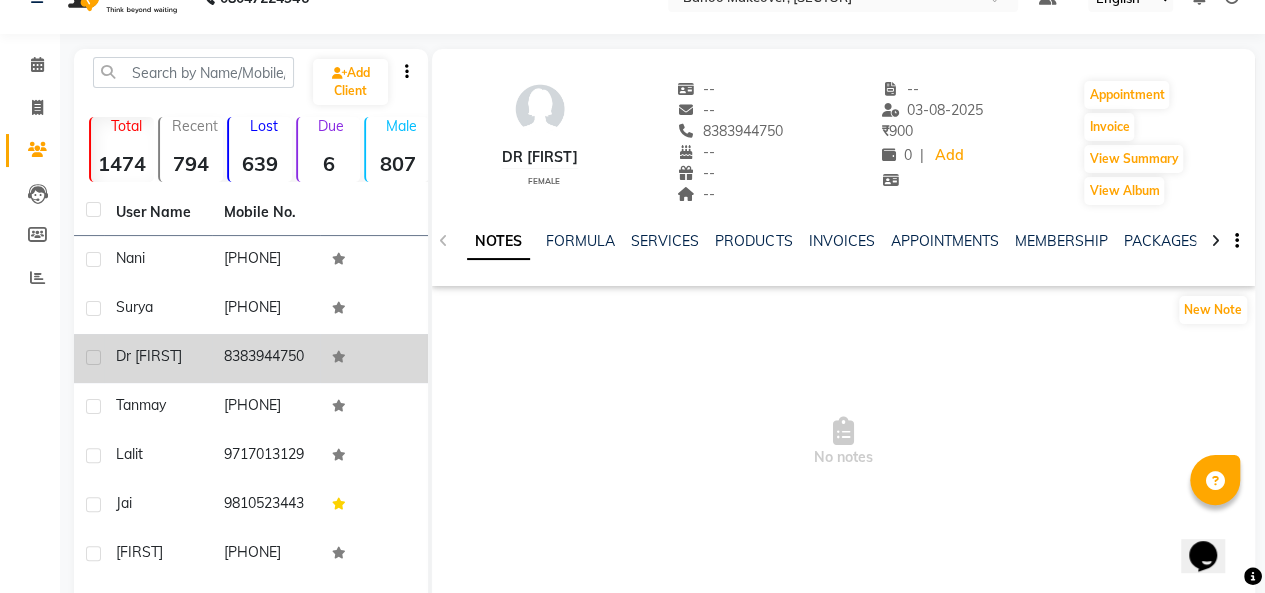 scroll, scrollTop: 0, scrollLeft: 0, axis: both 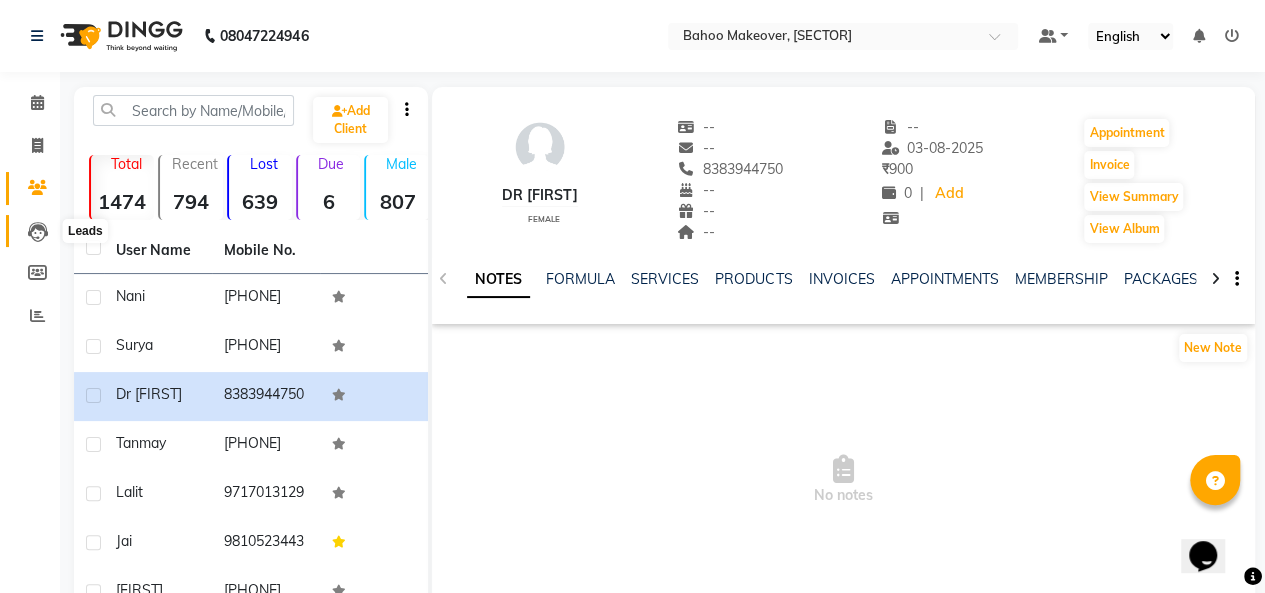 click 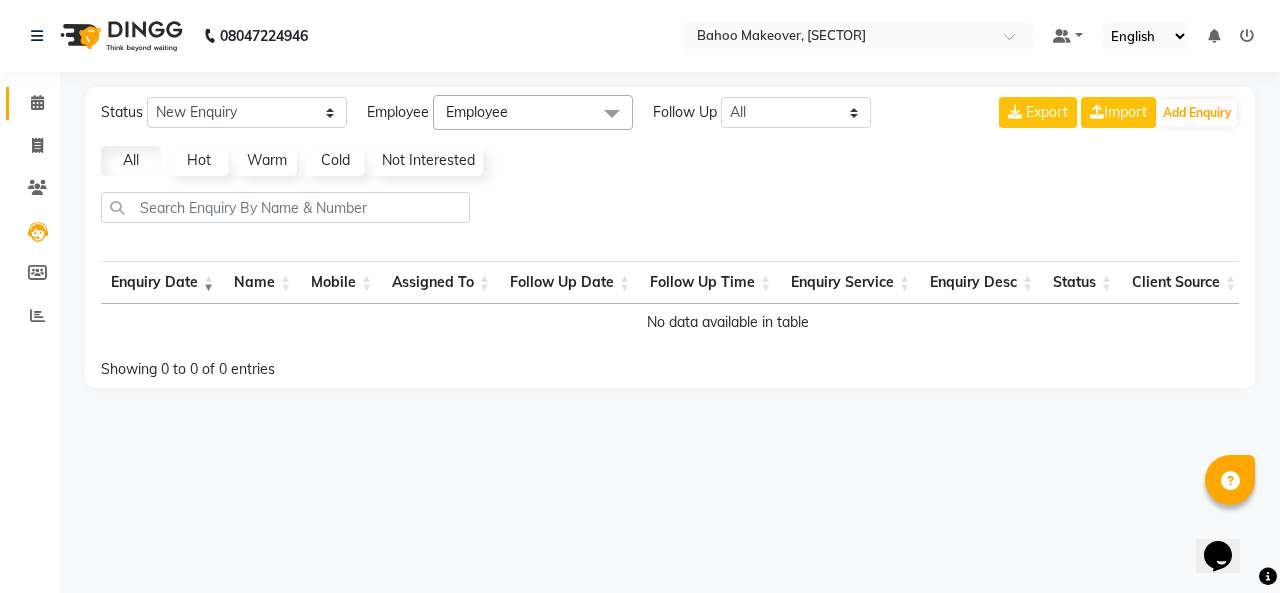 click on "Calendar" 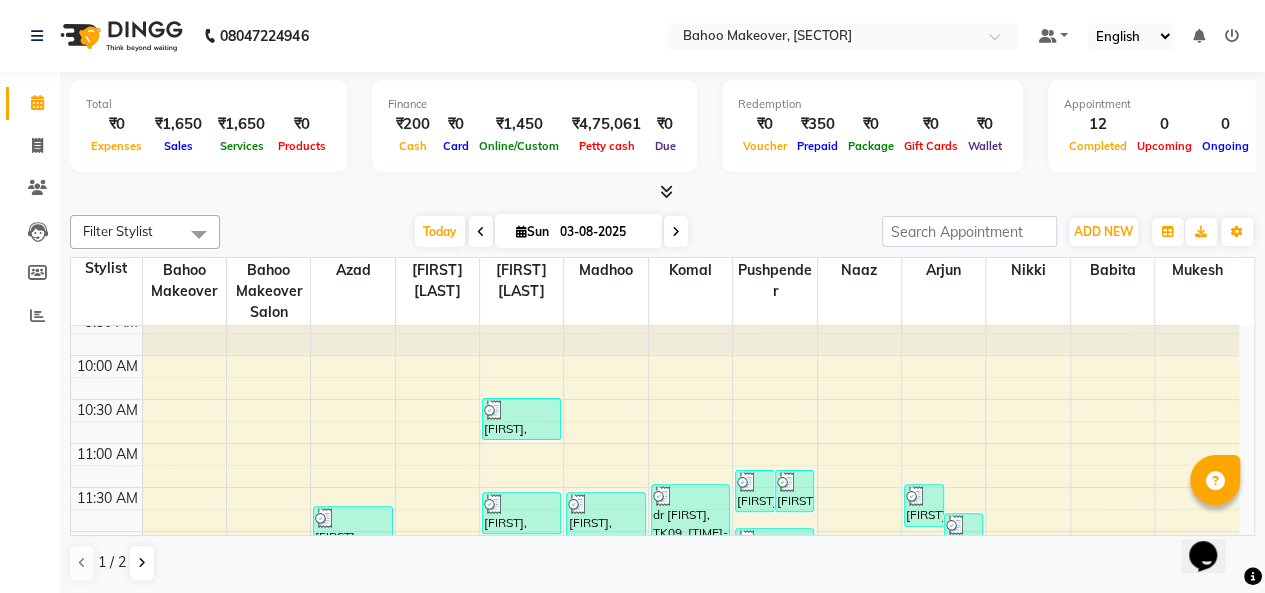 scroll, scrollTop: 57, scrollLeft: 0, axis: vertical 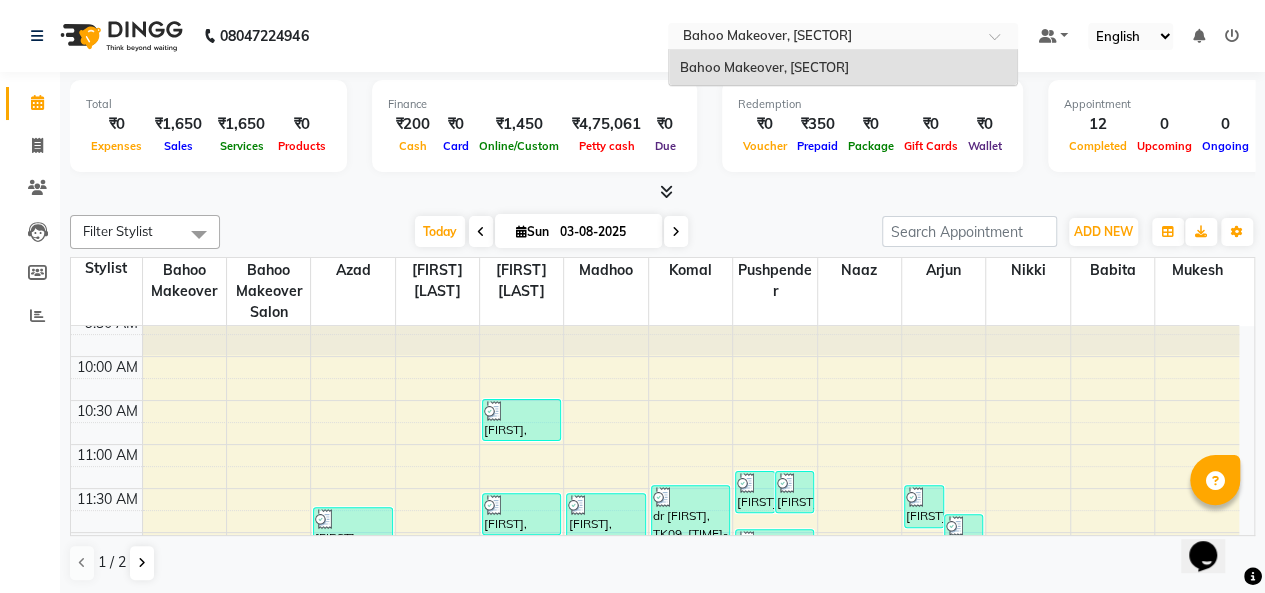 click at bounding box center (843, 38) 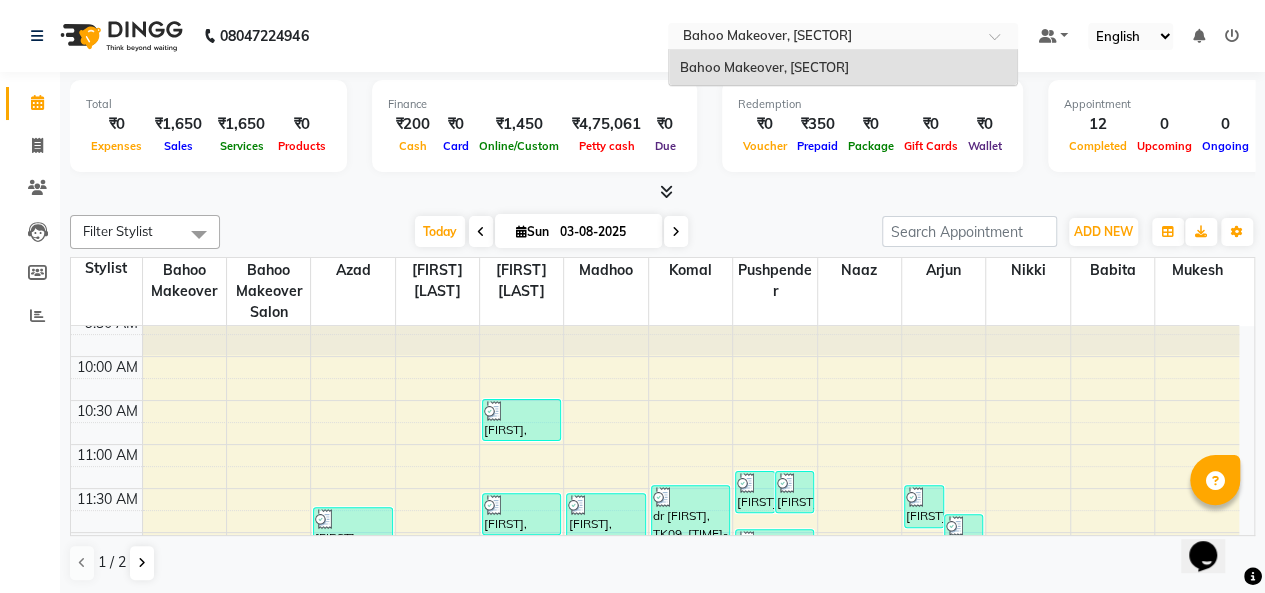 click on "Bahoo Makeover, [SECTOR]" at bounding box center (843, 68) 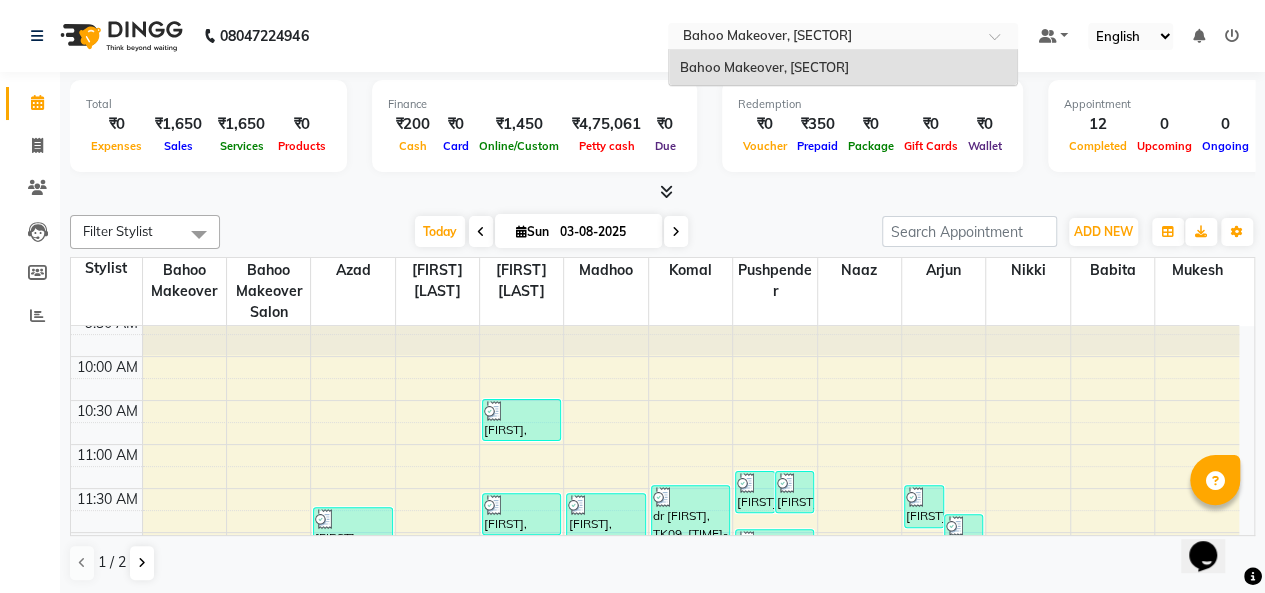 click at bounding box center (823, 38) 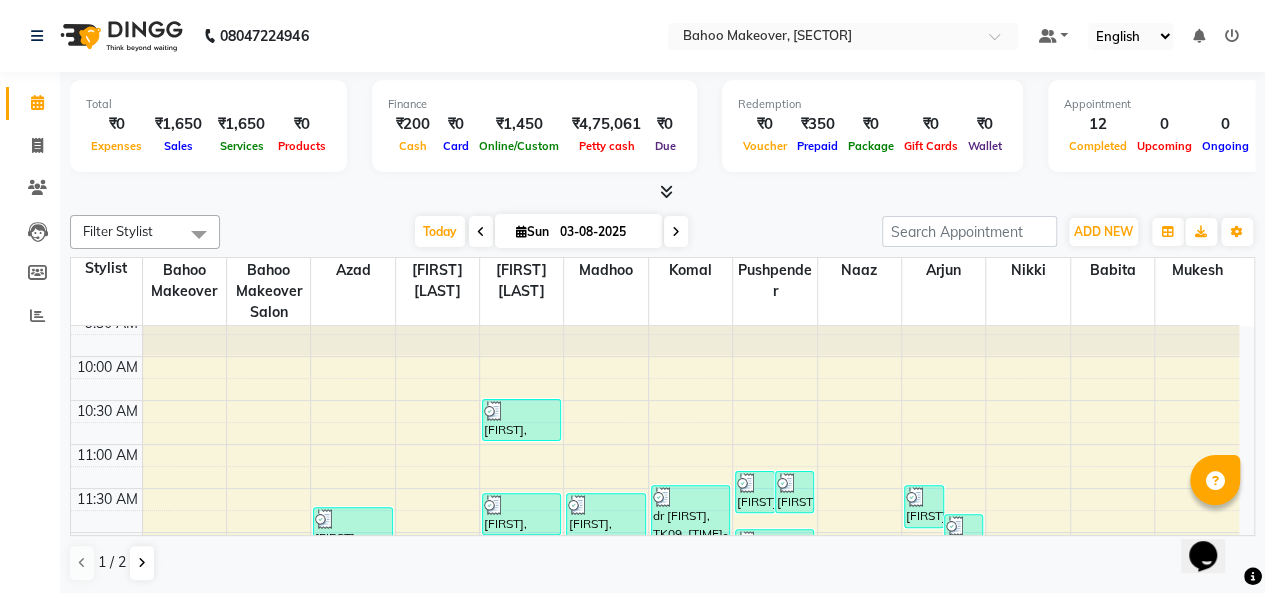 click on "Filter Stylist" at bounding box center [145, 232] 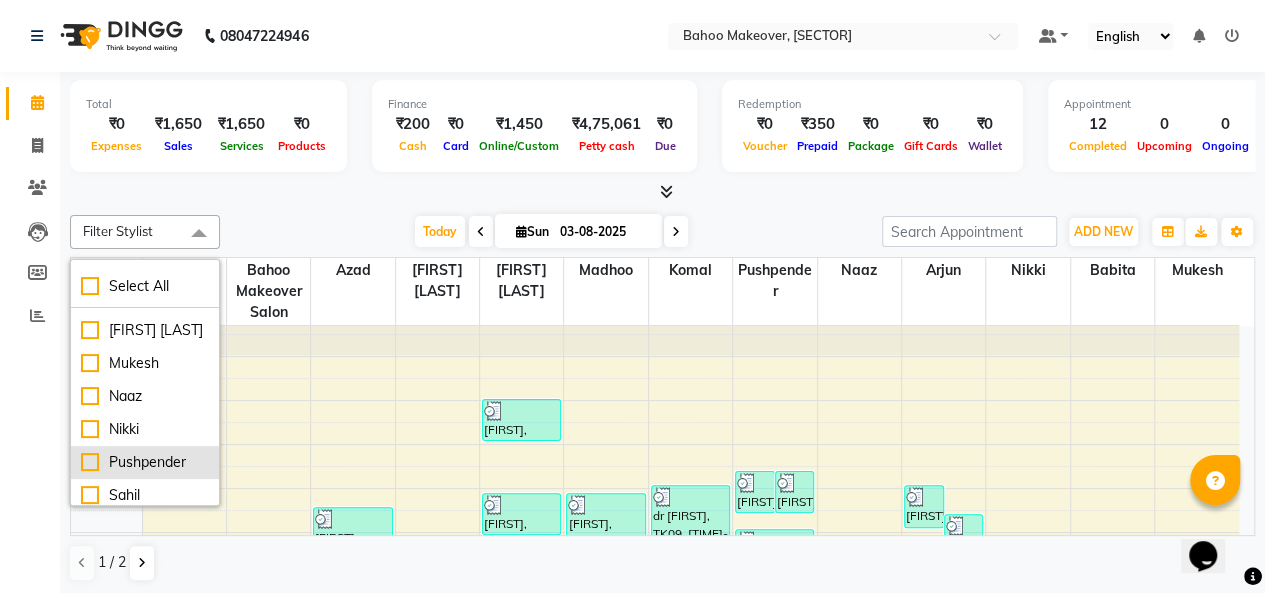 scroll, scrollTop: 382, scrollLeft: 0, axis: vertical 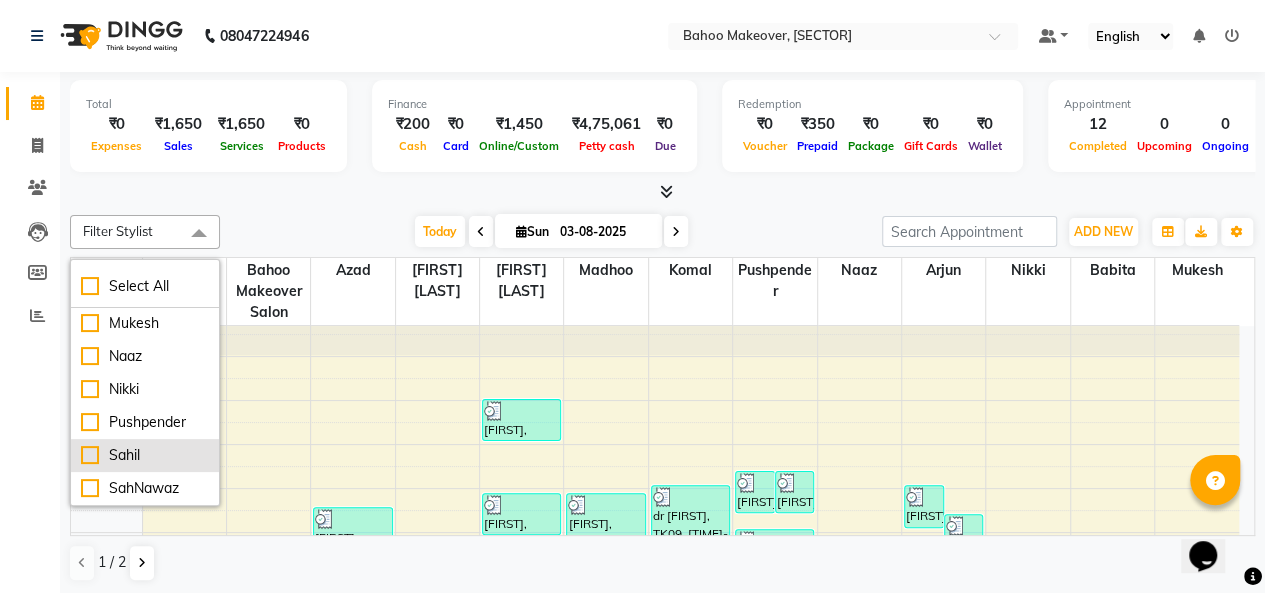 click on "Sahil" at bounding box center (145, 455) 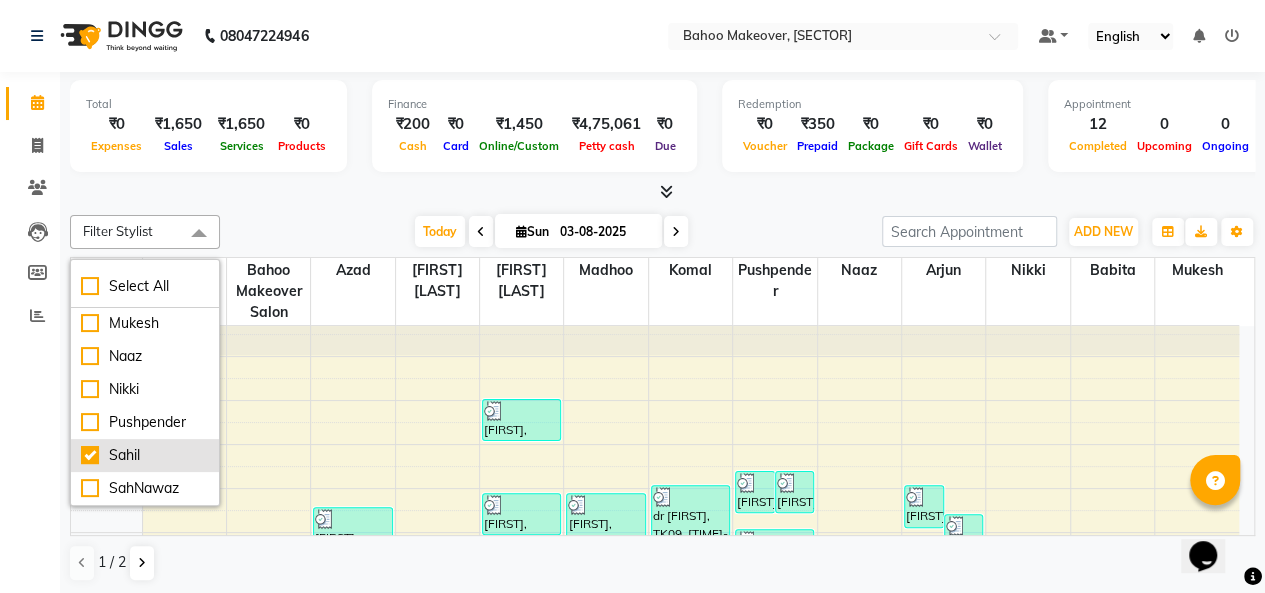 checkbox on "true" 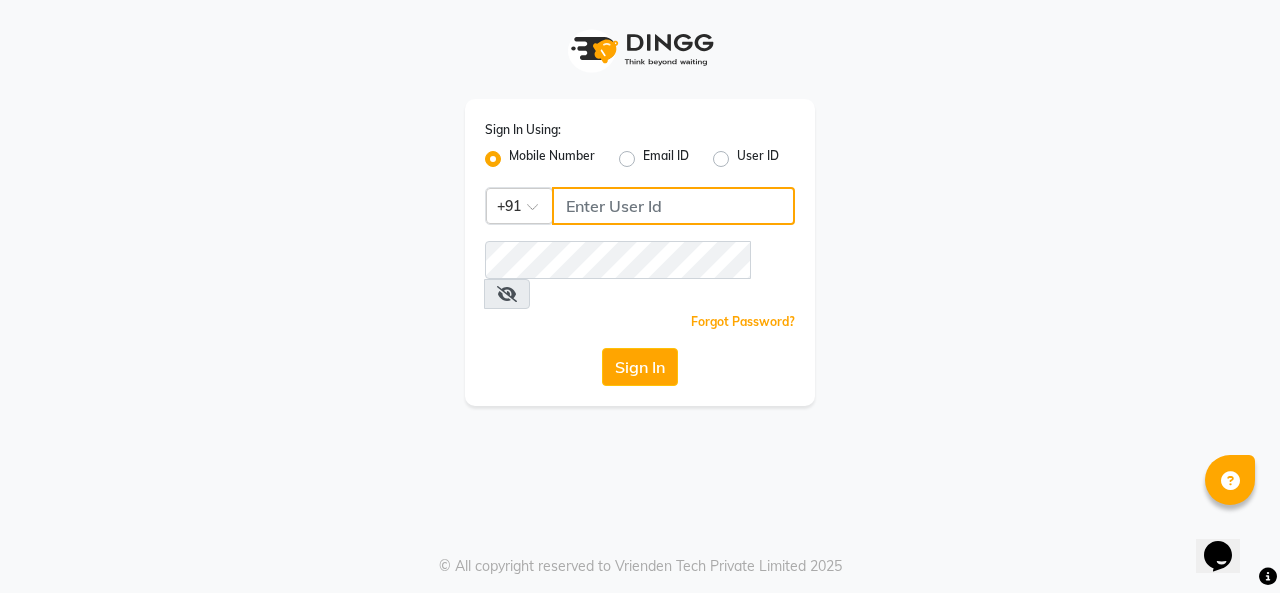 type on "9818336917" 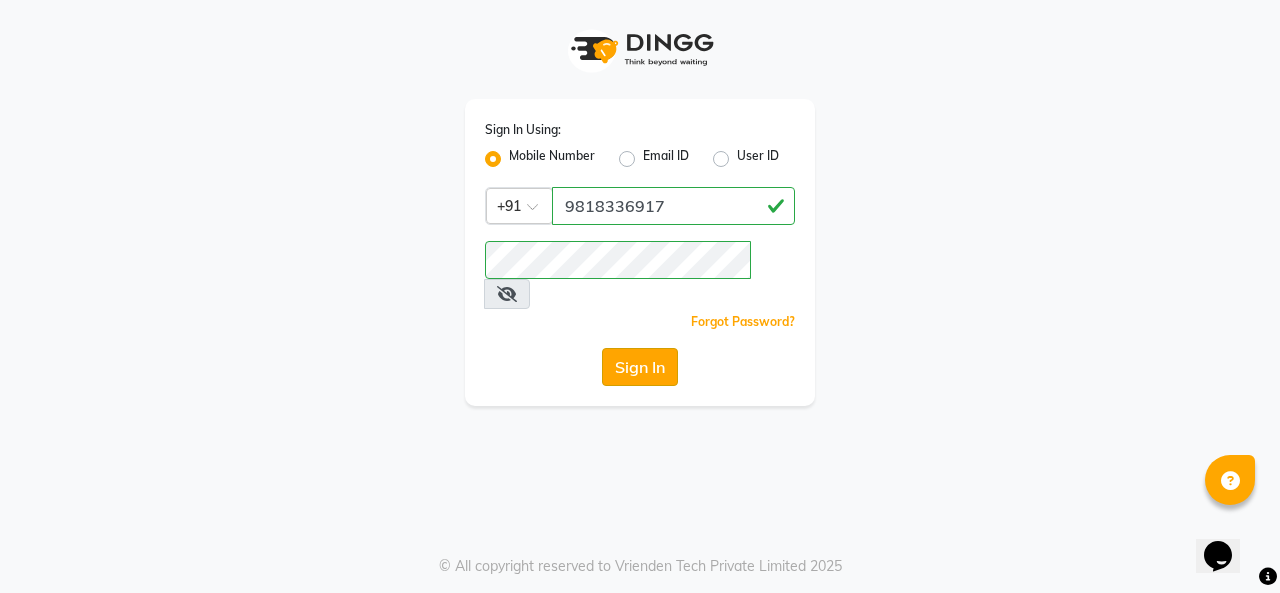 click on "Sign In" 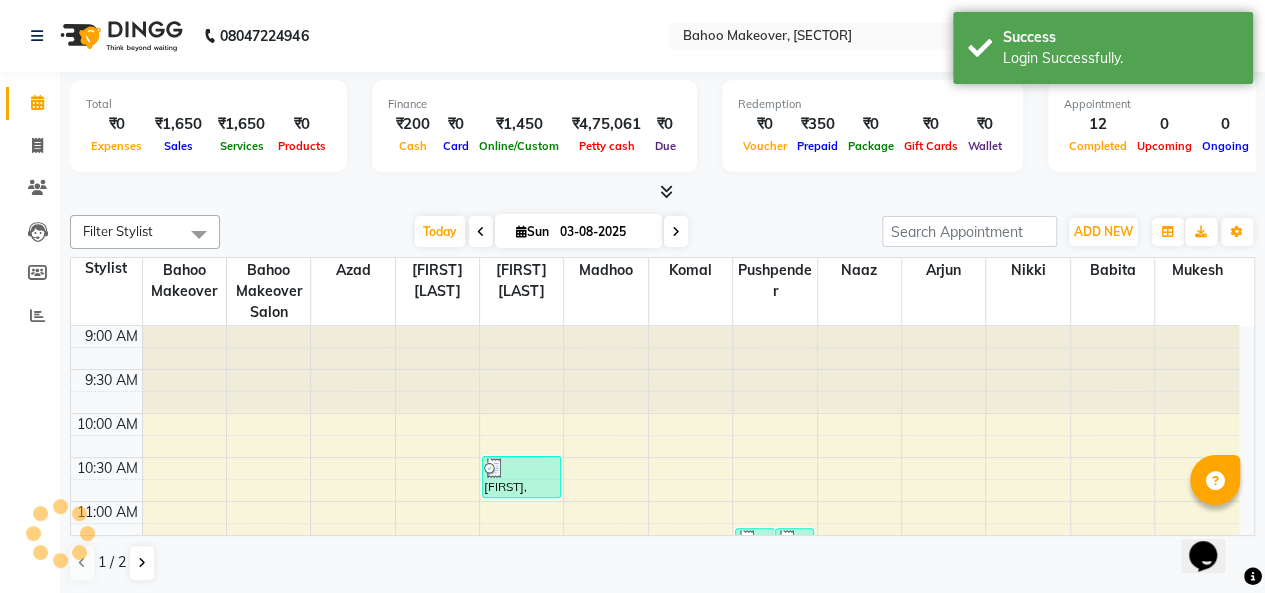 scroll, scrollTop: 0, scrollLeft: 0, axis: both 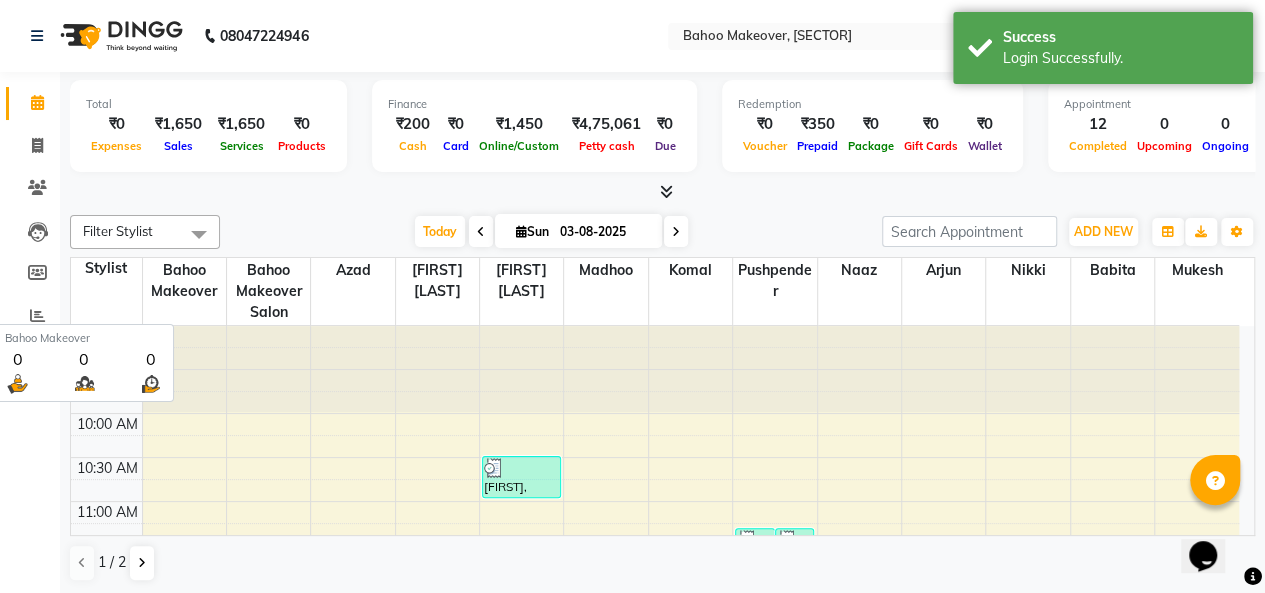 click on "Filter Stylist" at bounding box center [145, 232] 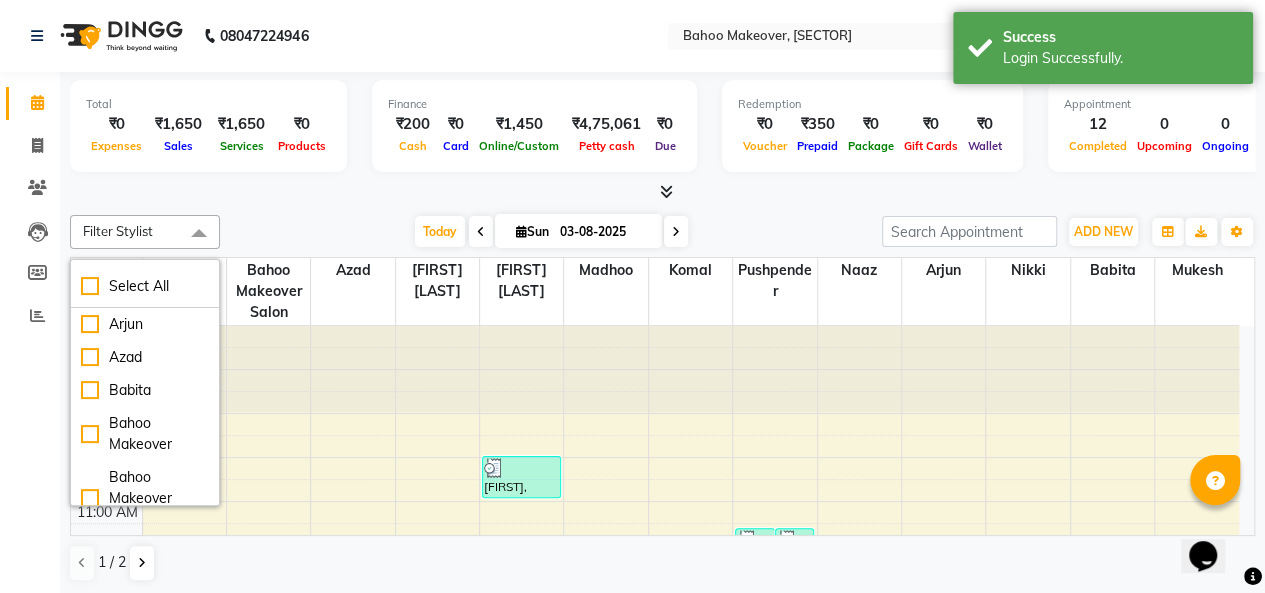click on "Filter Stylist" at bounding box center [145, 232] 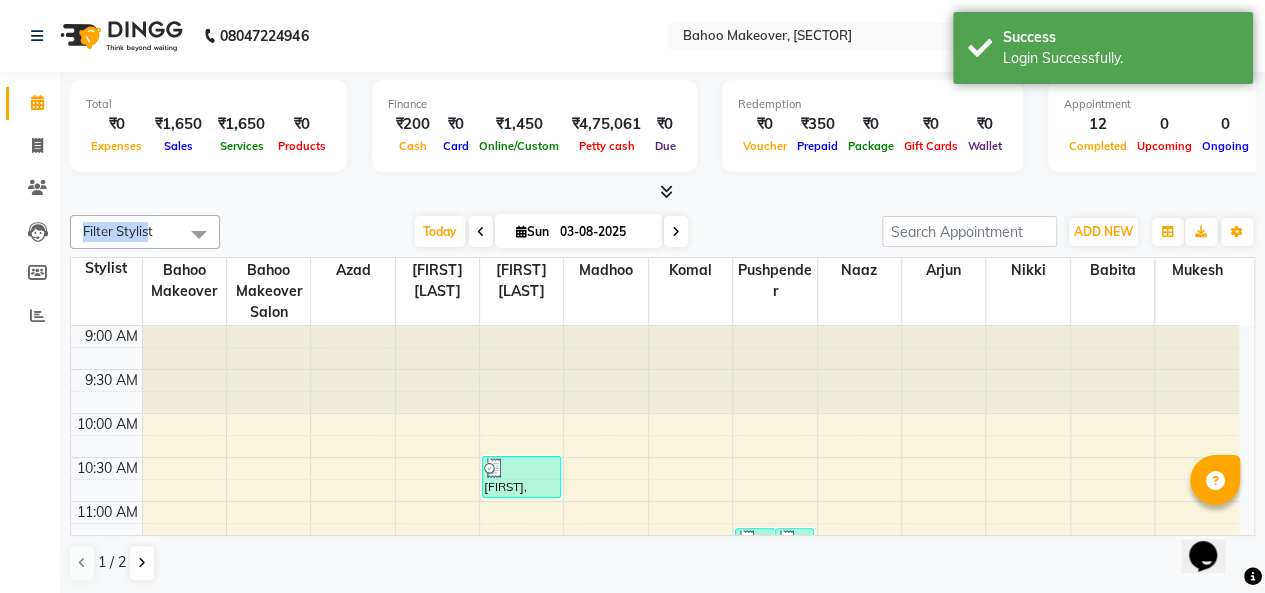 drag, startPoint x: 146, startPoint y: 221, endPoint x: 173, endPoint y: 211, distance: 28.79236 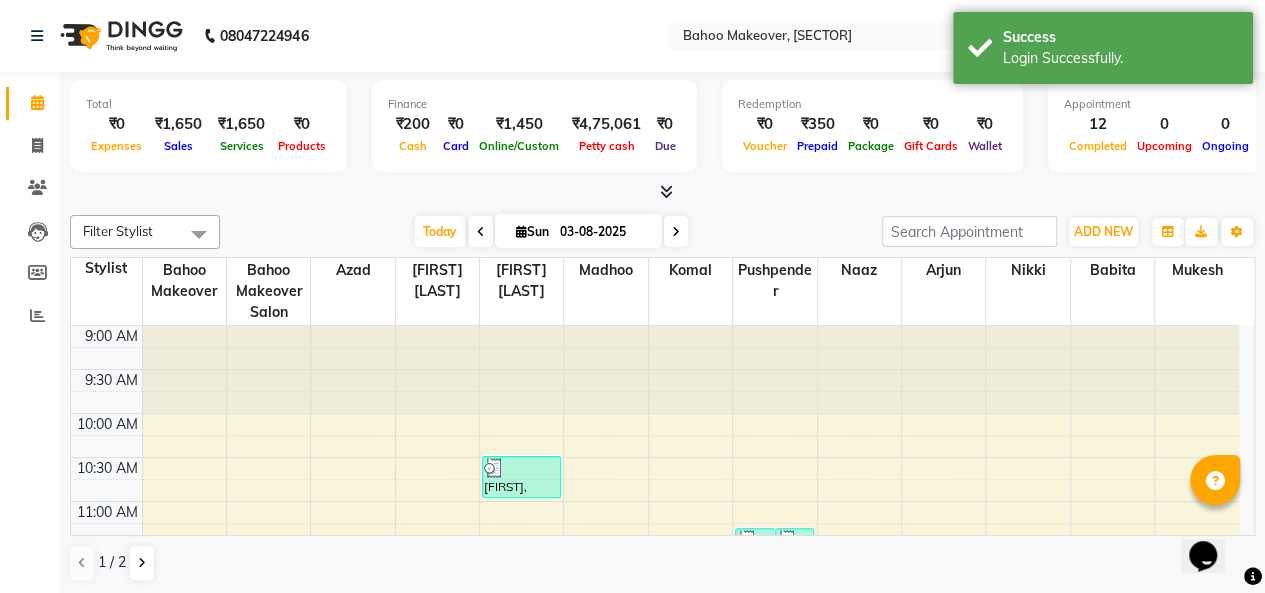 click on "Filter Stylist" at bounding box center [145, 232] 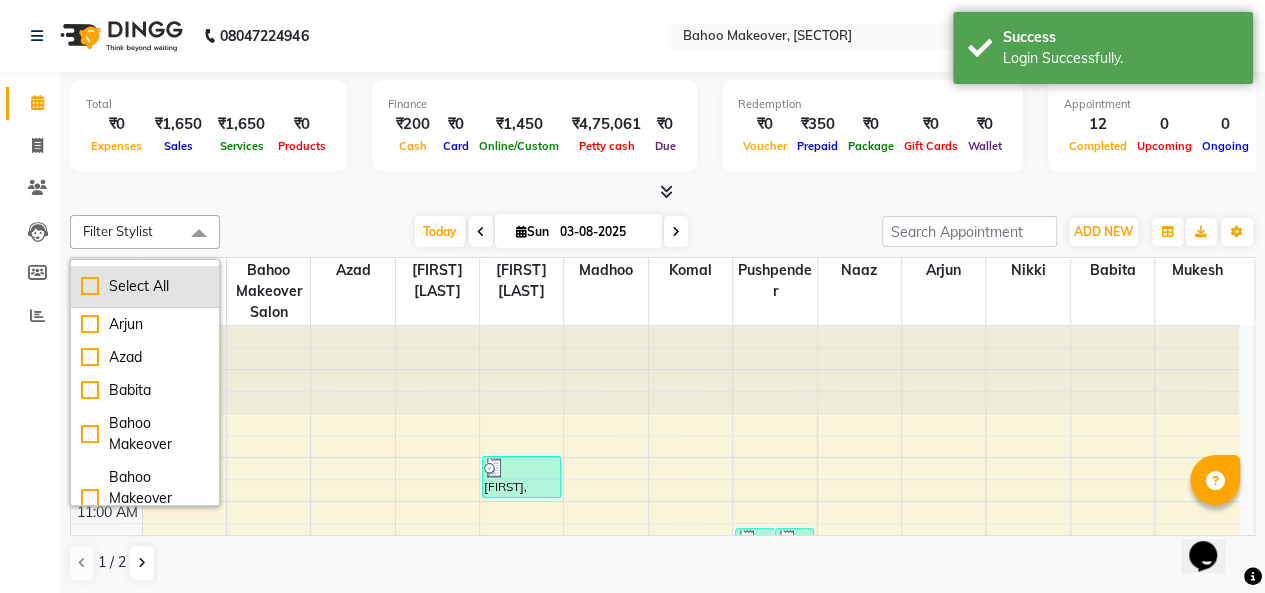 drag, startPoint x: 170, startPoint y: 220, endPoint x: 143, endPoint y: 284, distance: 69.46222 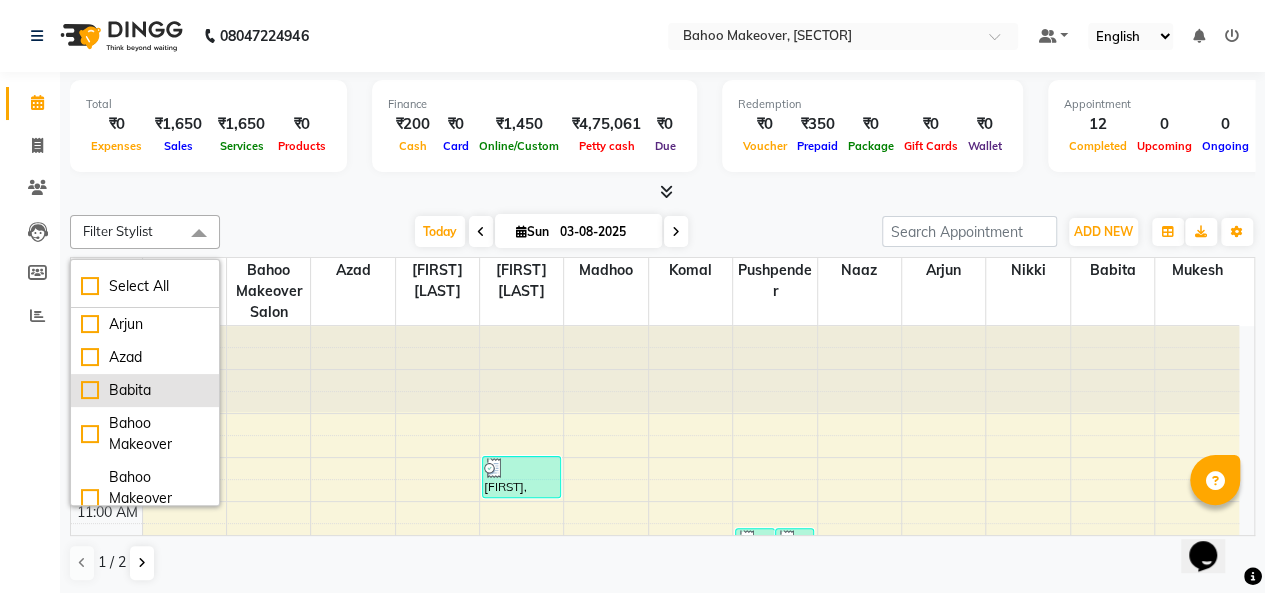 scroll, scrollTop: 382, scrollLeft: 0, axis: vertical 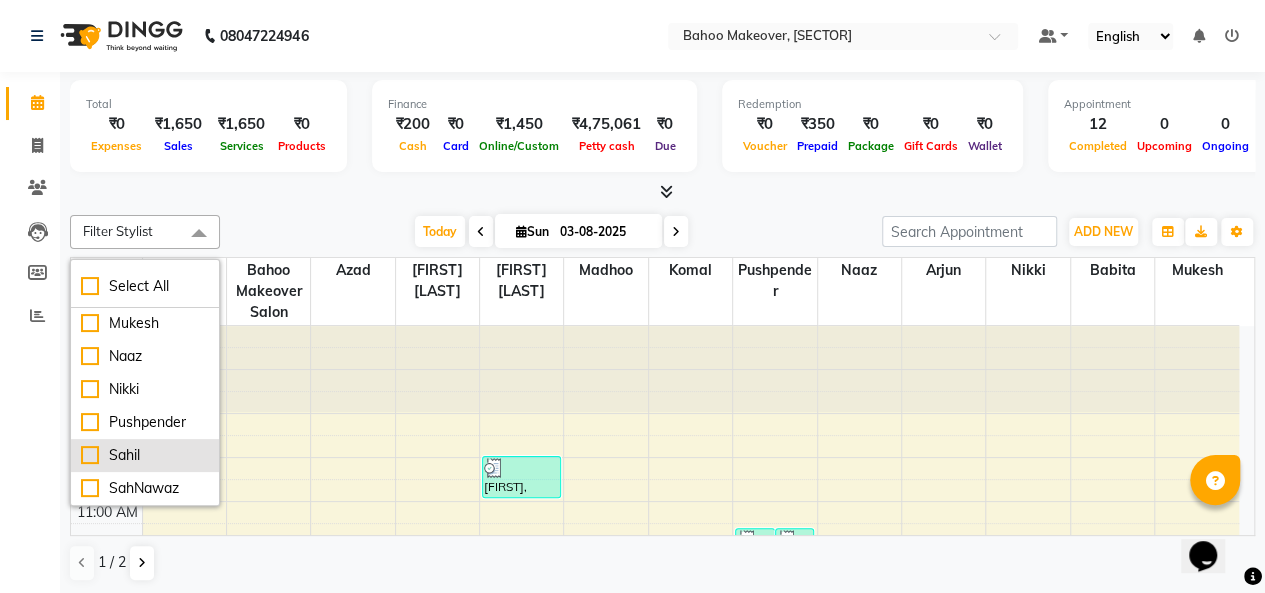 click on "Sahil" at bounding box center (145, 455) 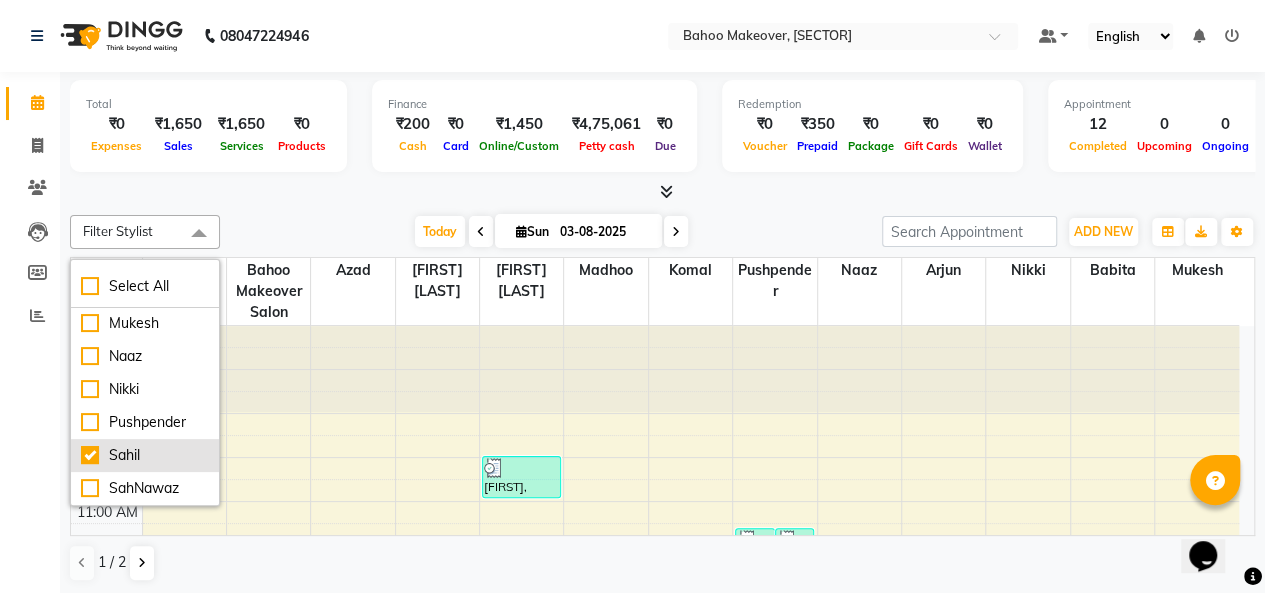 checkbox on "true" 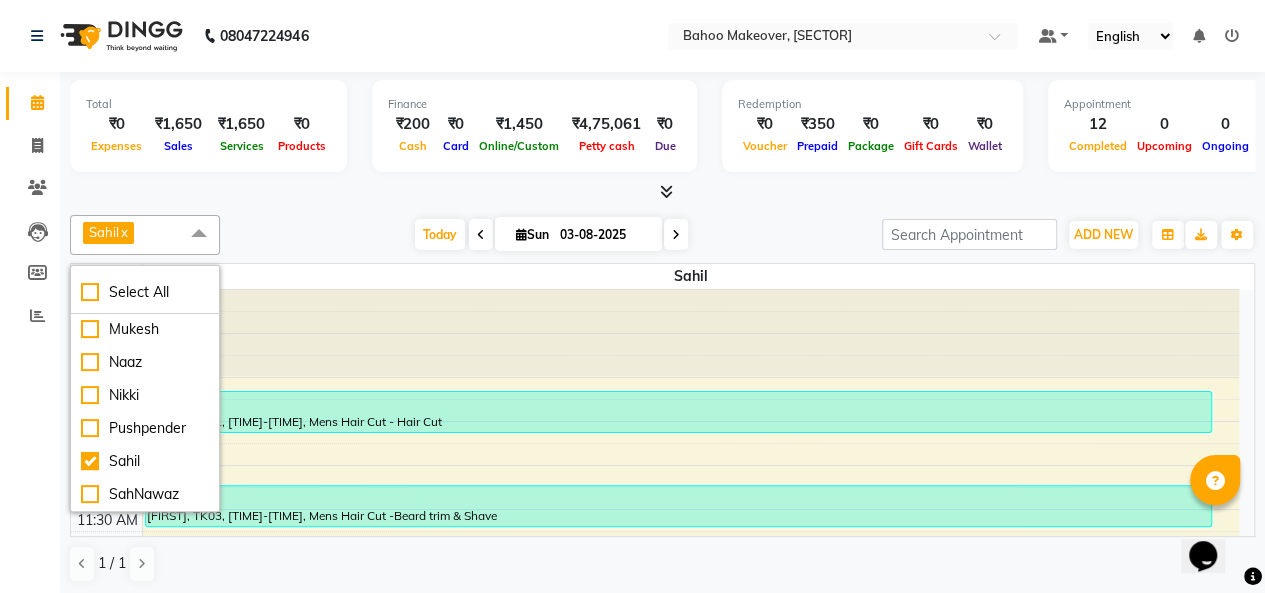 click on "[FIRST] x" at bounding box center (145, 235) 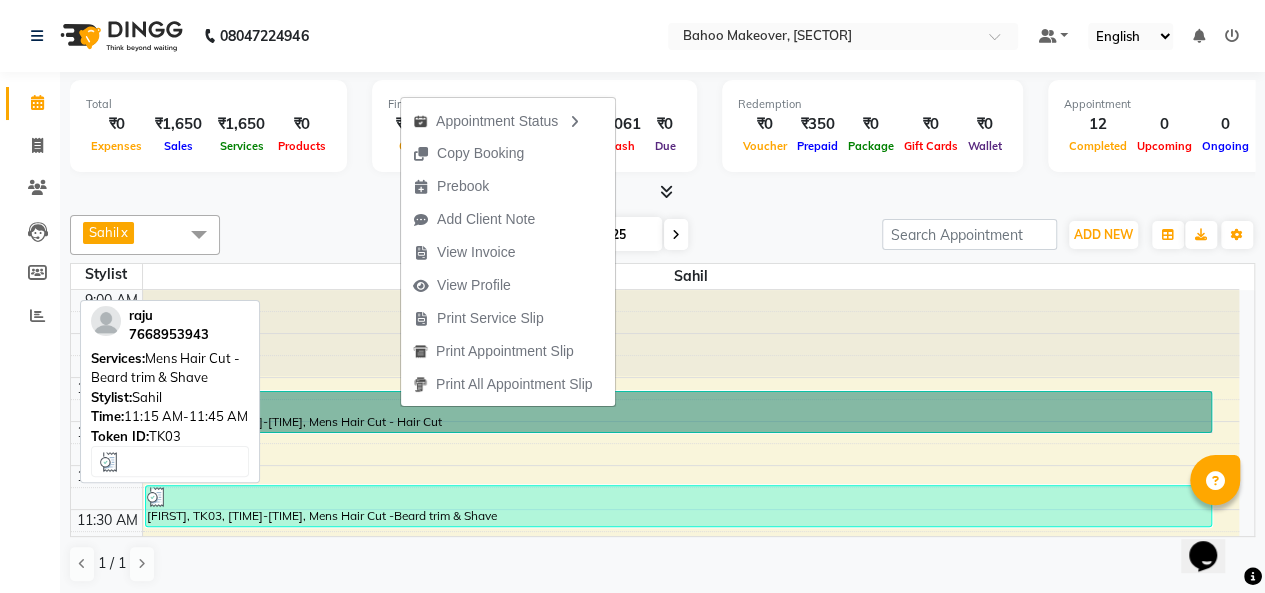 click at bounding box center (678, 497) 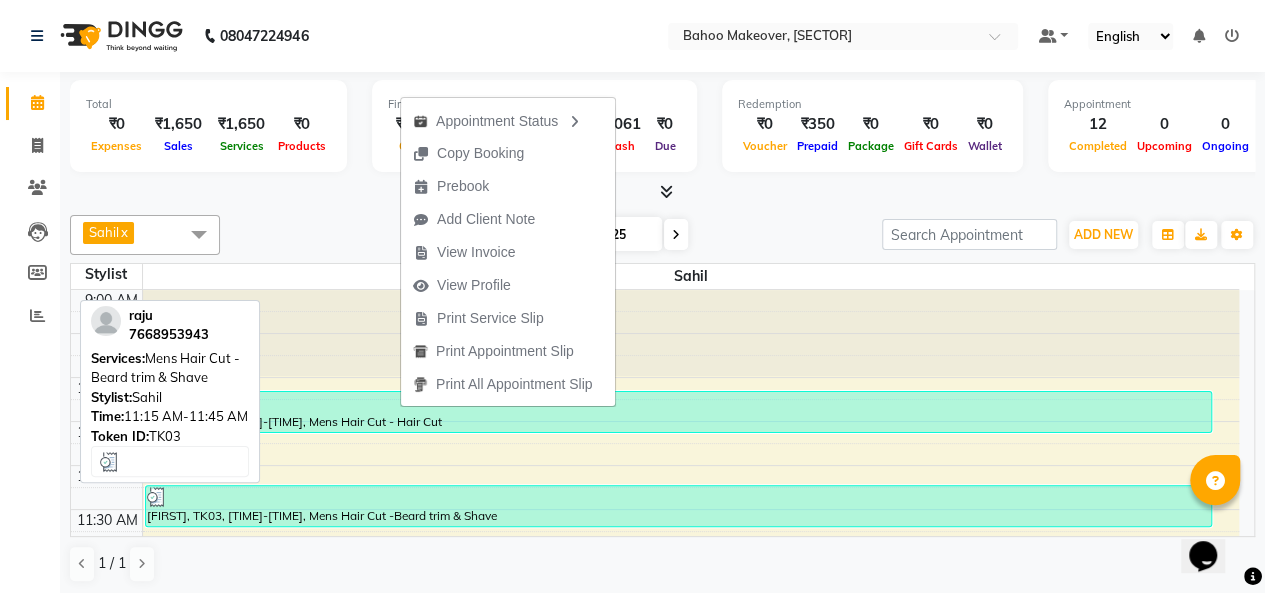 select on "3" 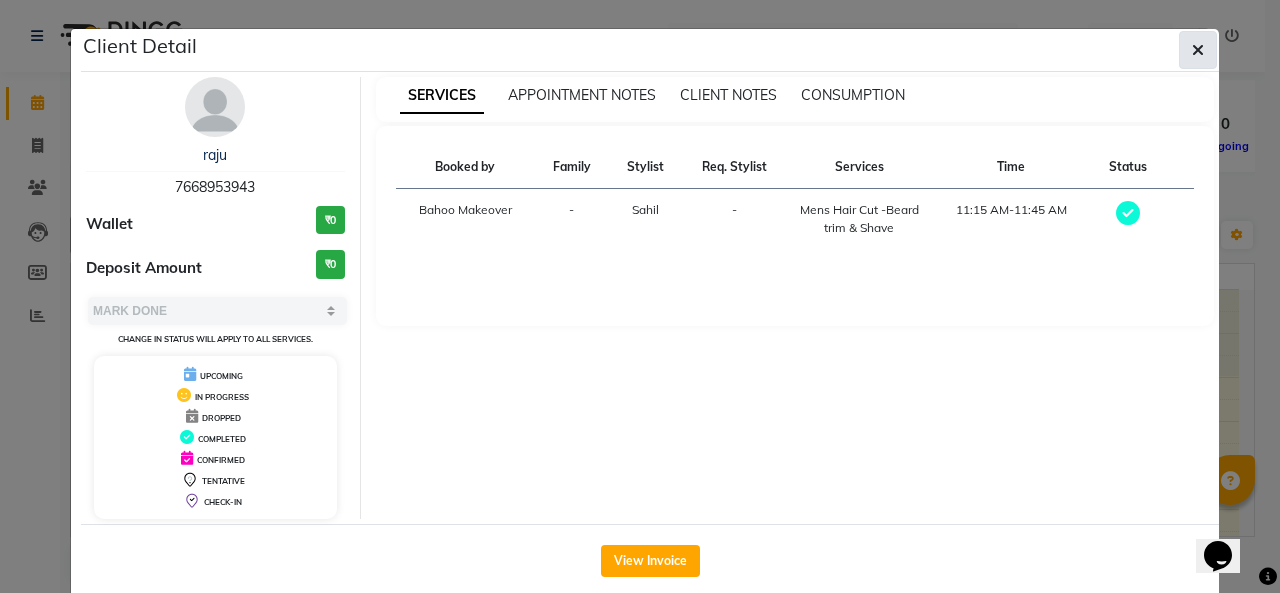 click 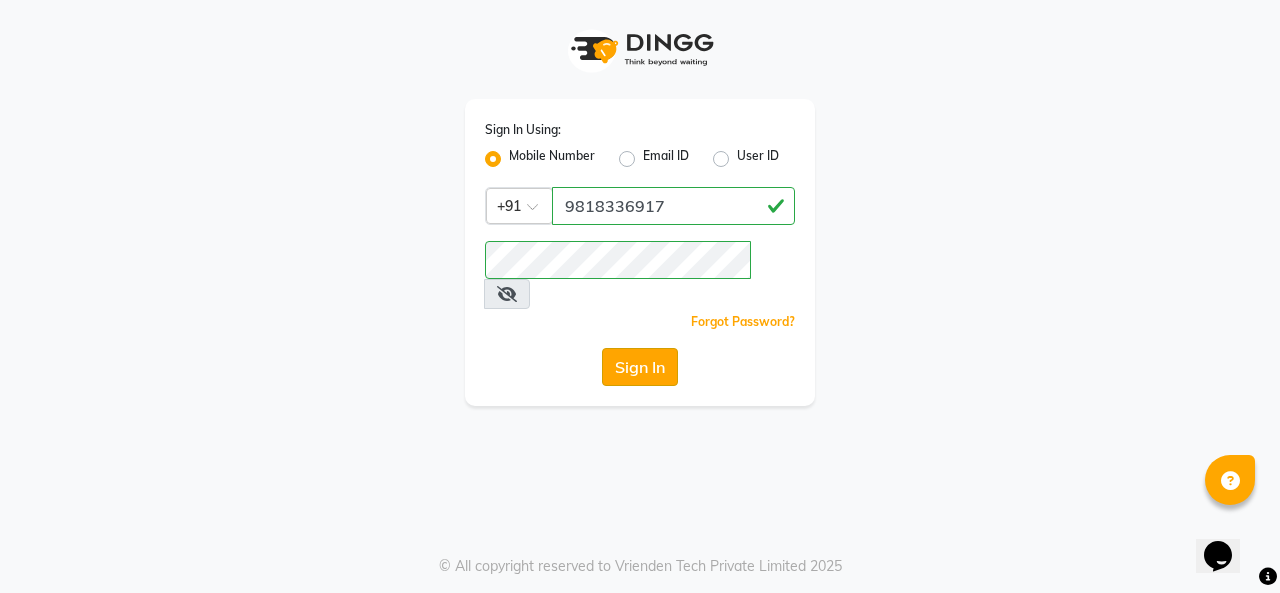 click on "Sign In" 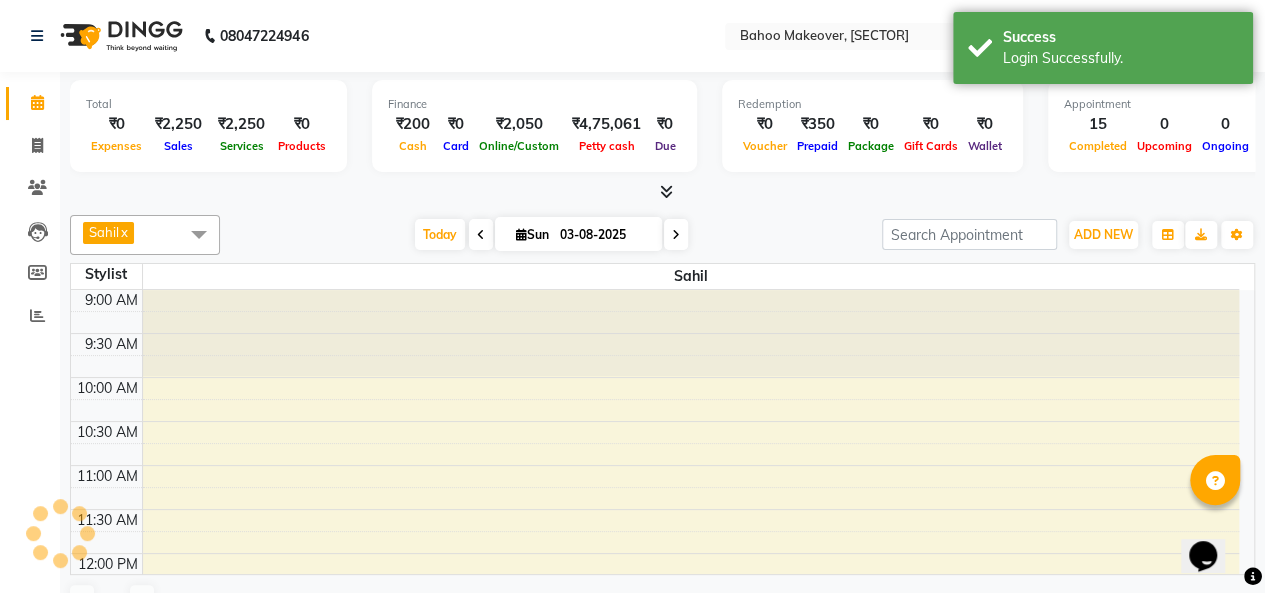 select on "en" 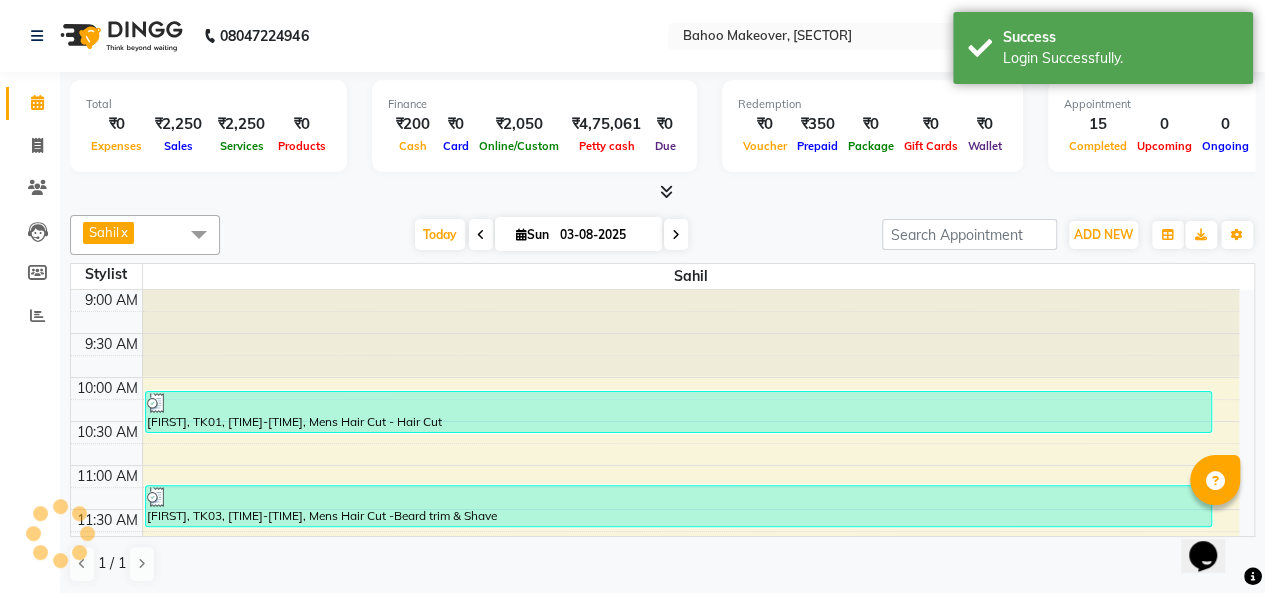 scroll, scrollTop: 0, scrollLeft: 0, axis: both 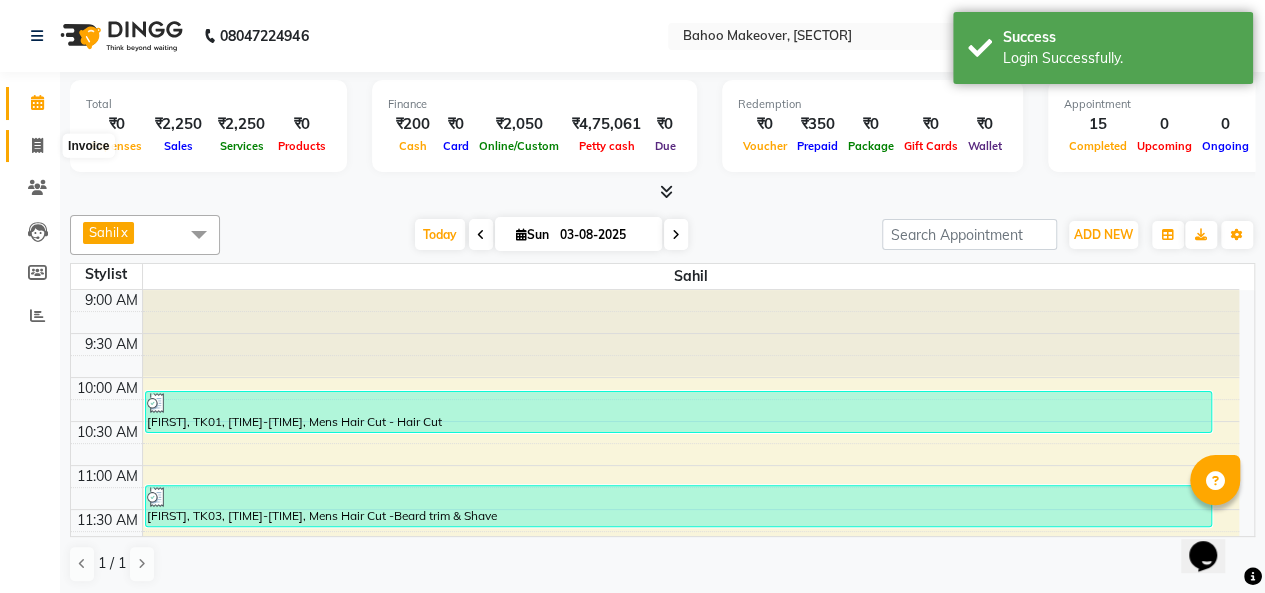 click 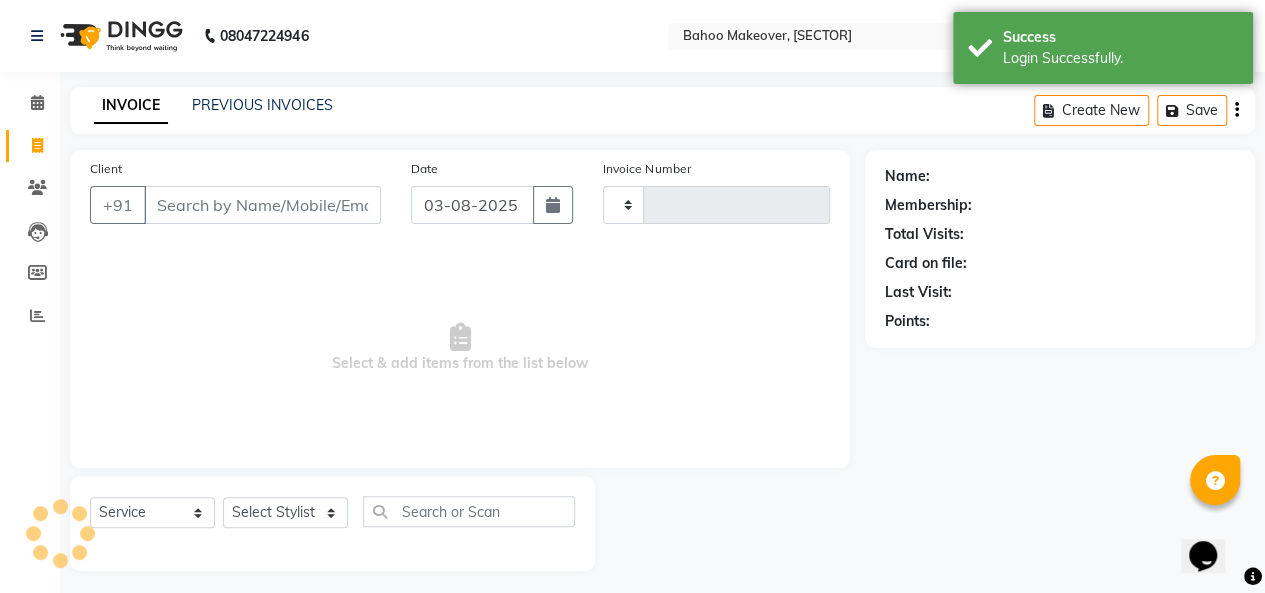 type on "2394" 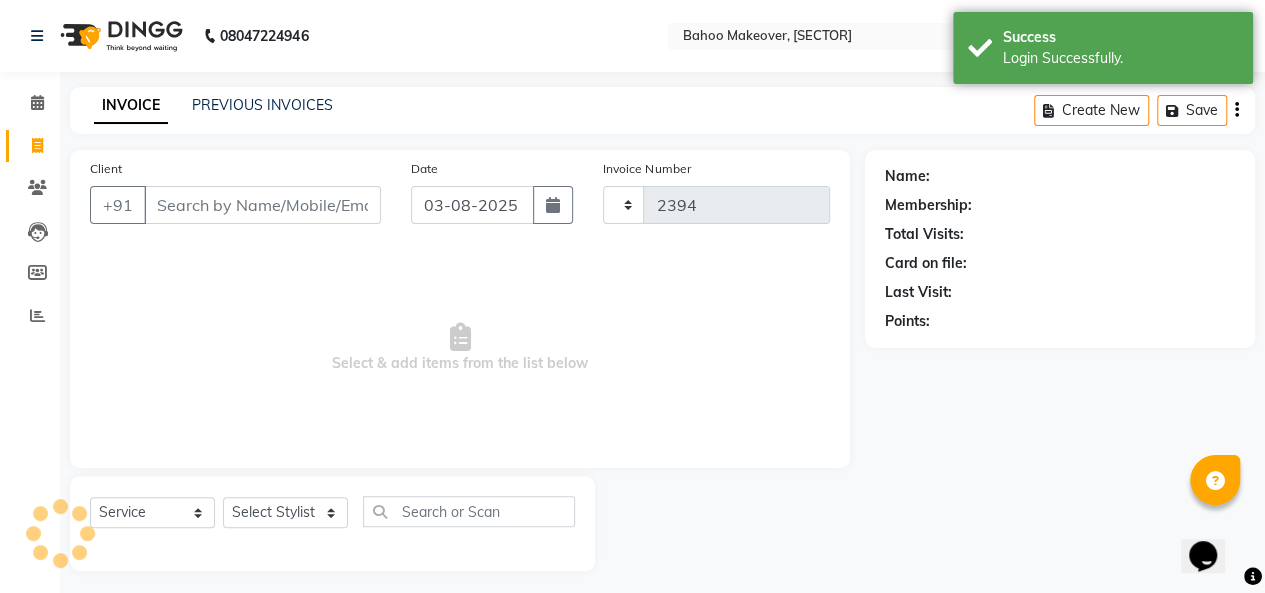 select on "6856" 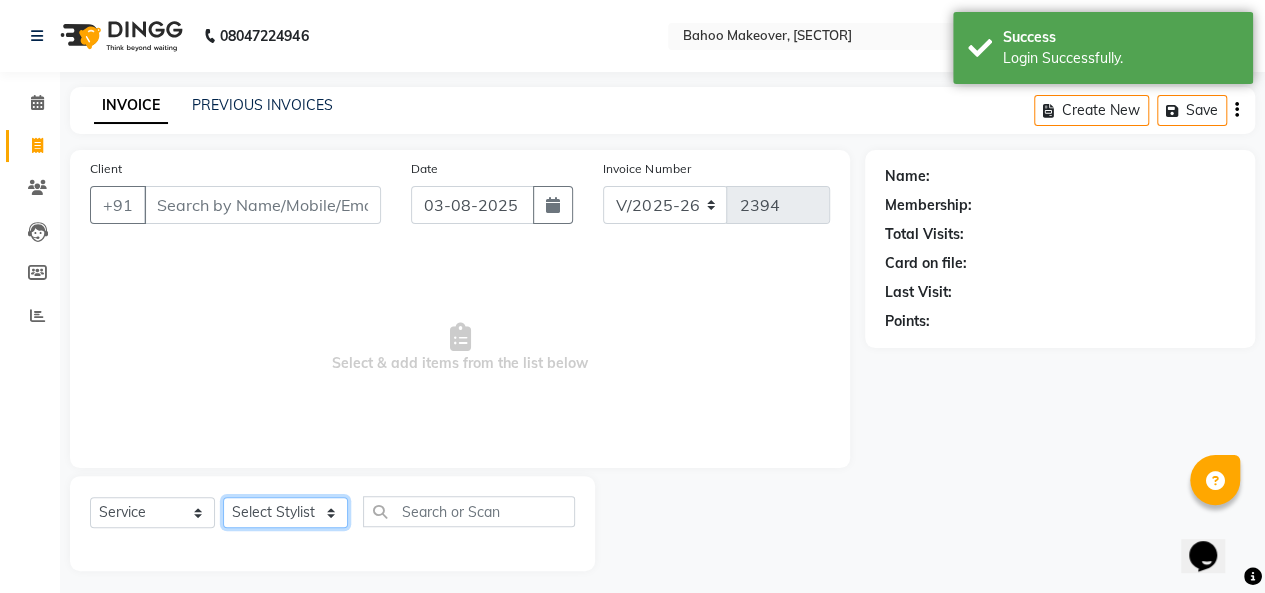 click on "Select Stylist [FIRST] [LAST] Babita Bahoo Makeover Bahoo Makeover Salon Komal Madhoo Mohd Adnaan Mohd Faizan Mukesh Naaz Nikki Pushpender Sahil SahNawaz" 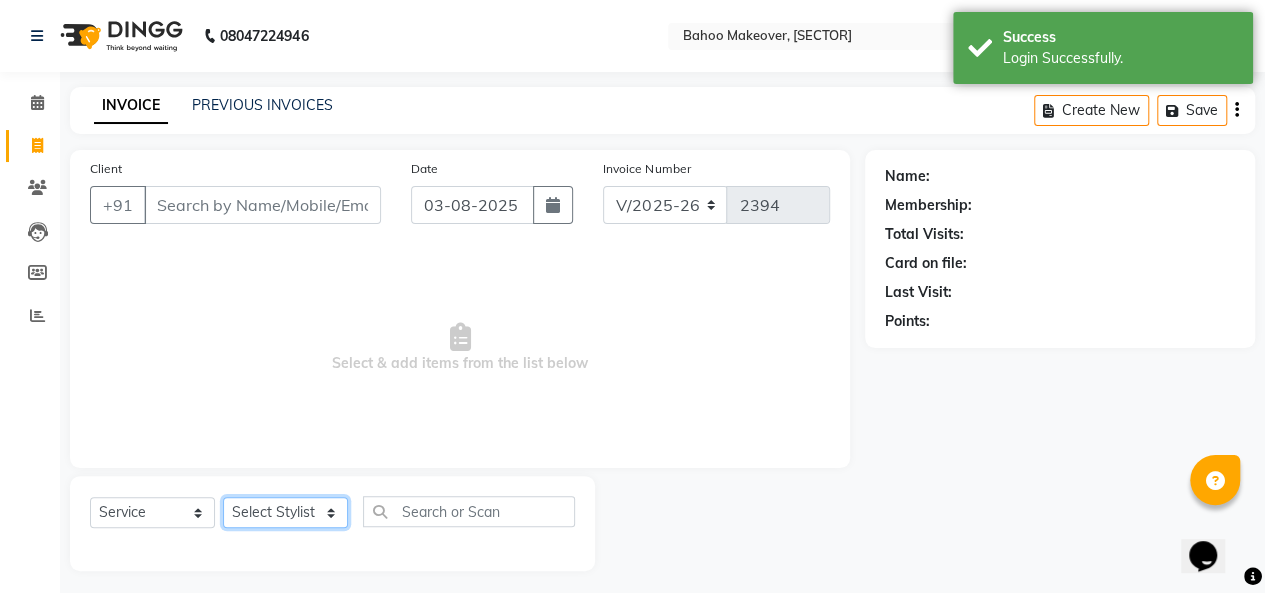 select on "85851" 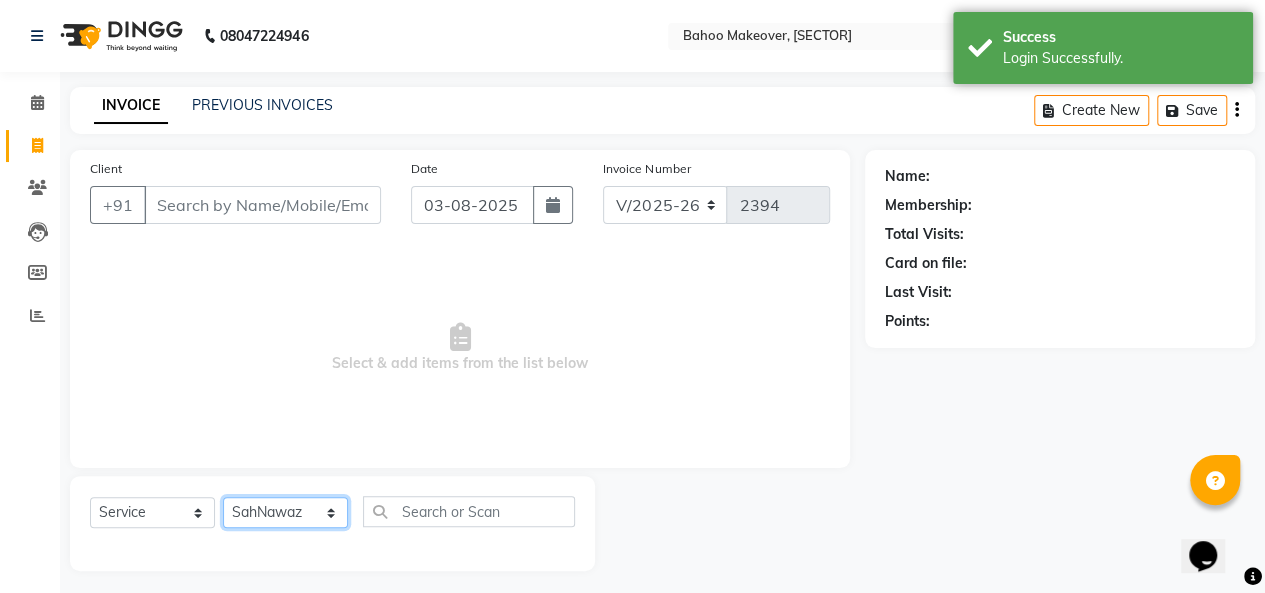 click on "Select Stylist [FIRST] [LAST] Babita Bahoo Makeover Bahoo Makeover Salon Komal Madhoo Mohd Adnaan Mohd Faizan Mukesh Naaz Nikki Pushpender Sahil SahNawaz" 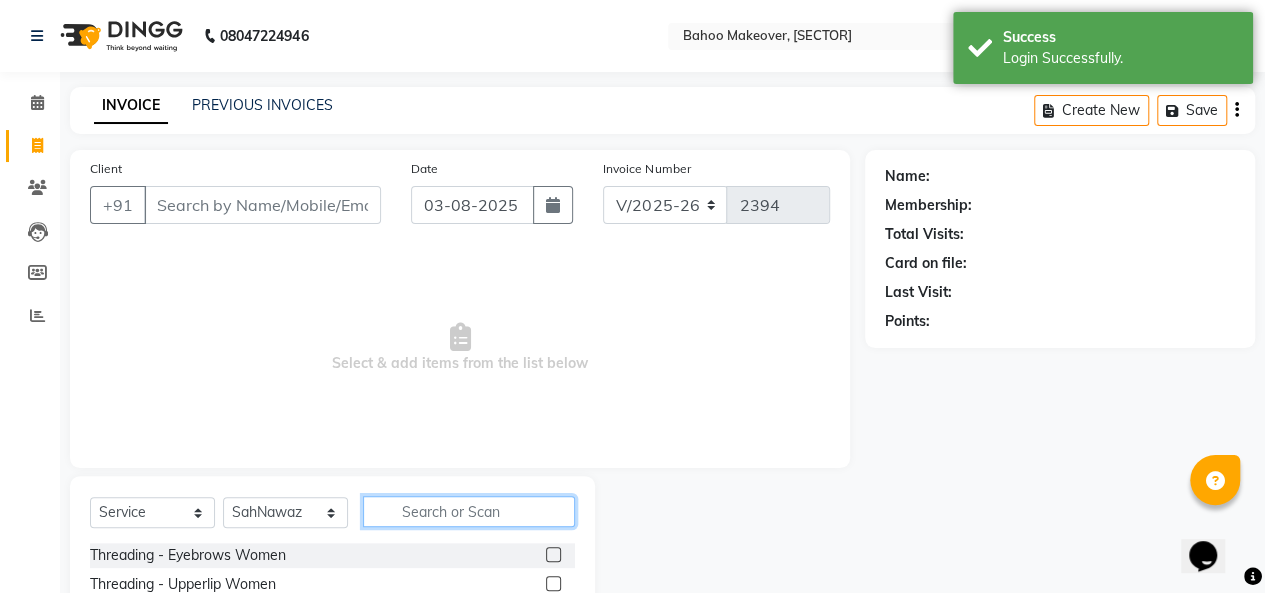 click 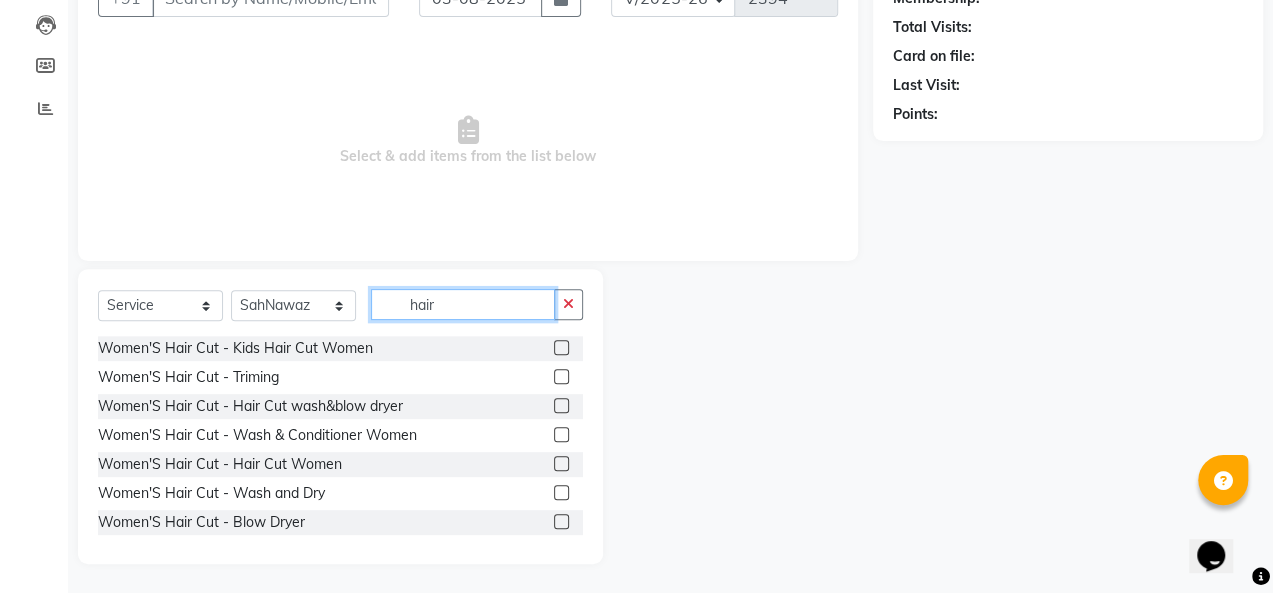 scroll, scrollTop: 0, scrollLeft: 0, axis: both 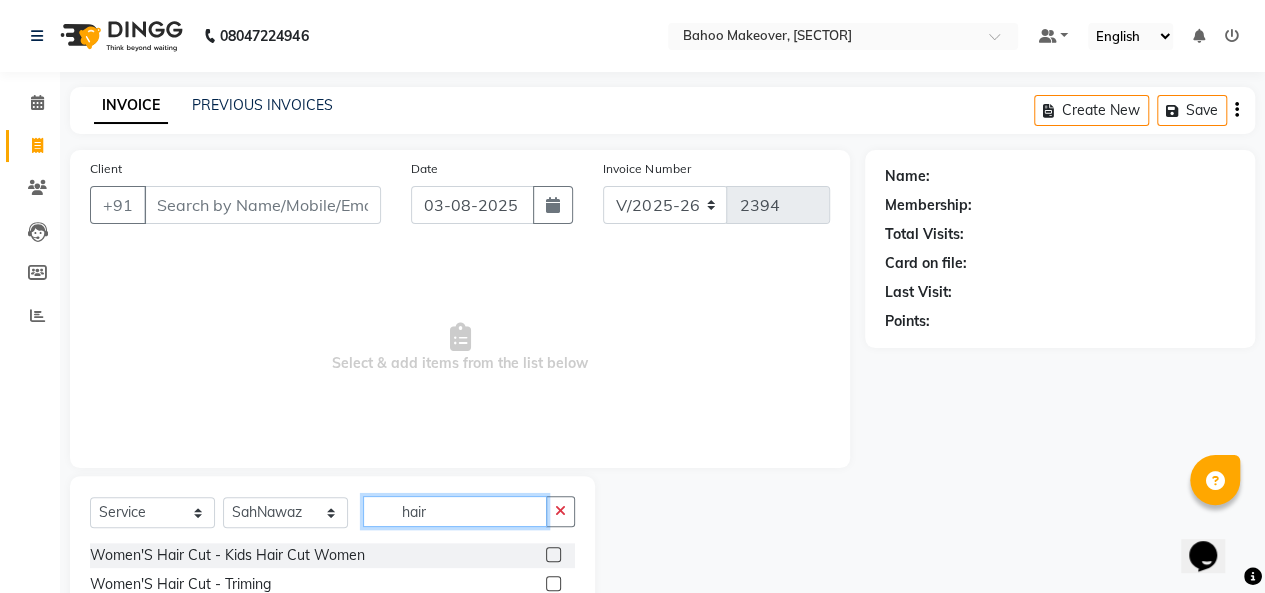 type on "hair" 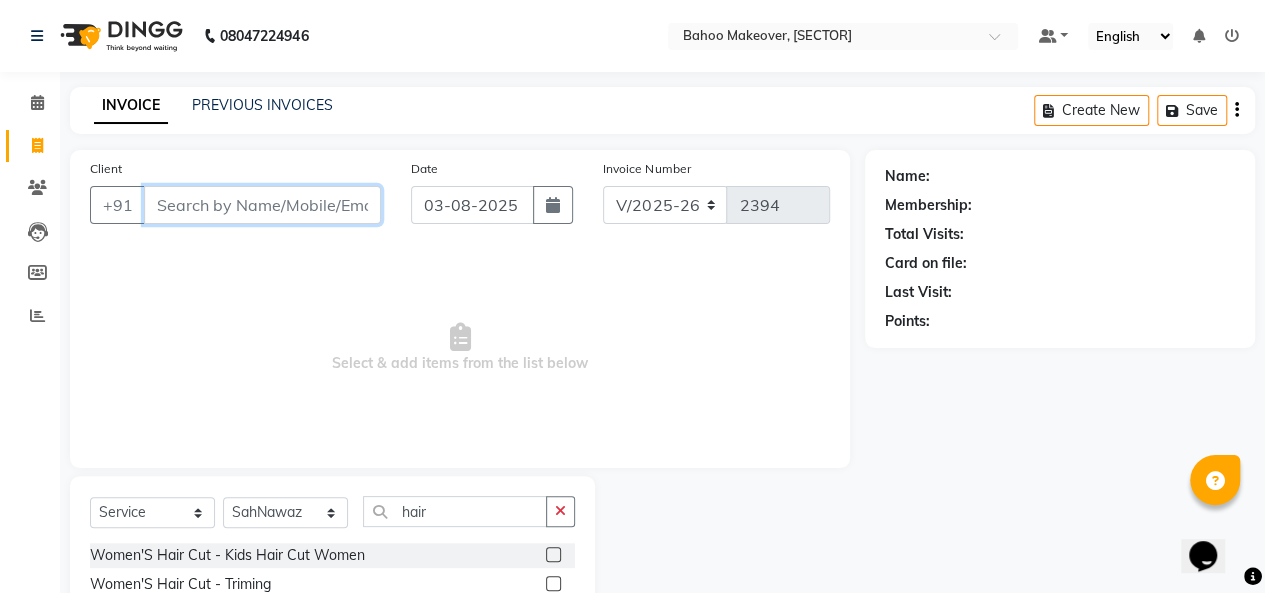 click on "Client" at bounding box center [262, 205] 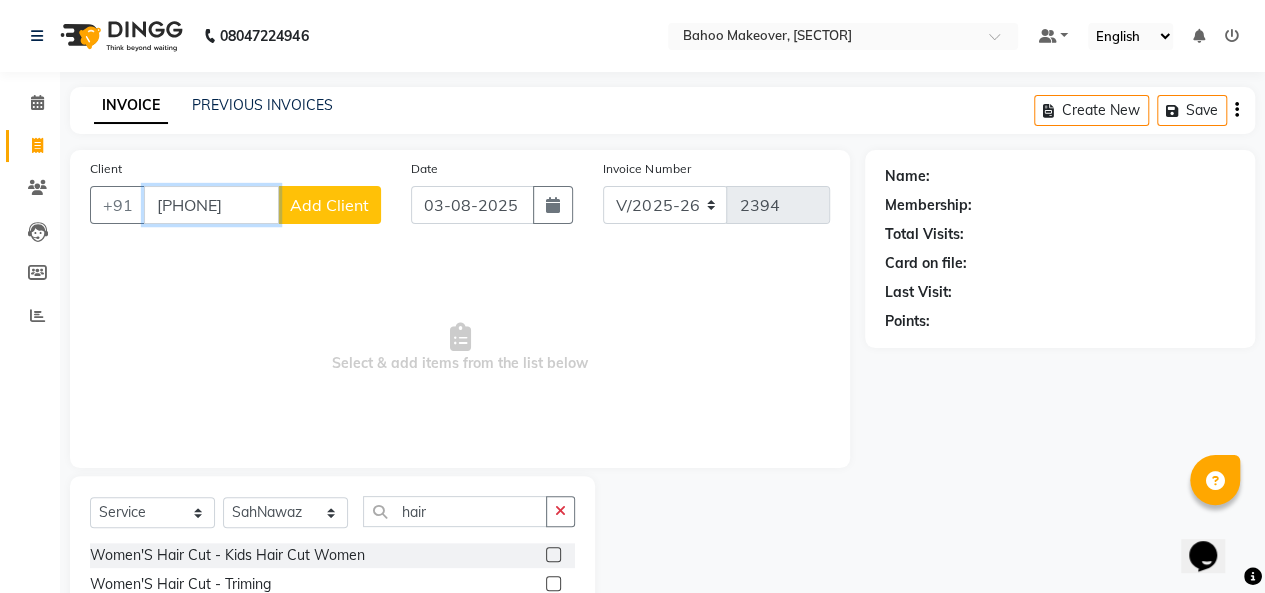type on "[PHONE]" 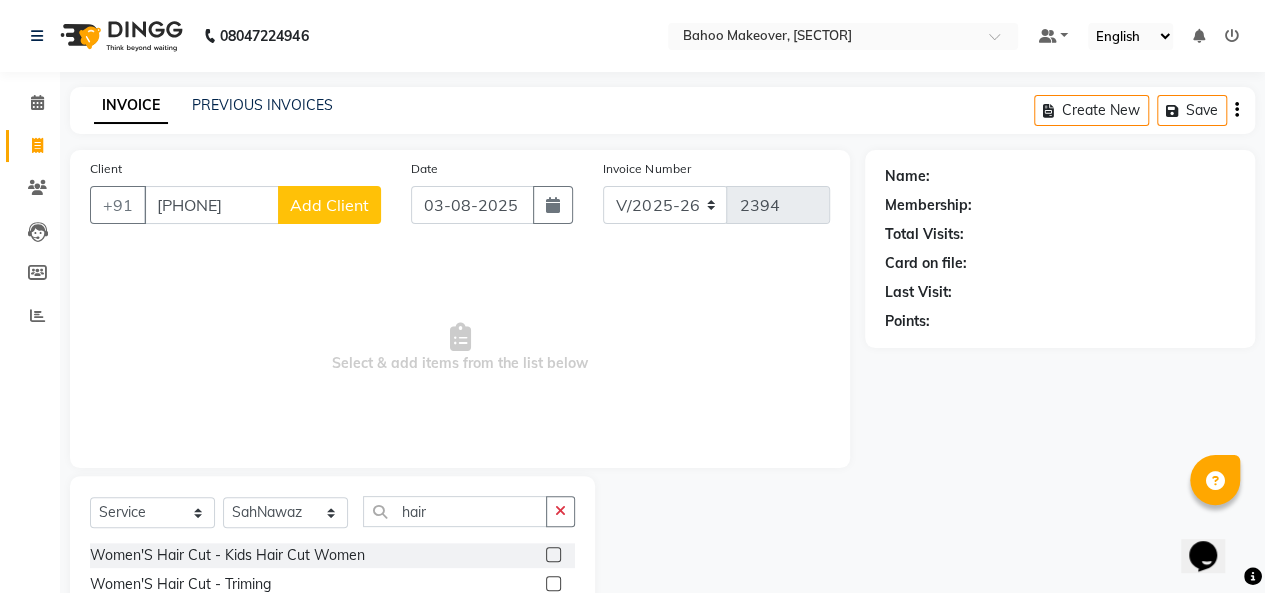 click on "Add Client" 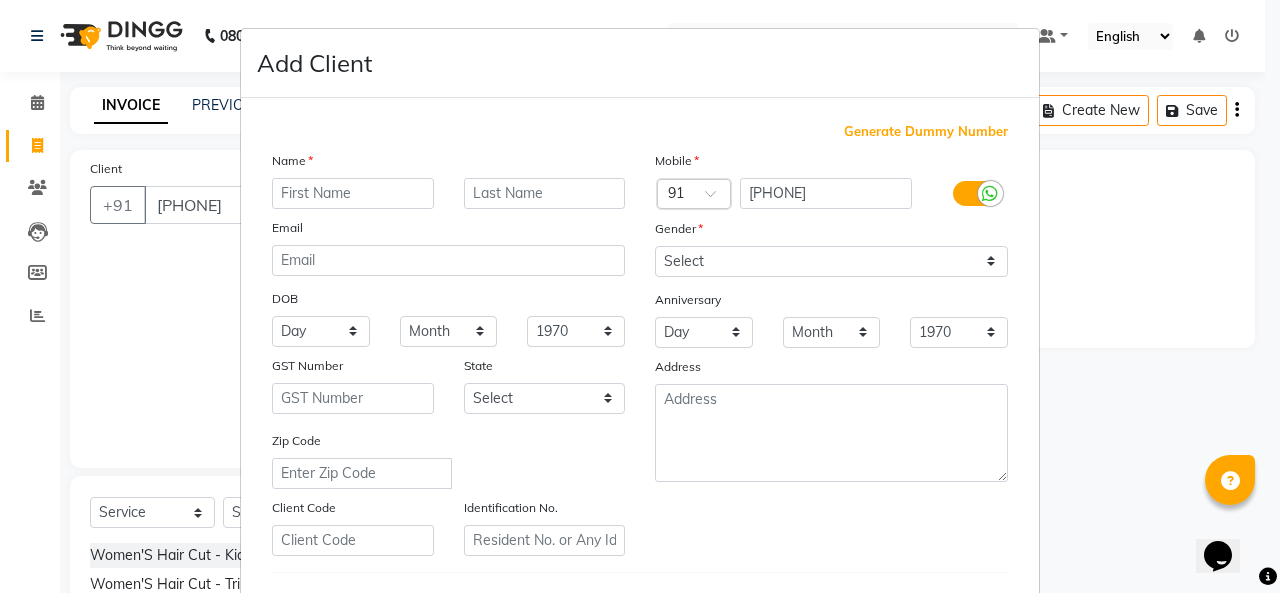 click at bounding box center [353, 193] 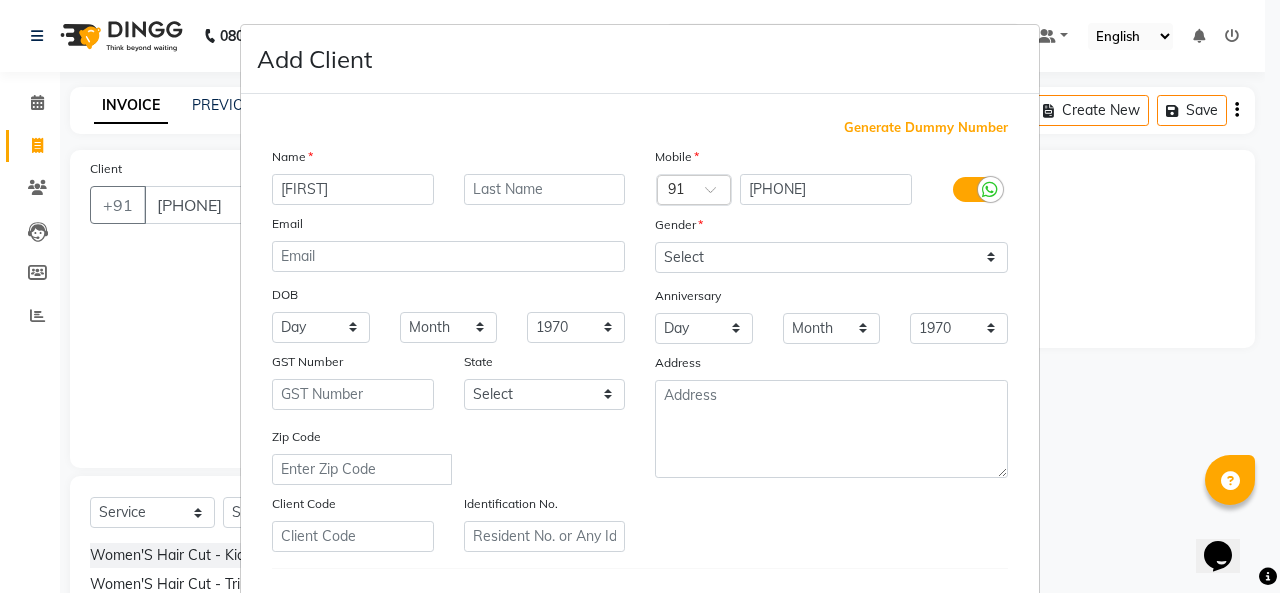 scroll, scrollTop: 2, scrollLeft: 0, axis: vertical 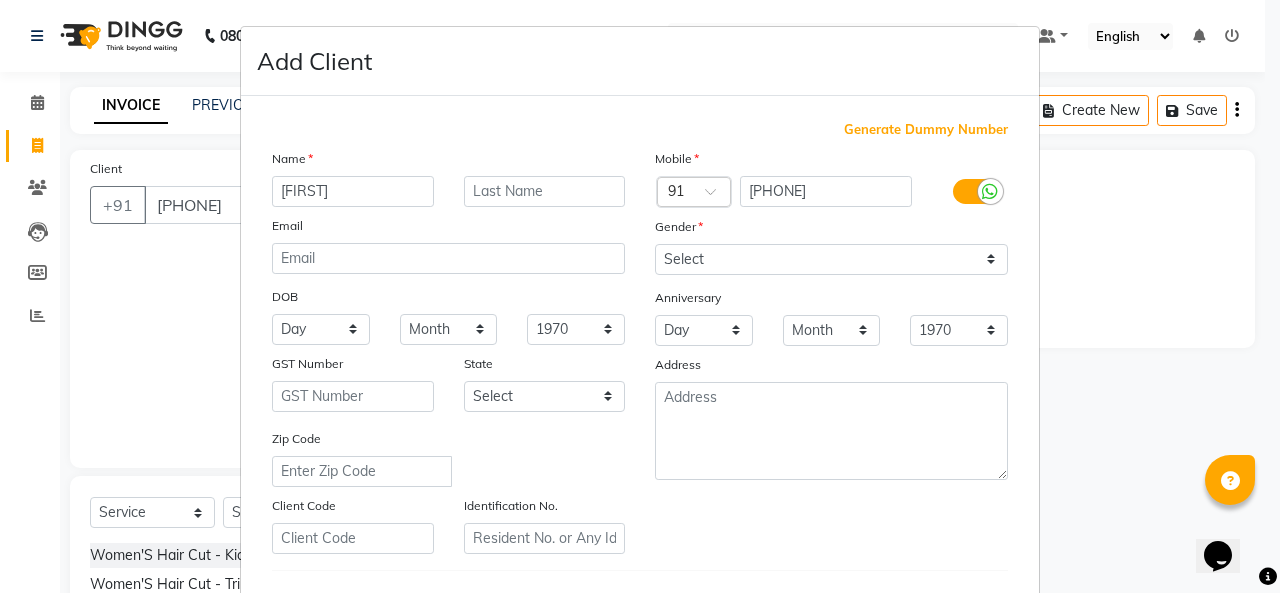 type on "[FIRST]" 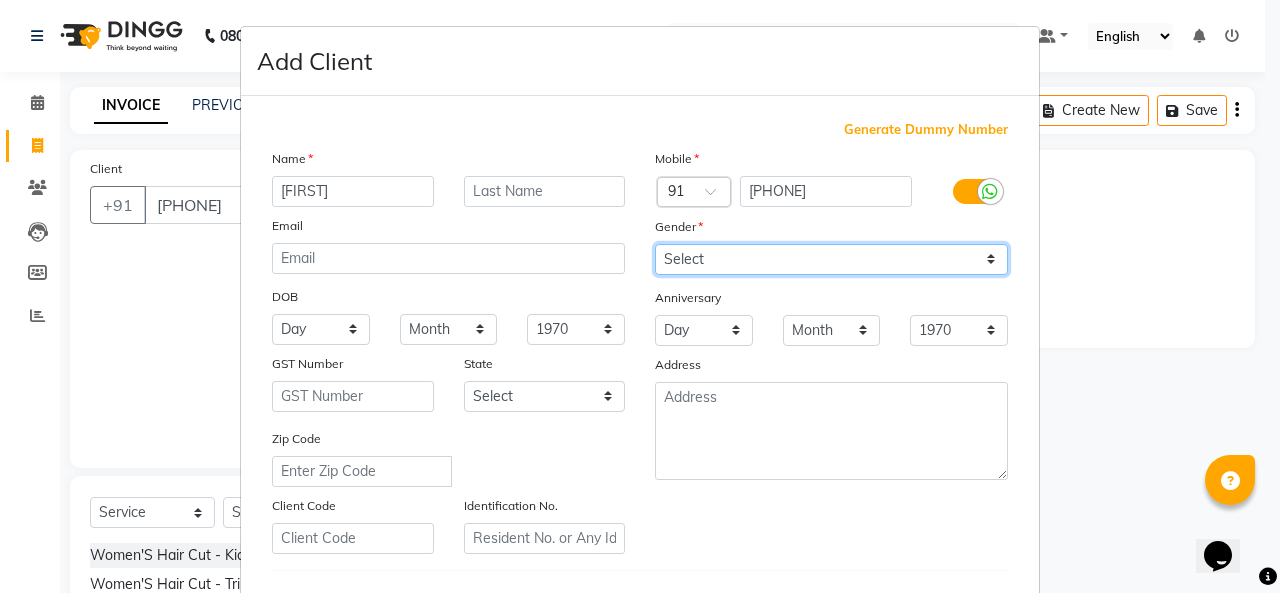 click on "Select Male Female Other Prefer Not To Say" at bounding box center [831, 259] 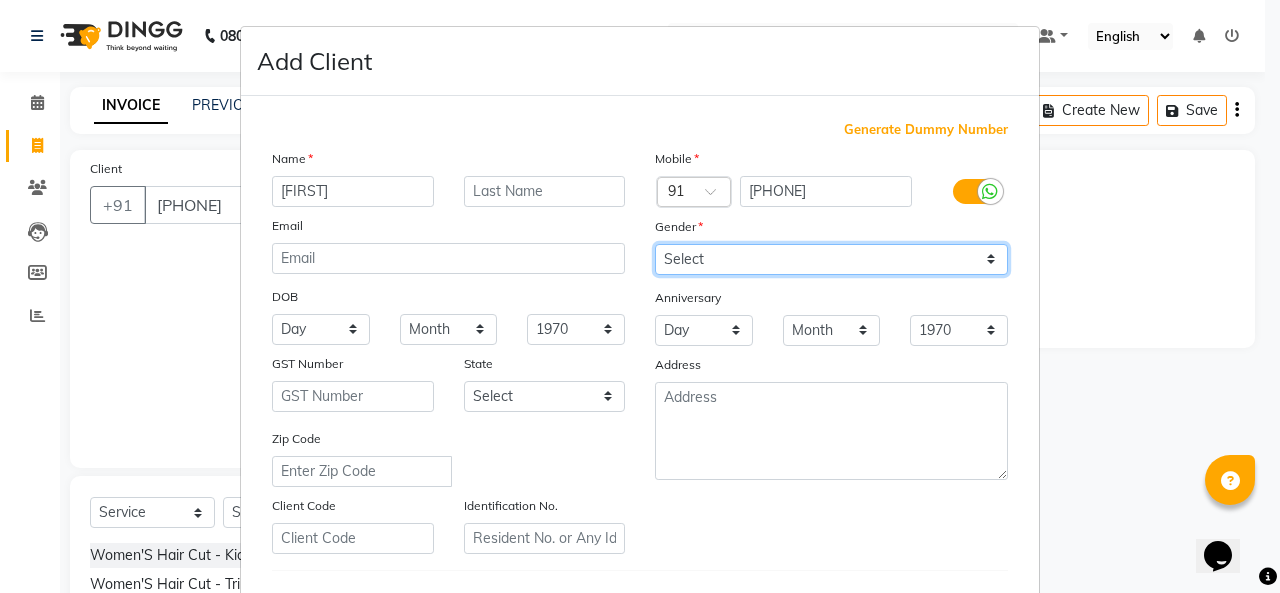 select on "male" 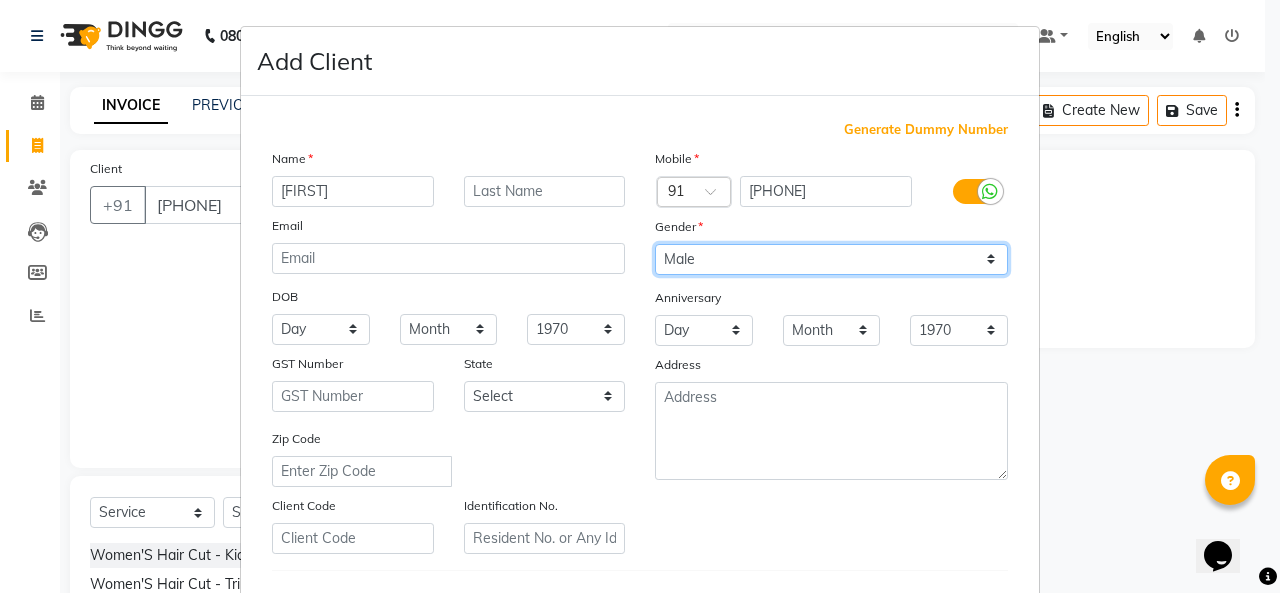 click on "Select Male Female Other Prefer Not To Say" at bounding box center [831, 259] 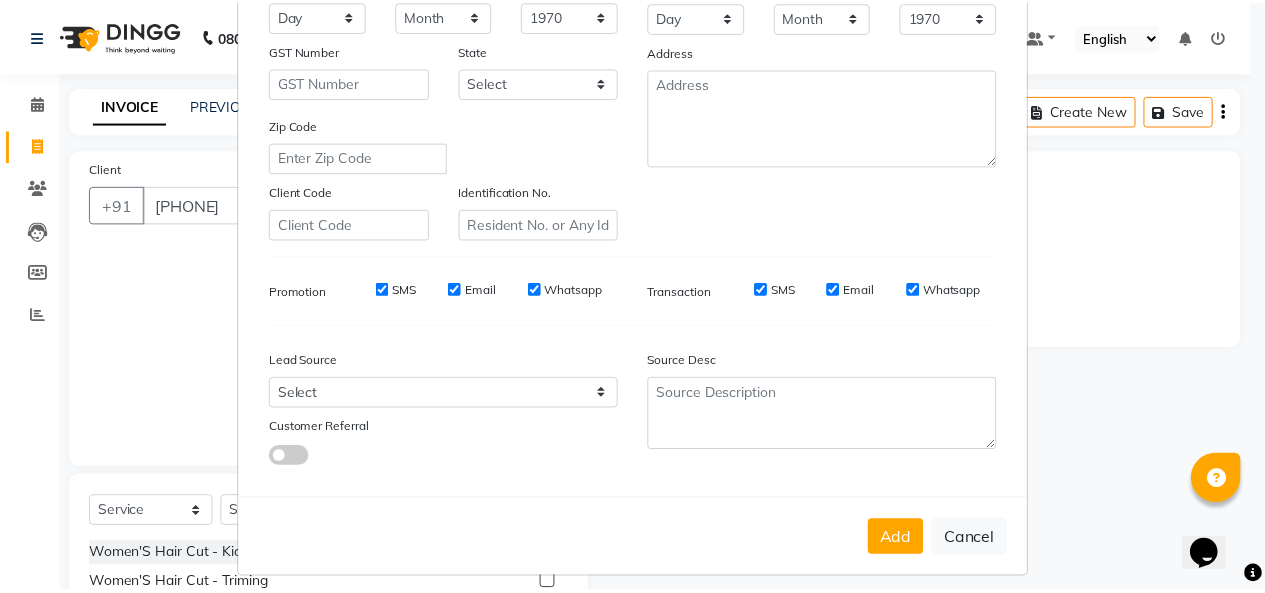 scroll, scrollTop: 326, scrollLeft: 0, axis: vertical 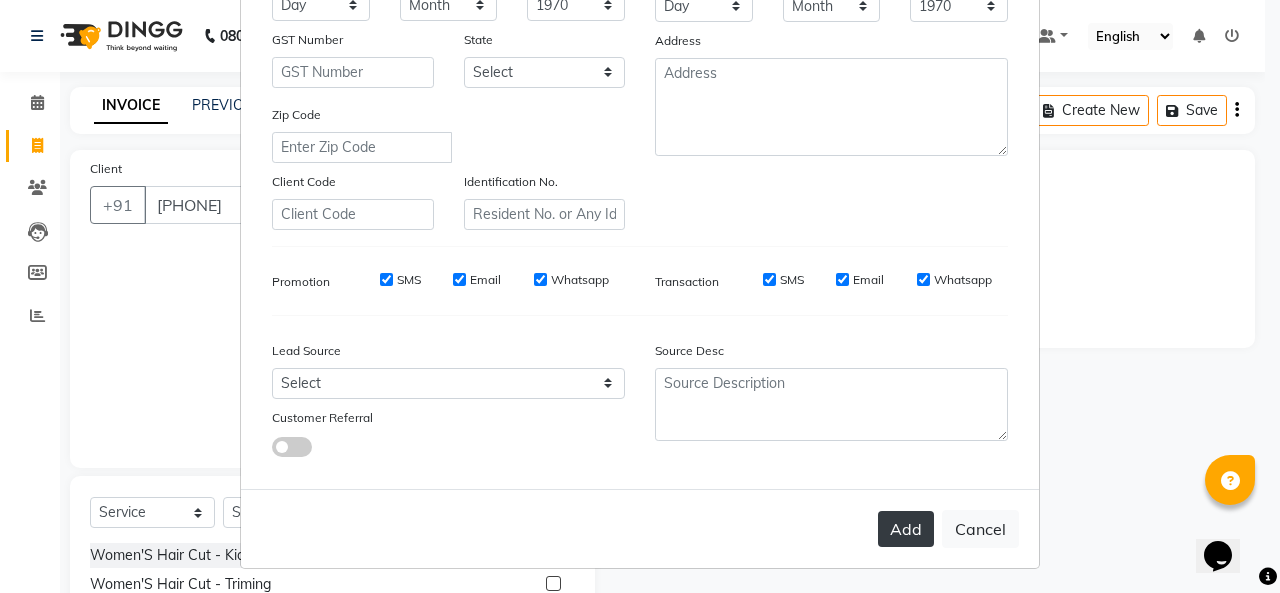 click on "Add" at bounding box center (906, 529) 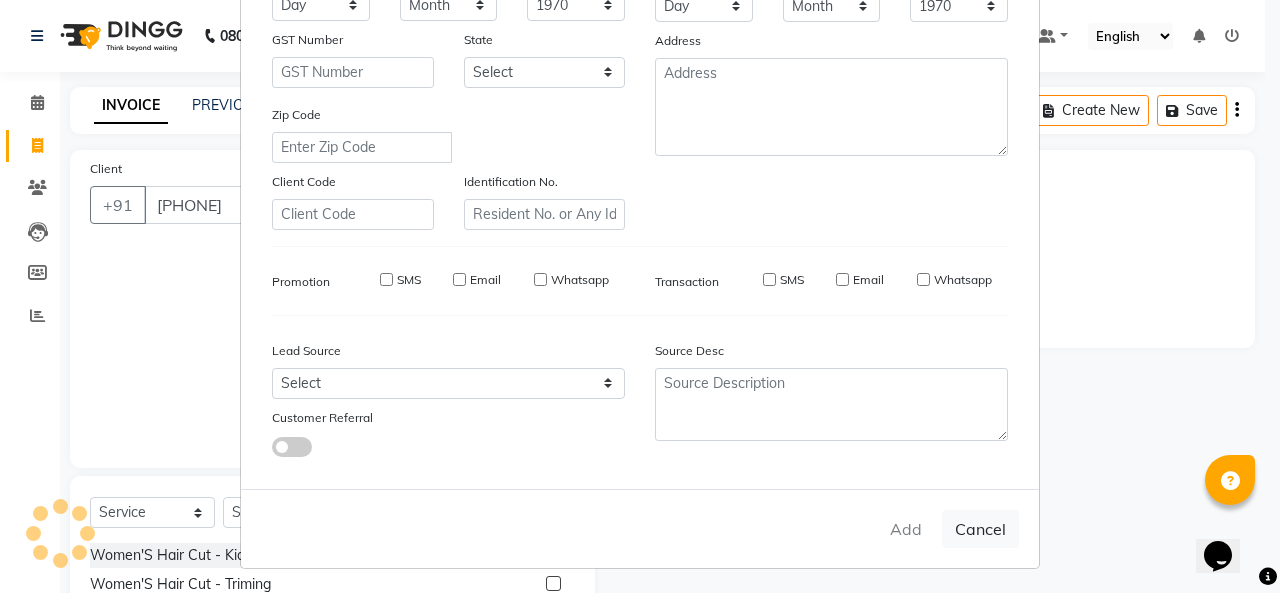 type 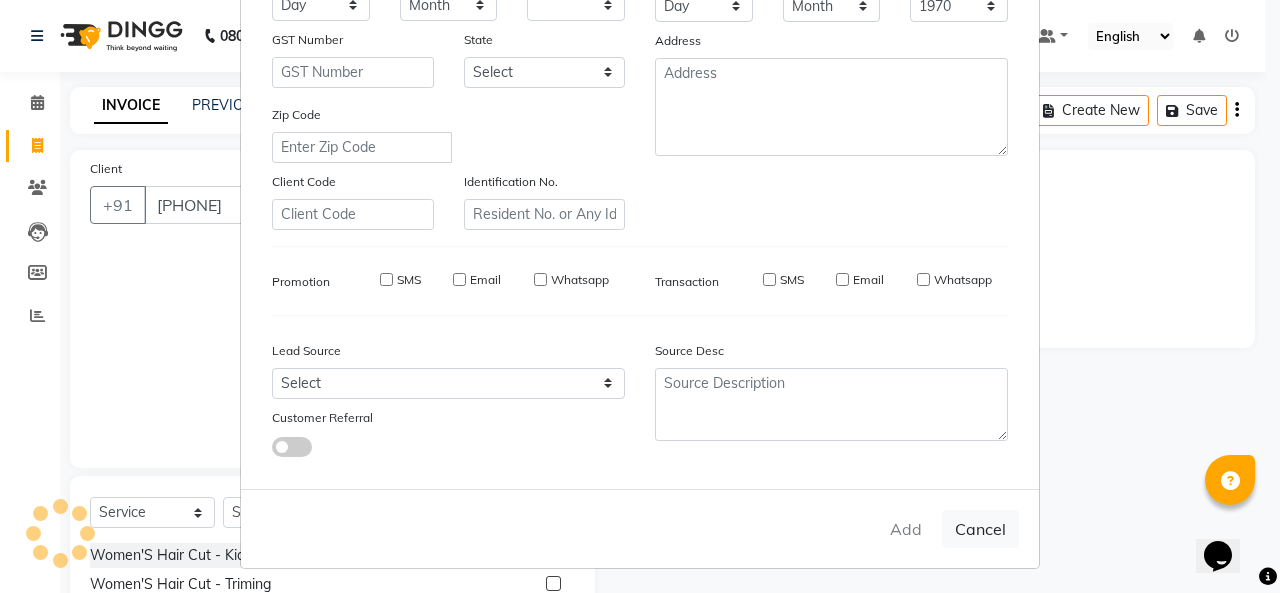 select 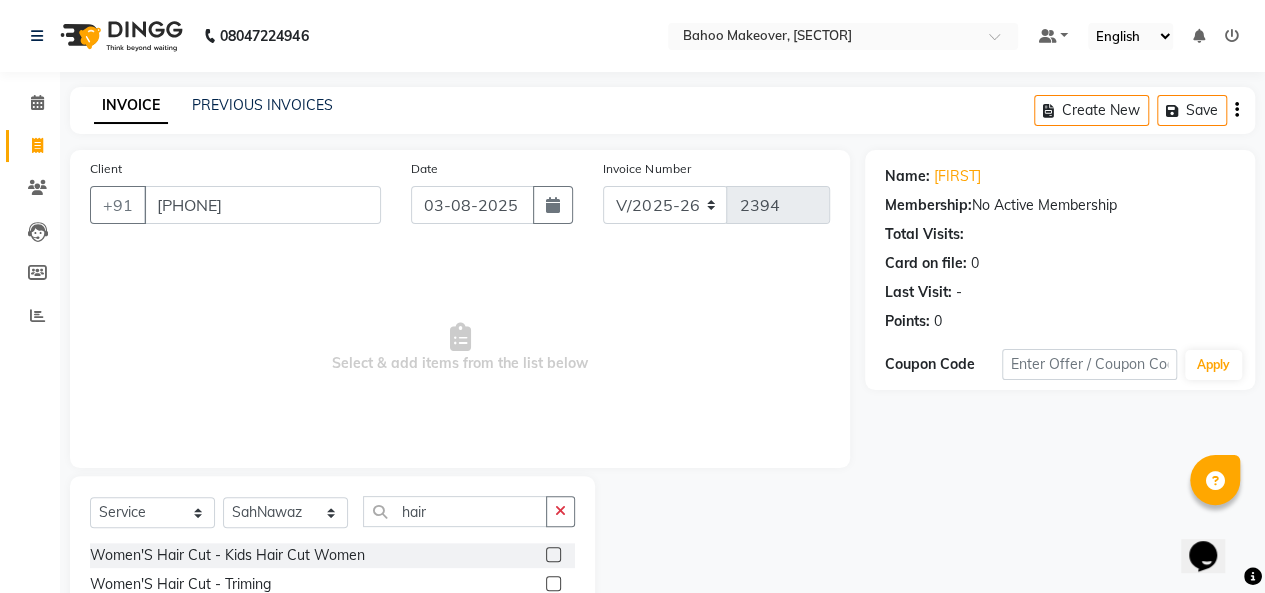 scroll, scrollTop: 207, scrollLeft: 0, axis: vertical 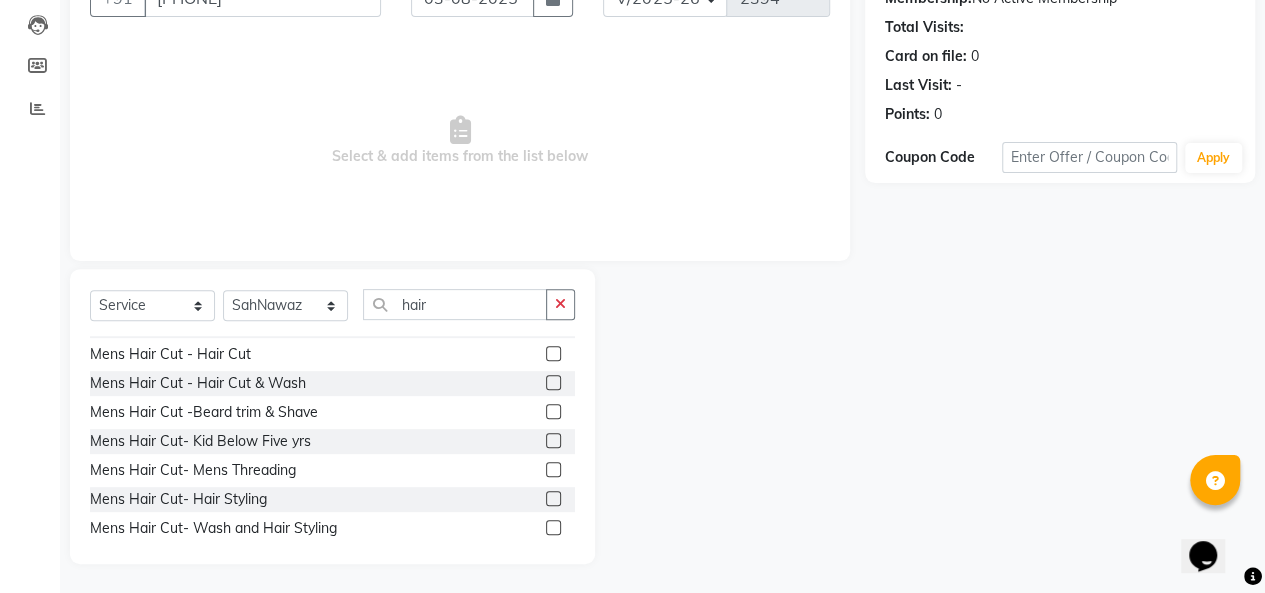 click 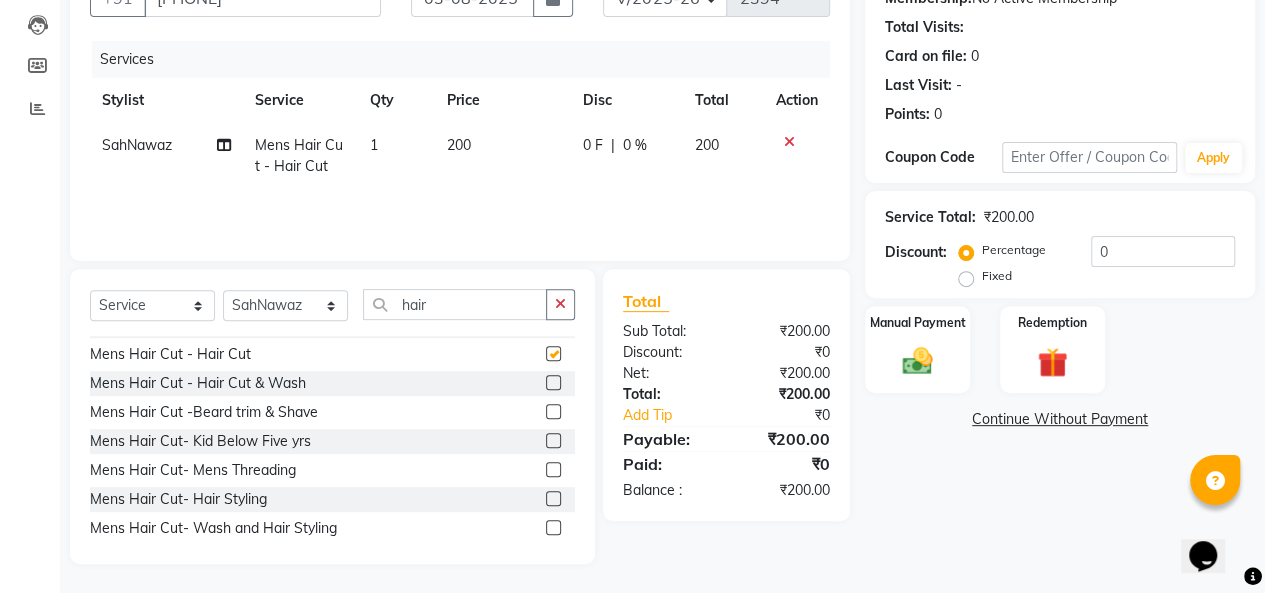 checkbox on "false" 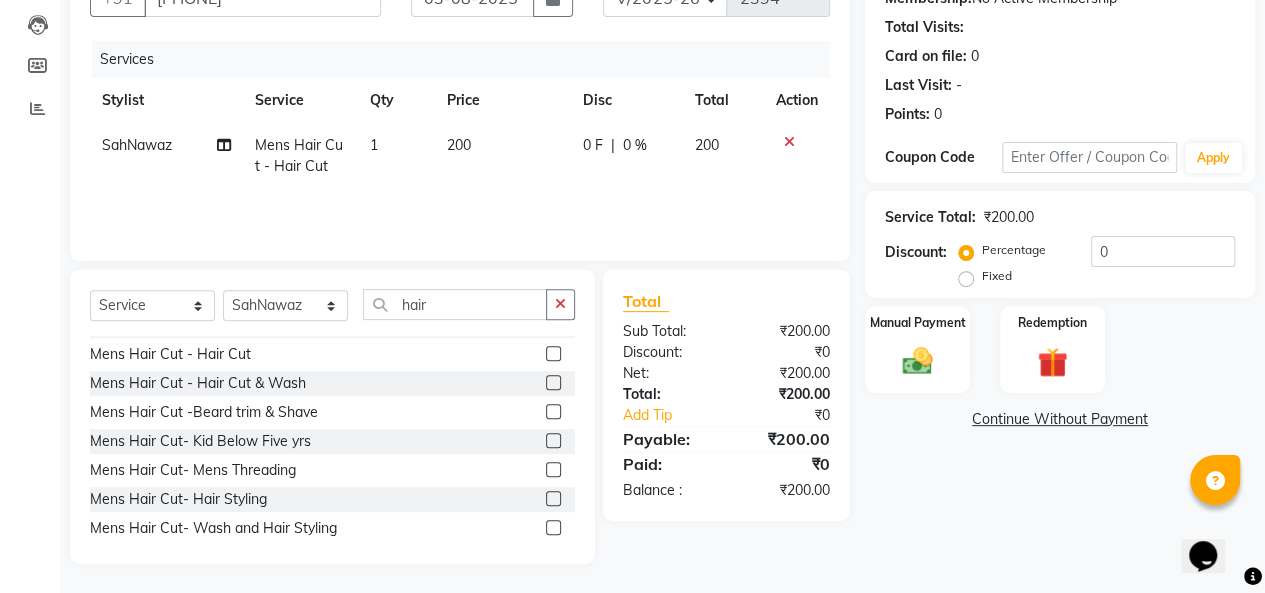 click on "200" 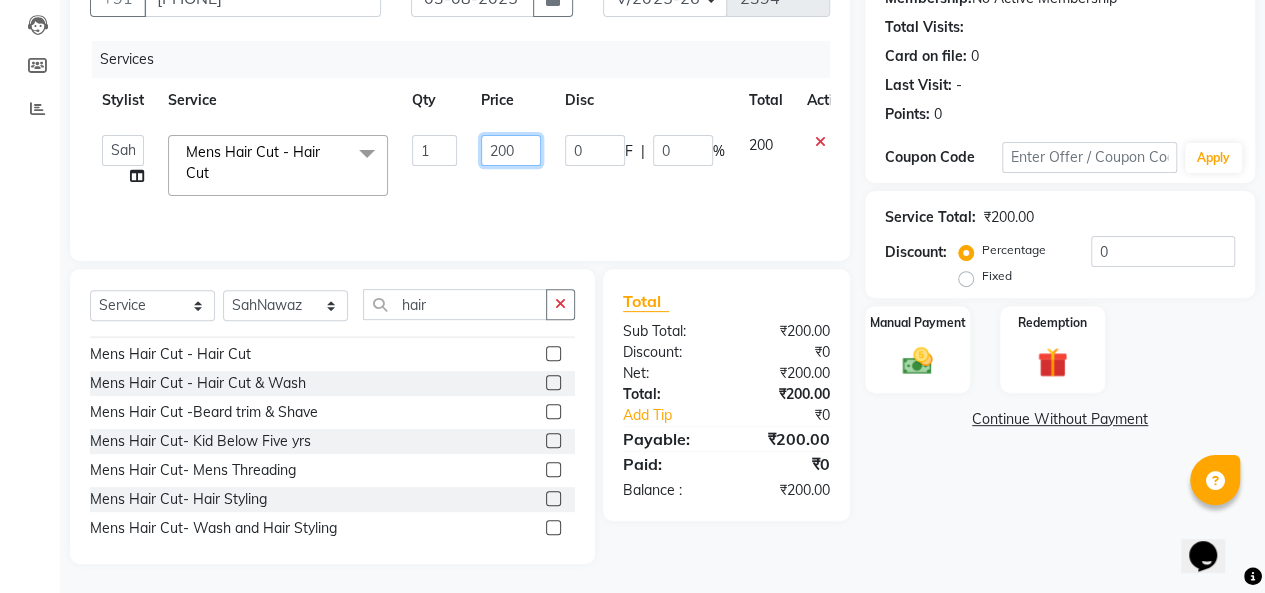 click on "200" 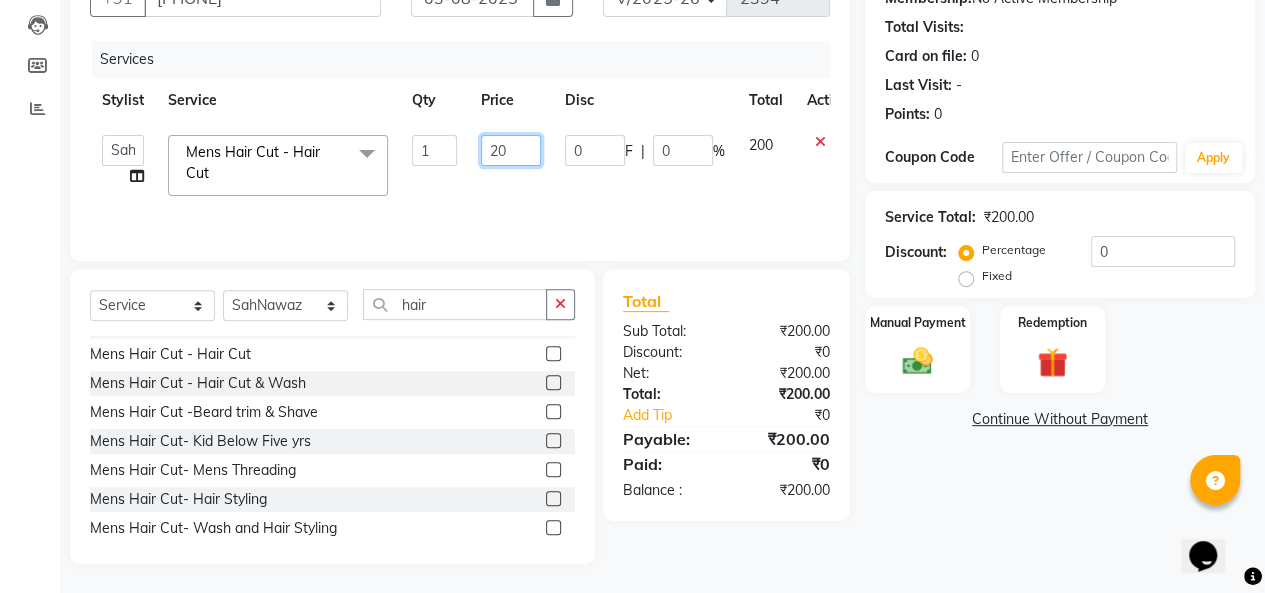 type on "2" 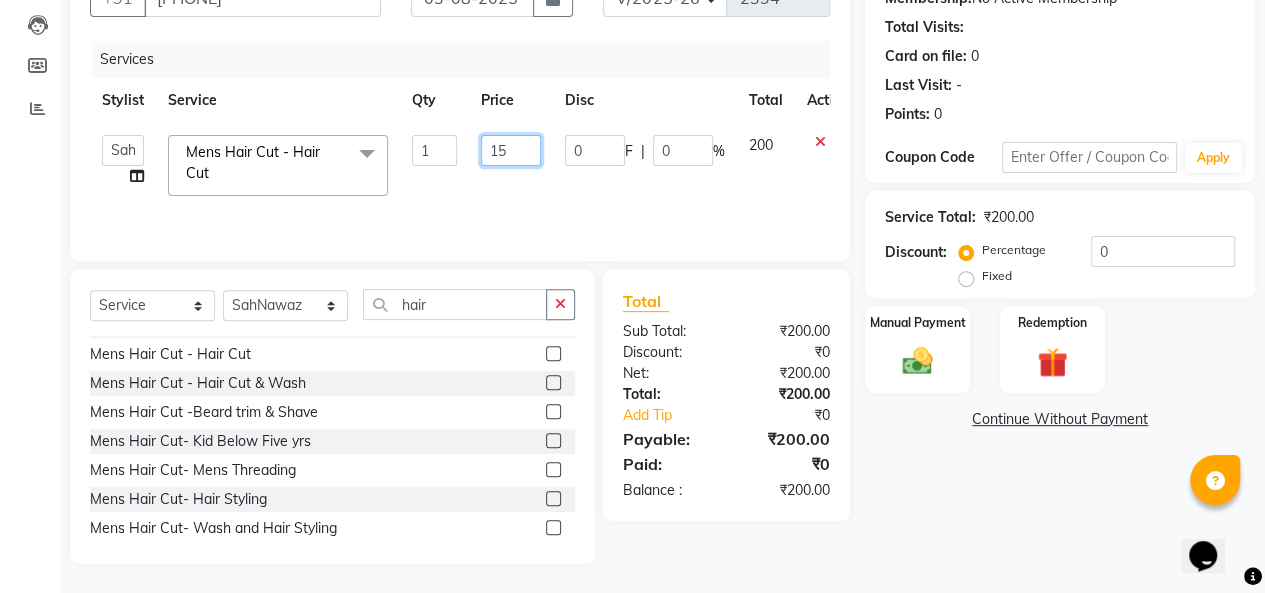 type on "150" 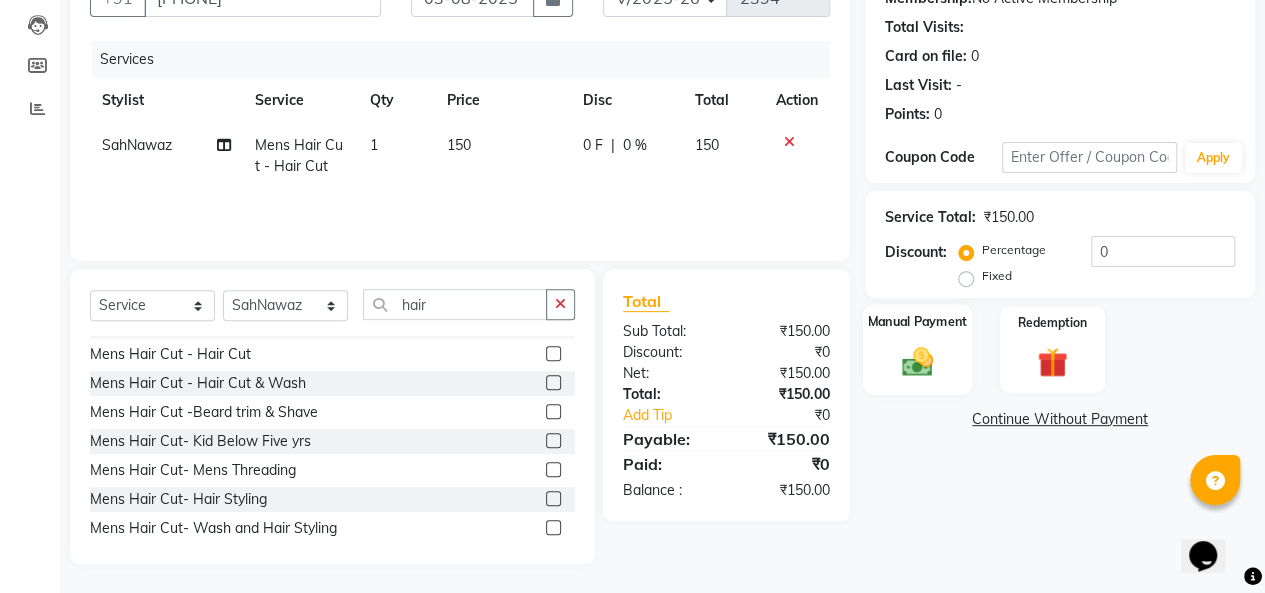 click 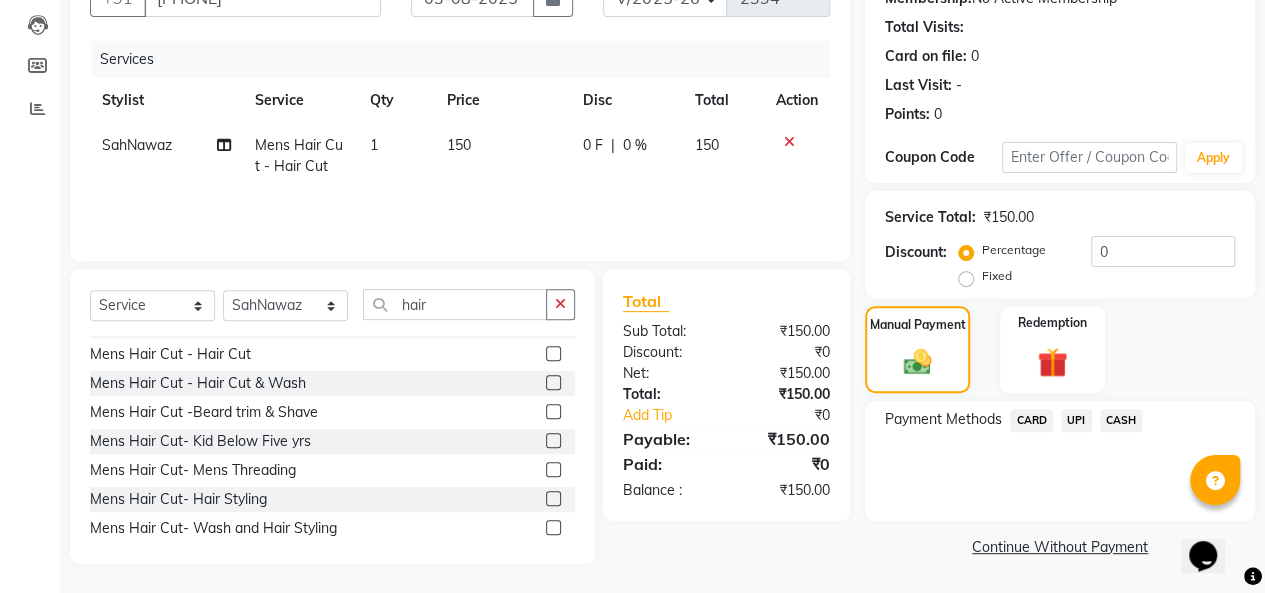 click on "UPI" 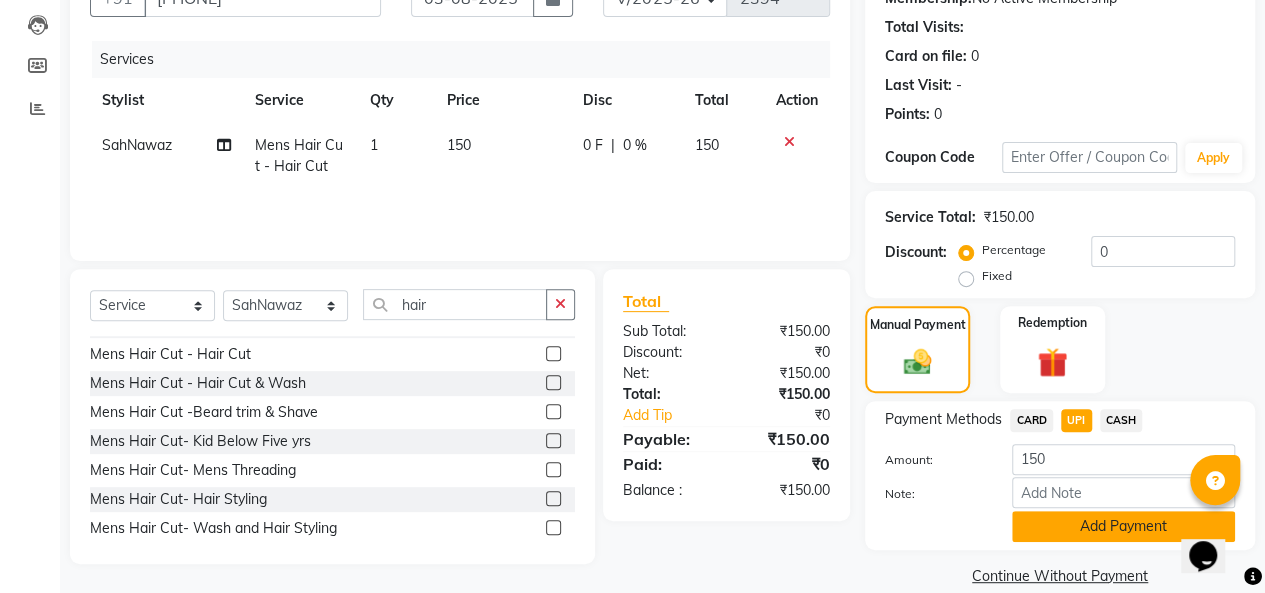 click on "Add Payment" 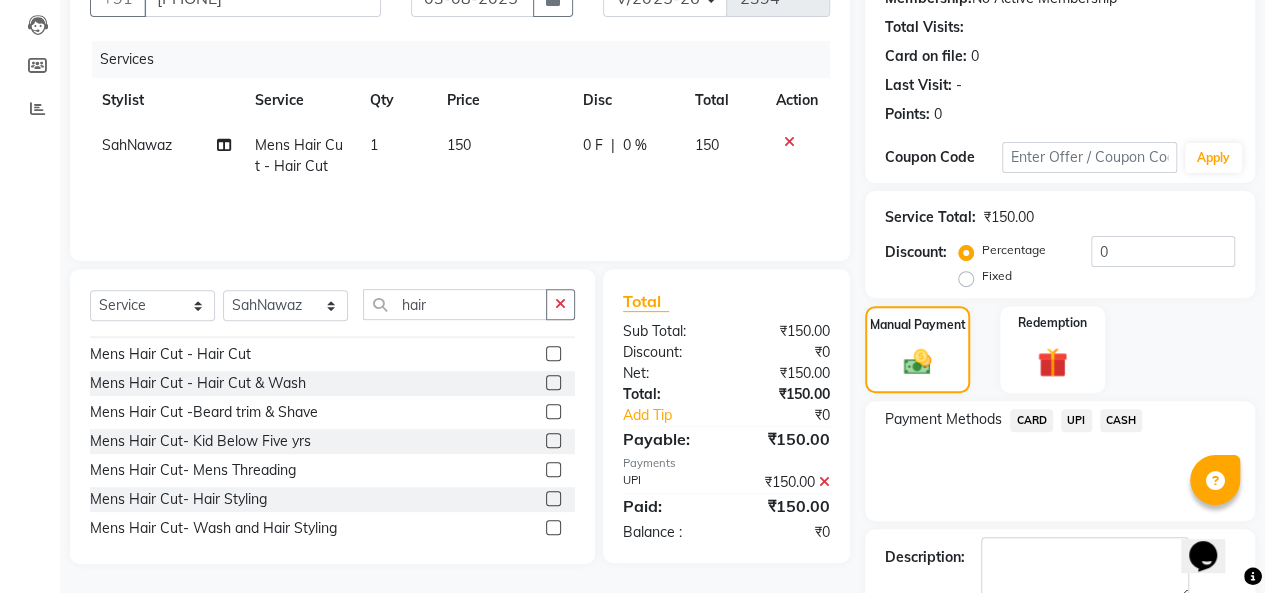 scroll, scrollTop: 316, scrollLeft: 0, axis: vertical 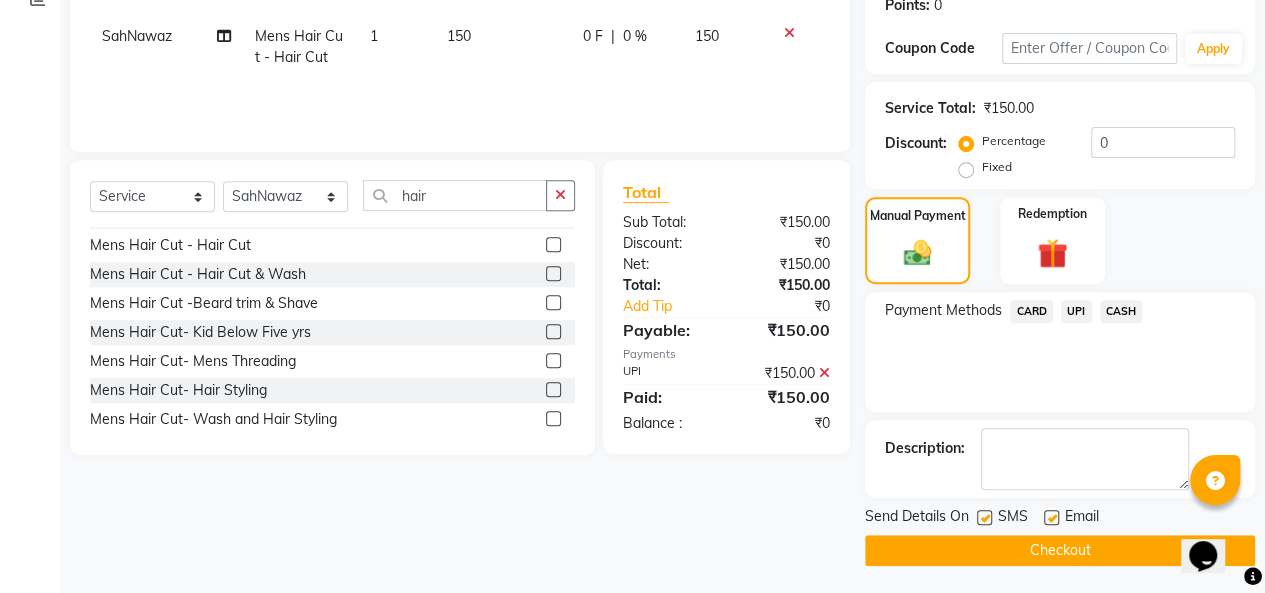 click on "Checkout" 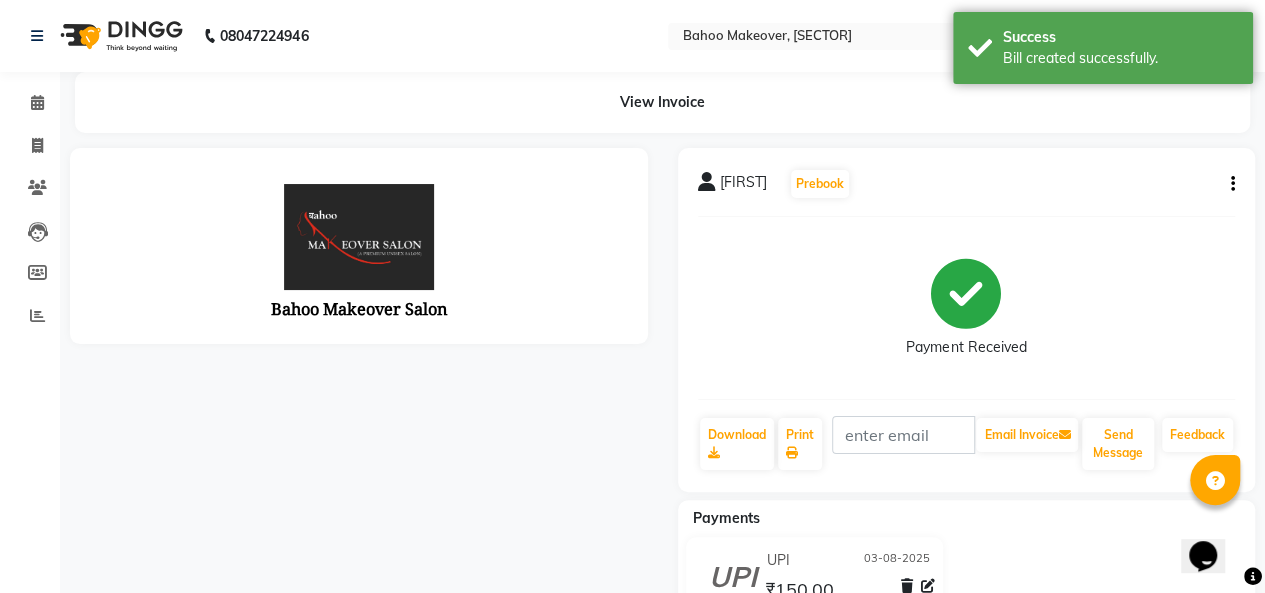 scroll, scrollTop: 0, scrollLeft: 0, axis: both 